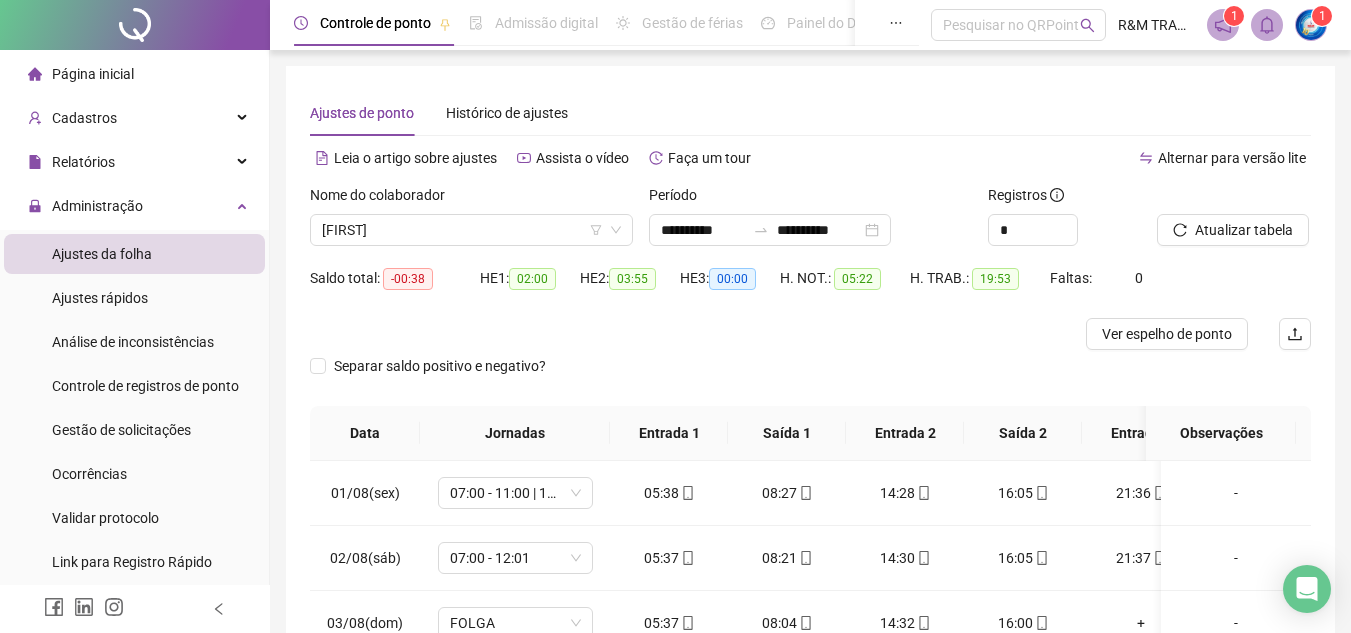 scroll, scrollTop: 54, scrollLeft: 0, axis: vertical 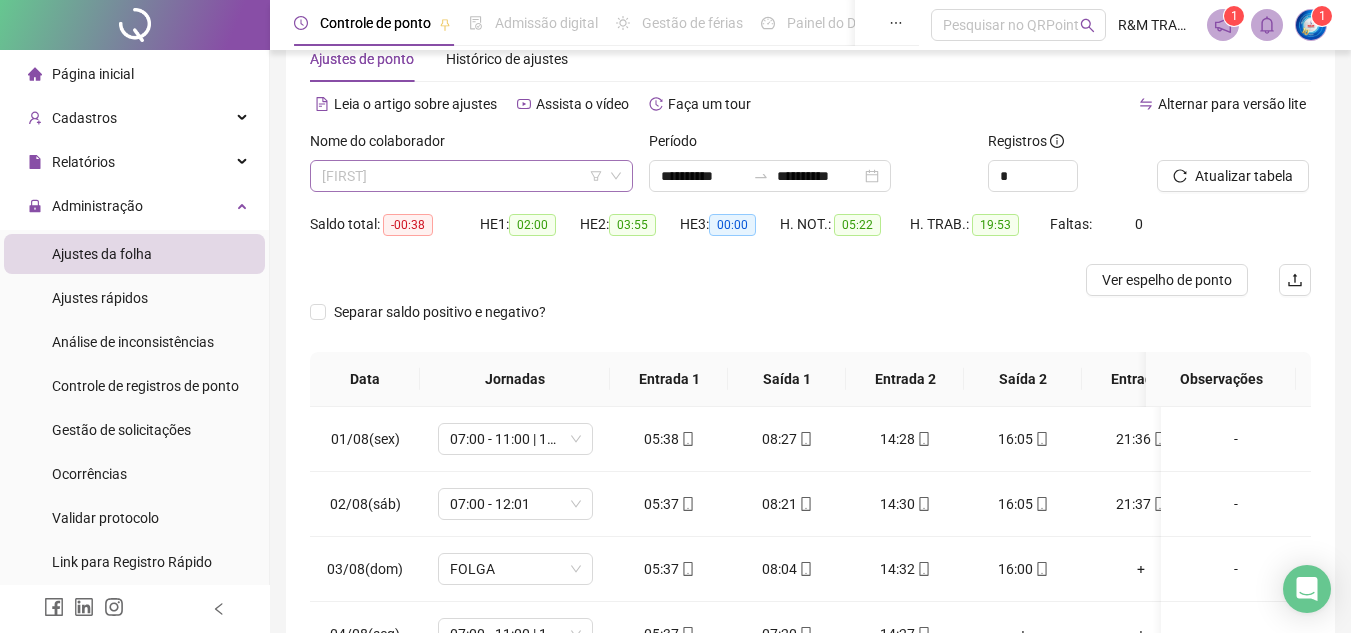 click on "[FIRST]" at bounding box center (471, 176) 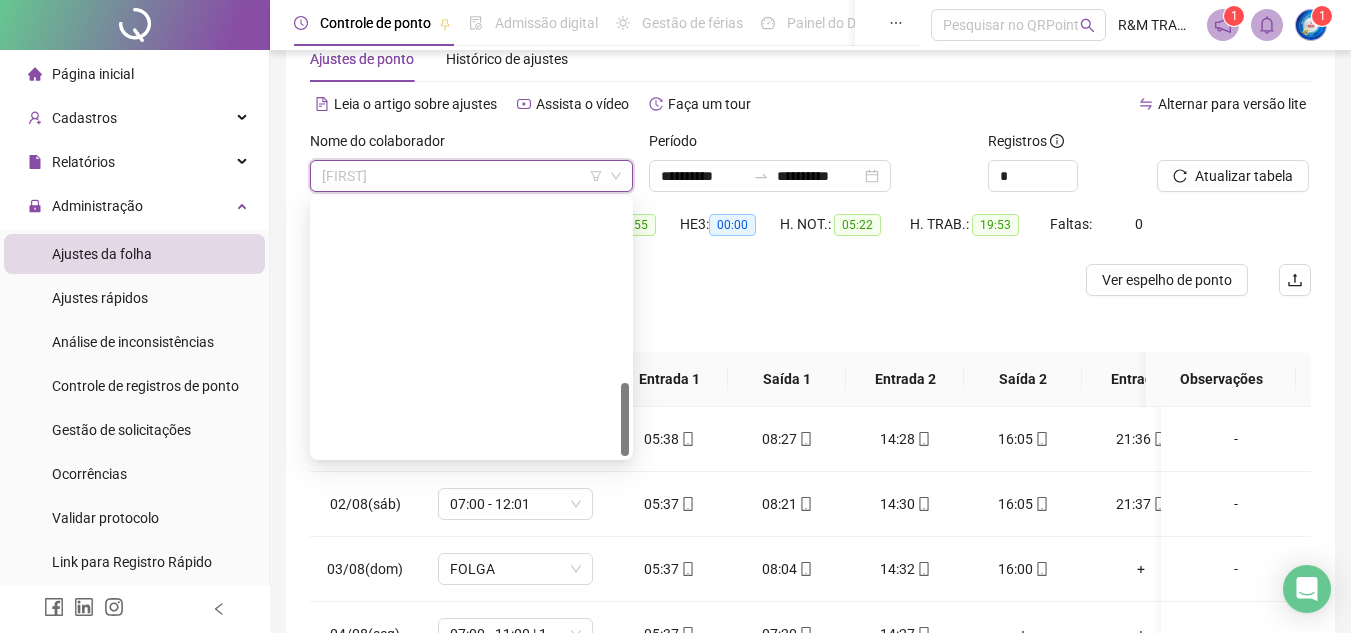 drag, startPoint x: 618, startPoint y: 405, endPoint x: 623, endPoint y: 368, distance: 37.336308 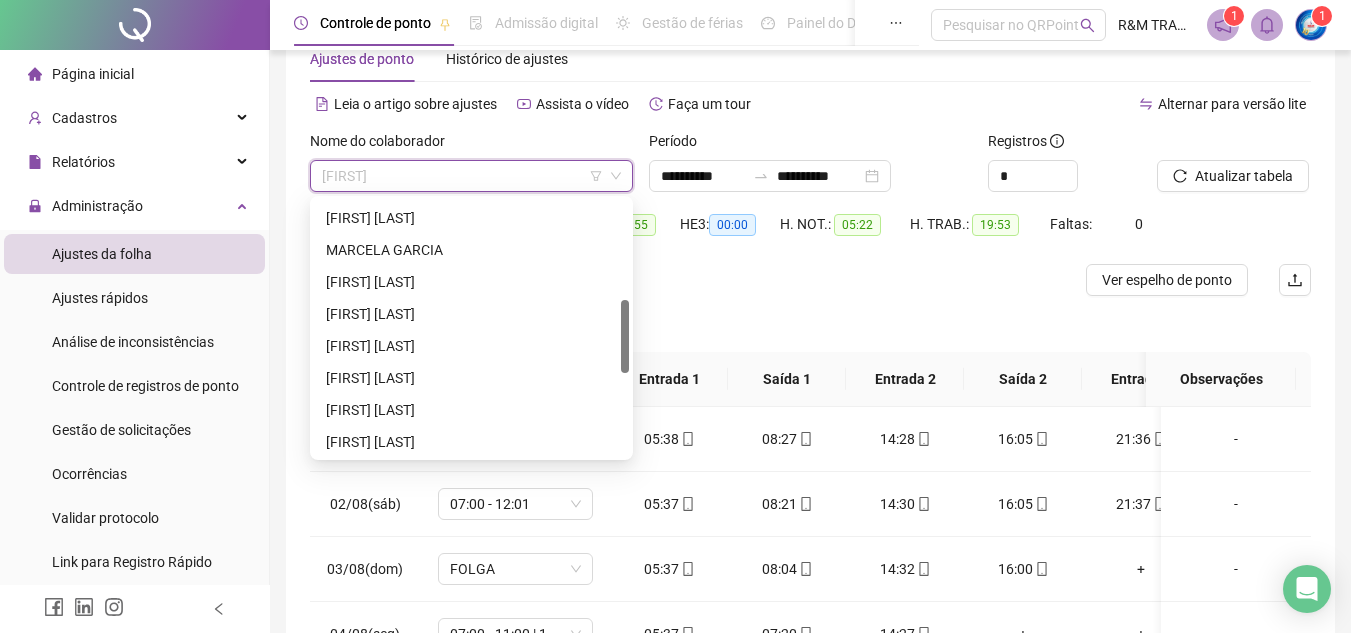 scroll, scrollTop: 350, scrollLeft: 0, axis: vertical 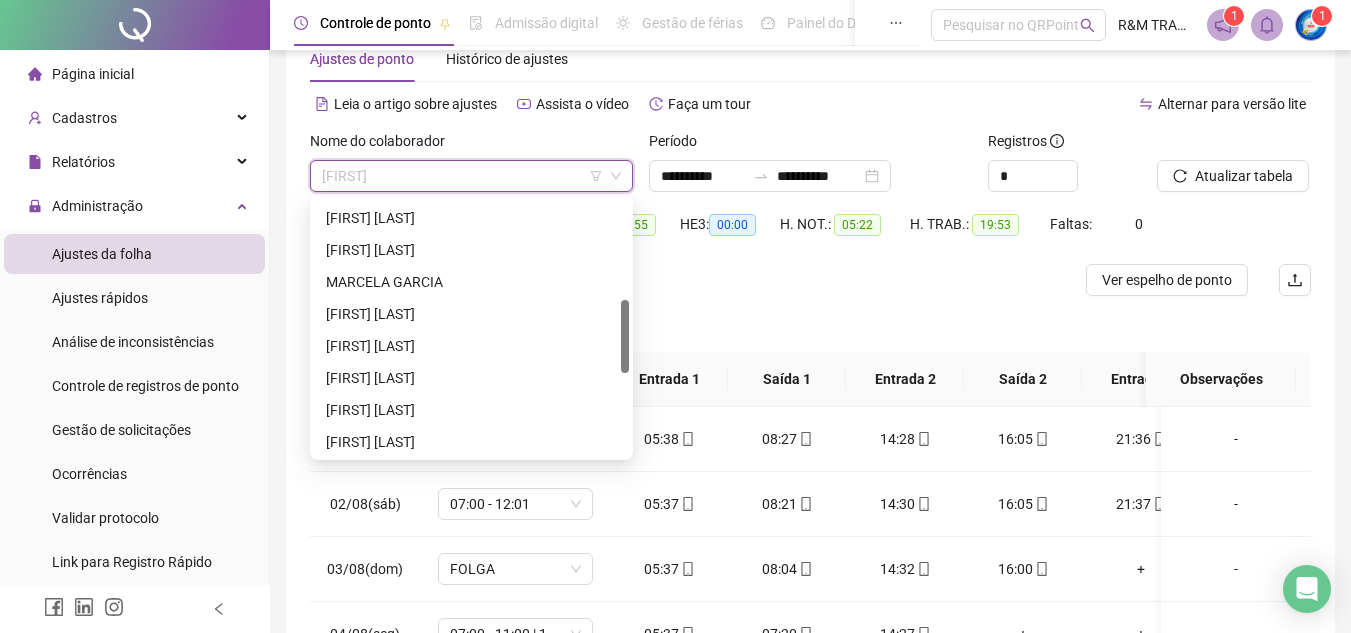 drag, startPoint x: 624, startPoint y: 409, endPoint x: 623, endPoint y: 326, distance: 83.00603 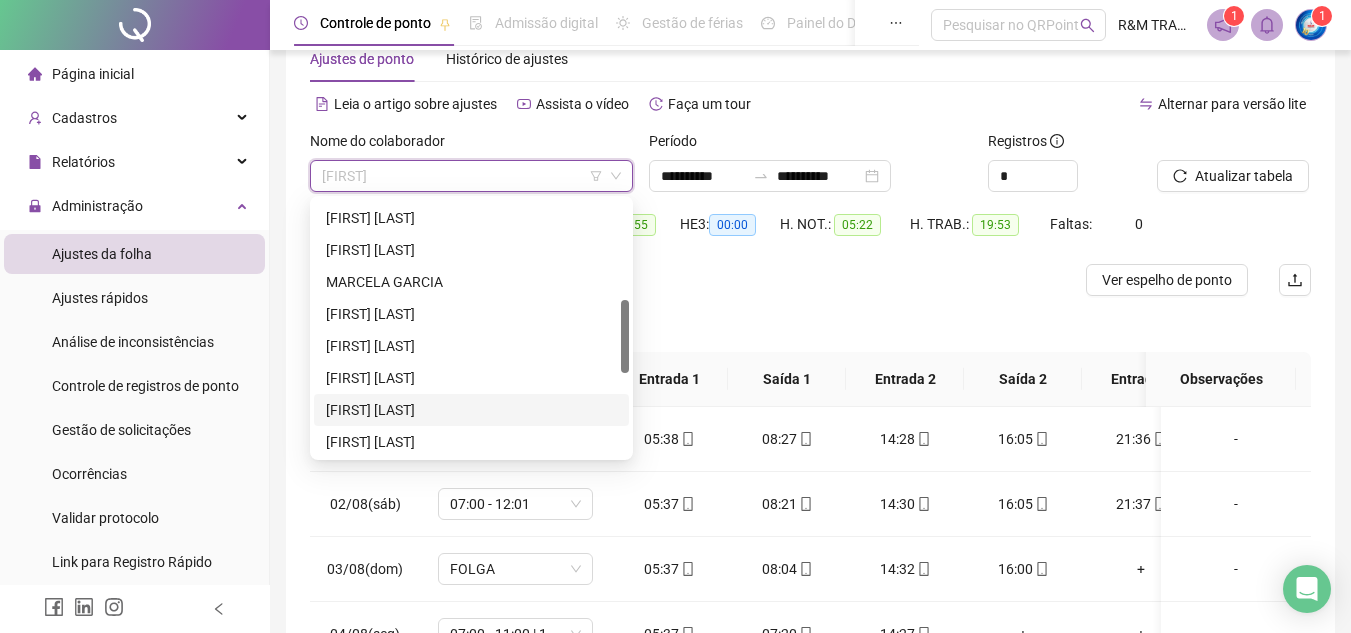 drag, startPoint x: 435, startPoint y: 411, endPoint x: 626, endPoint y: 317, distance: 212.8779 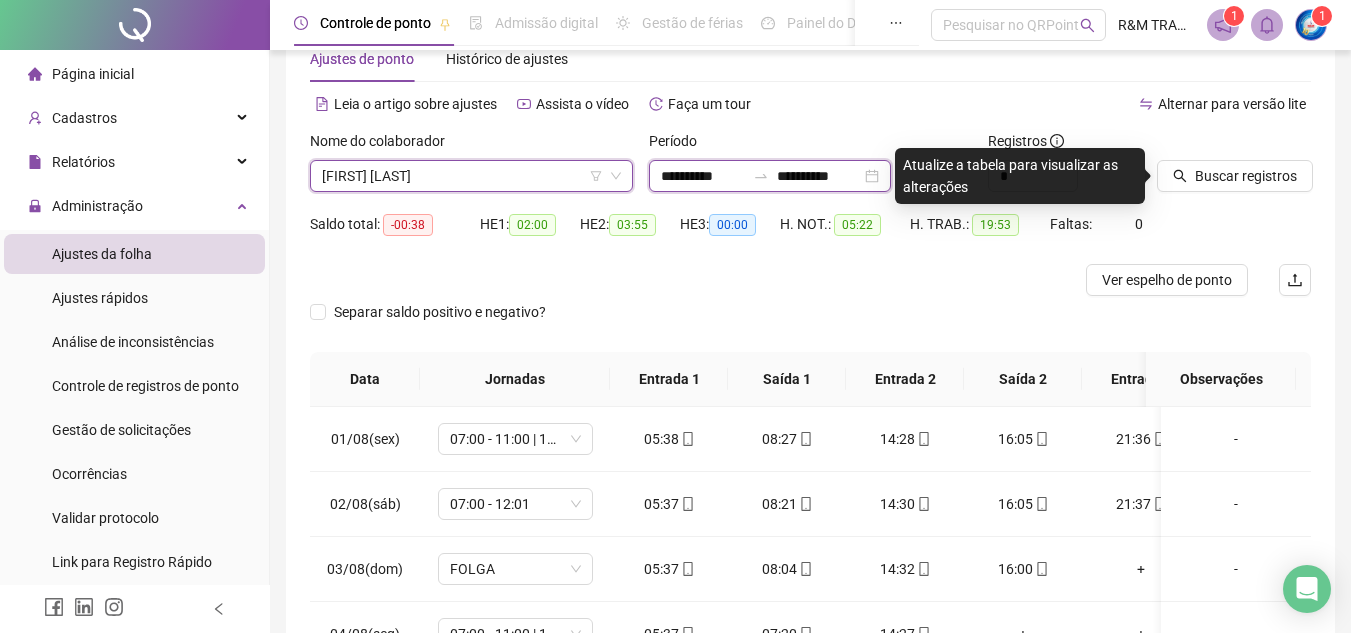 click on "**********" at bounding box center (703, 176) 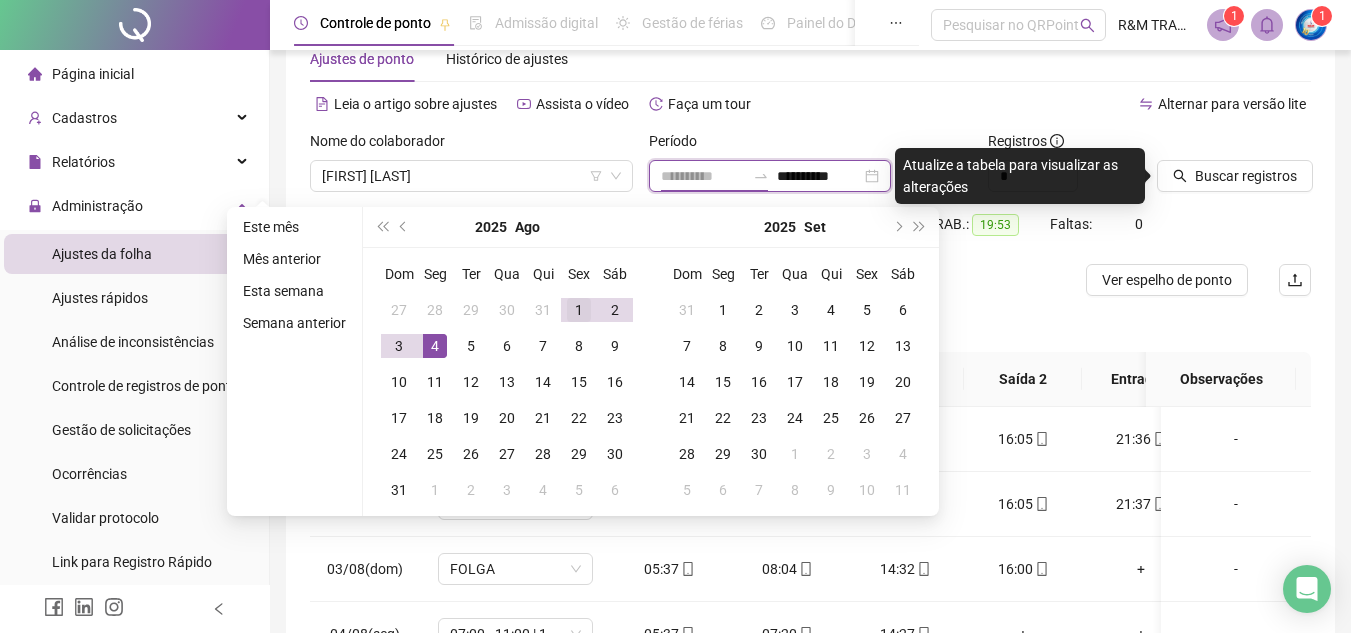 type on "**********" 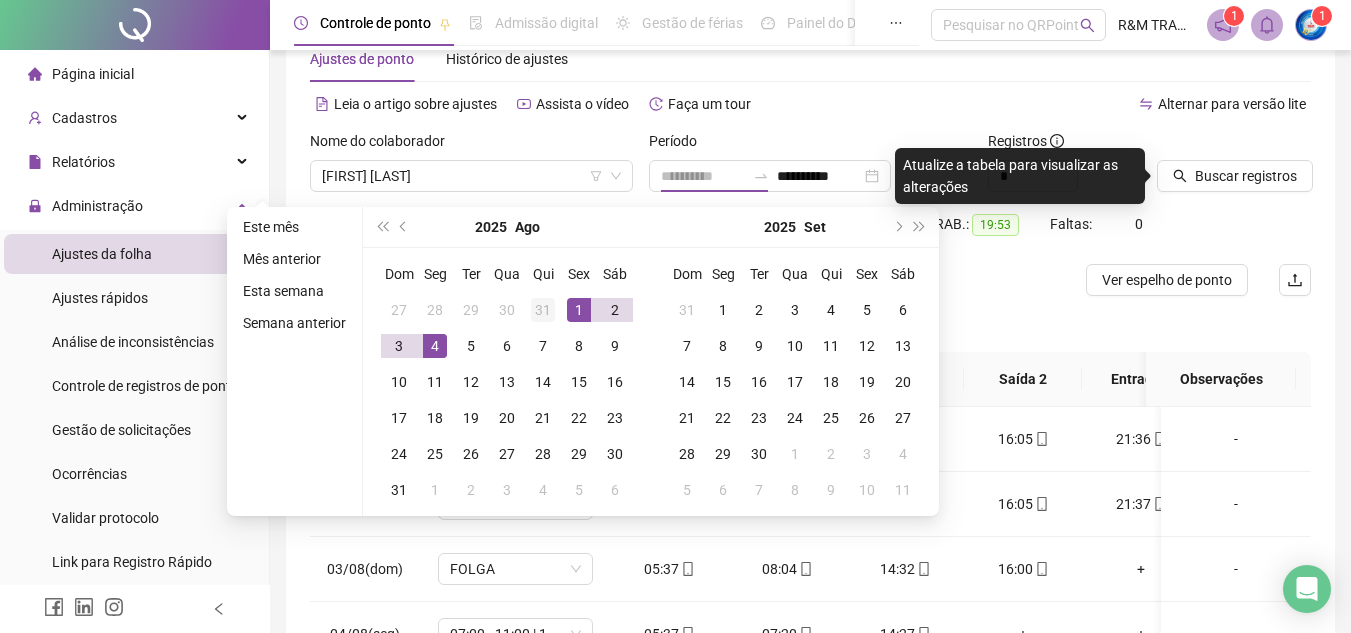 click on "1" at bounding box center (579, 310) 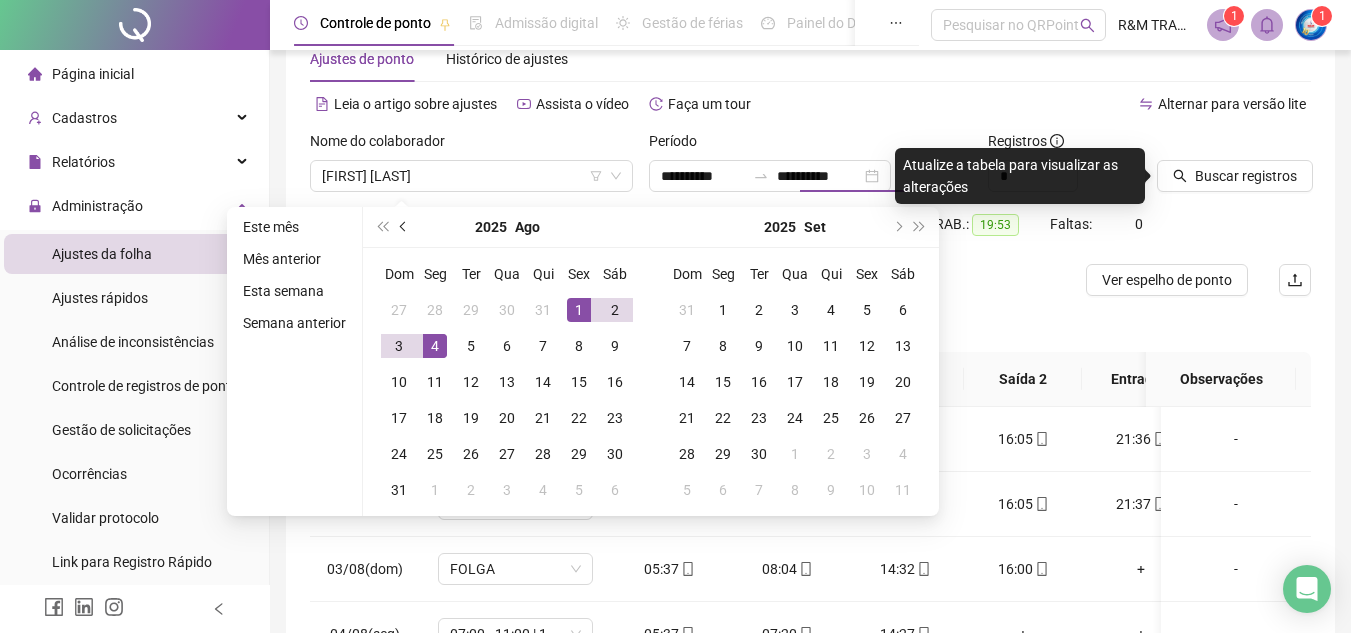 click at bounding box center (405, 227) 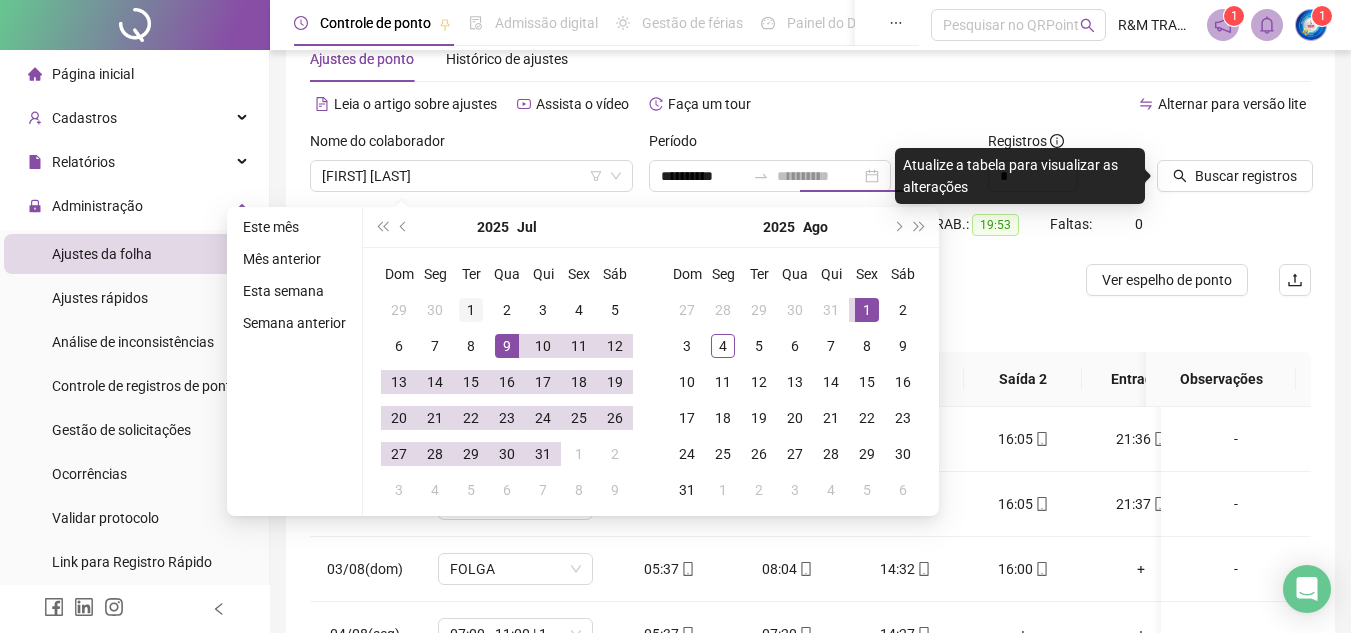 type on "**********" 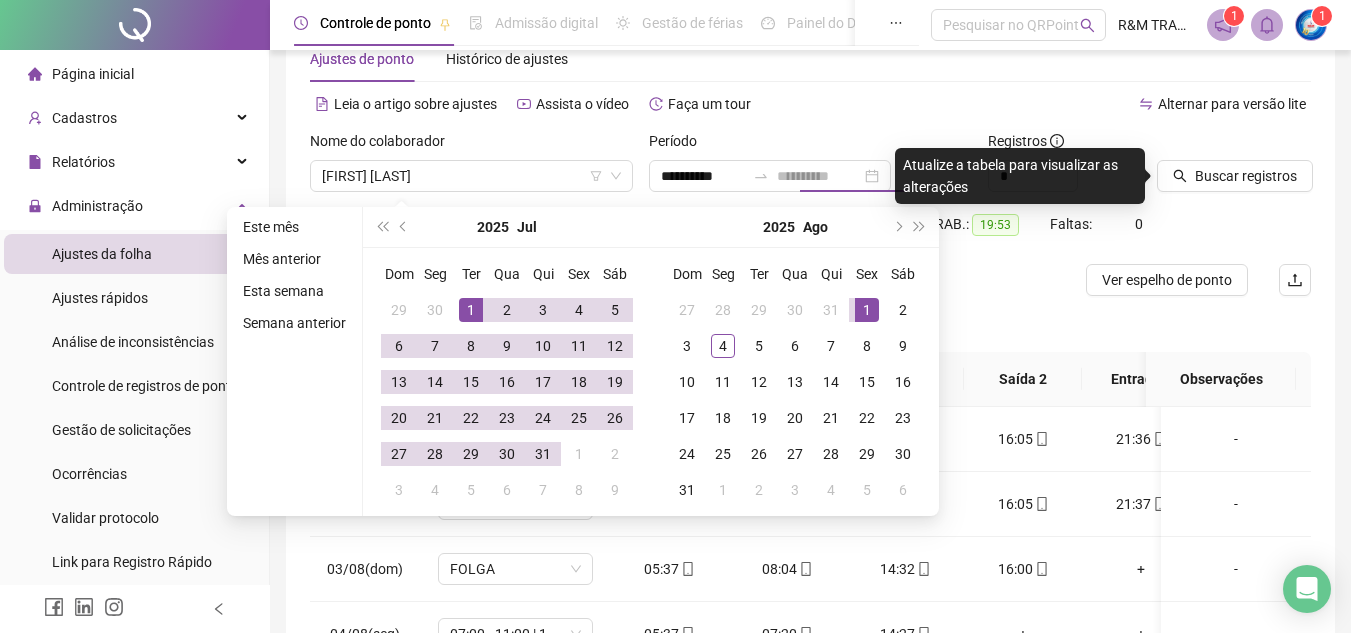click on "1" at bounding box center (471, 310) 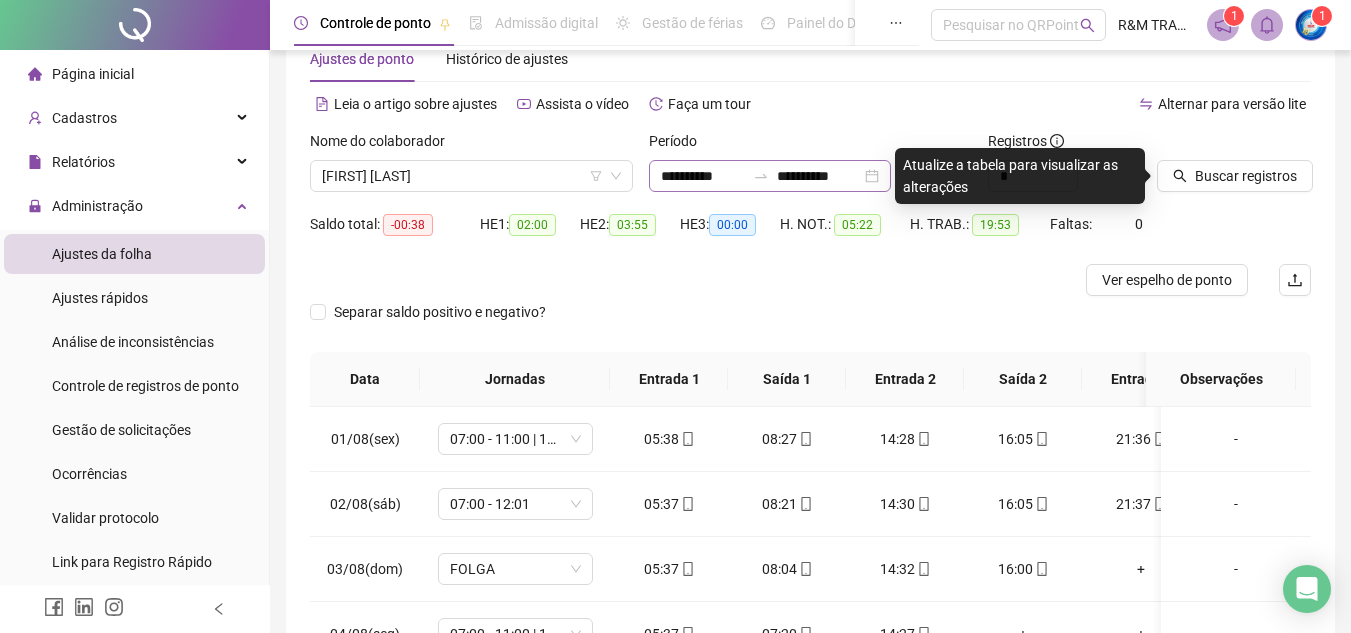 click at bounding box center [761, 176] 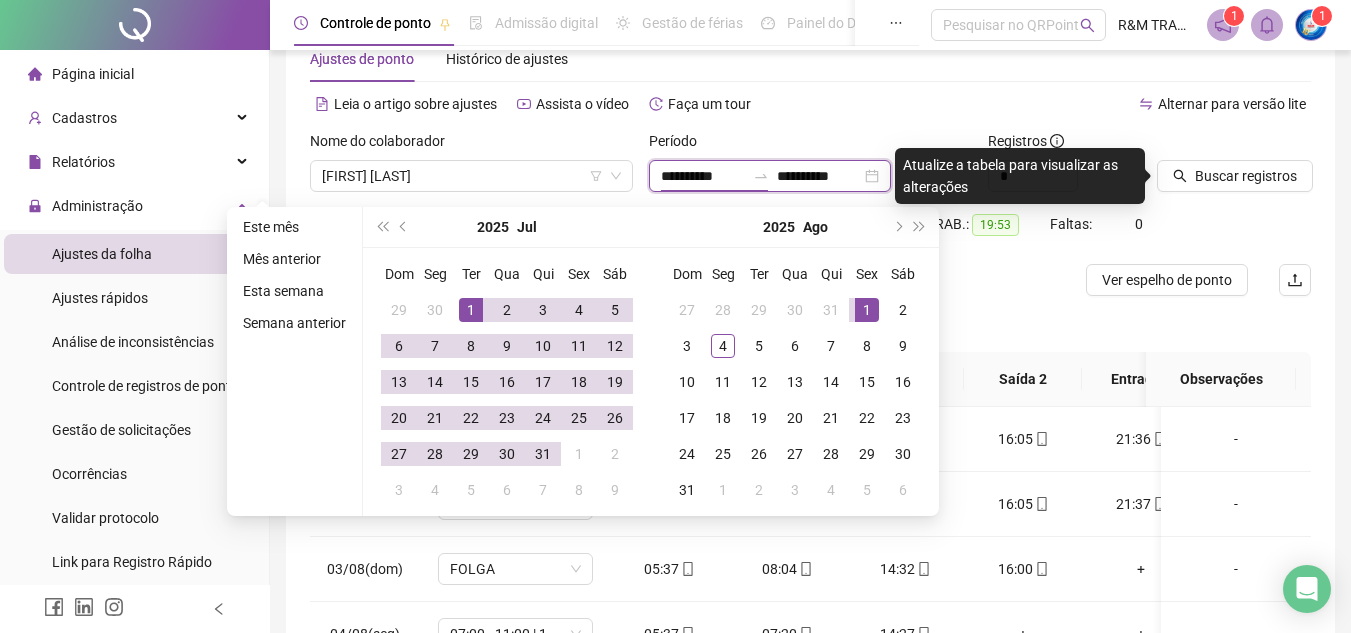 click on "**********" at bounding box center (819, 176) 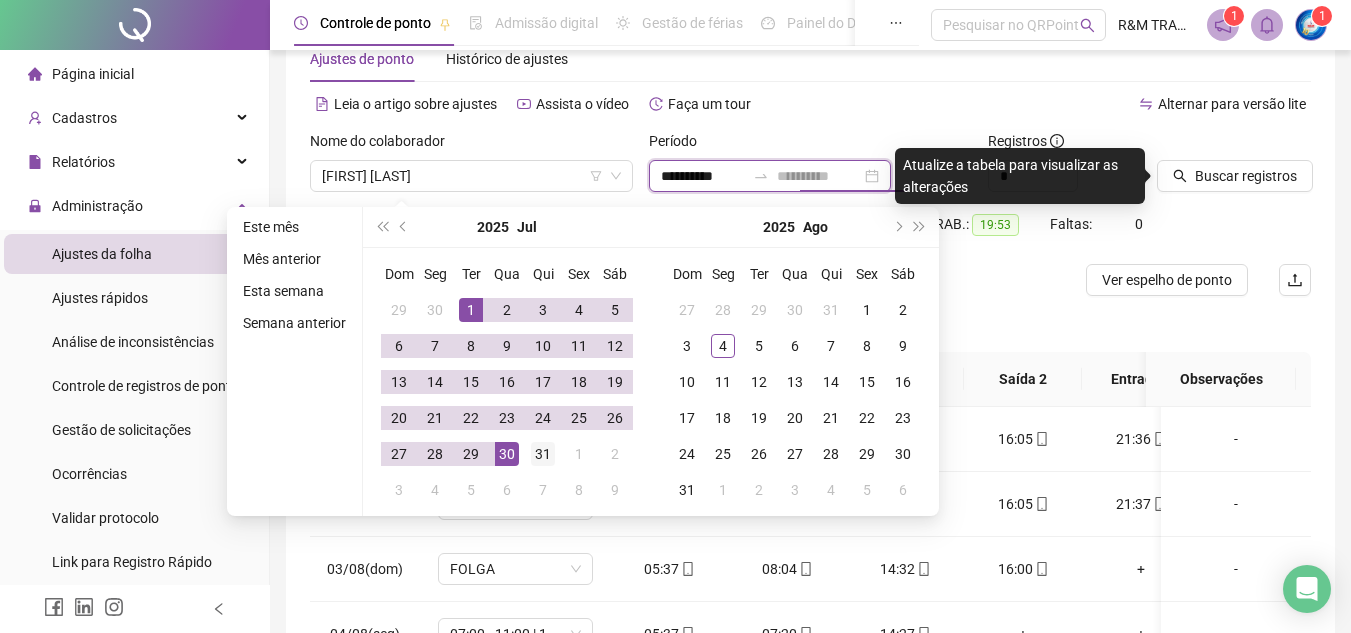 type on "**********" 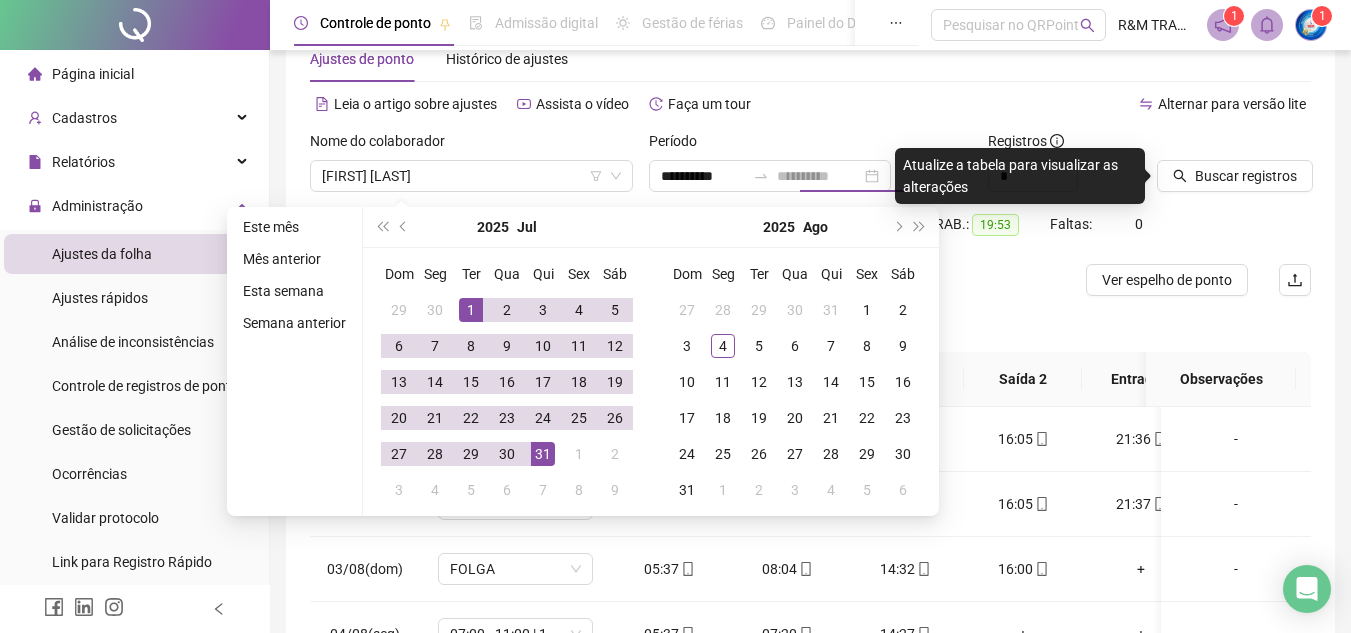 click on "31" at bounding box center [543, 454] 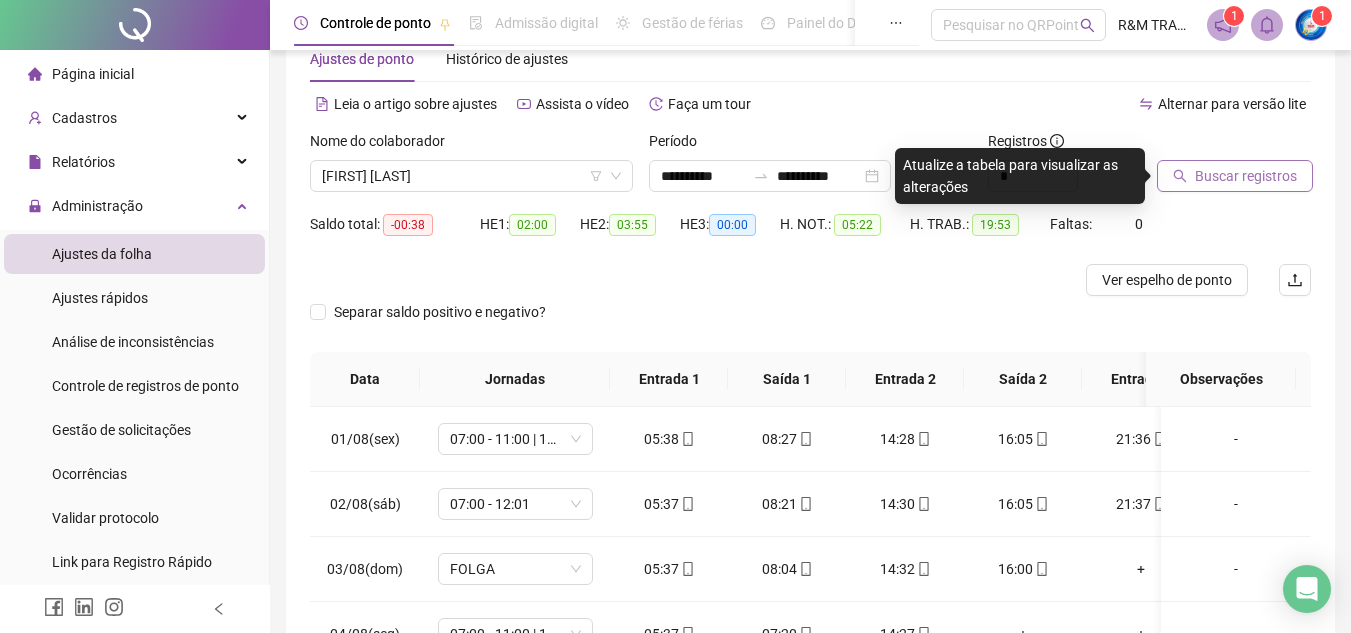 click on "Buscar registros" at bounding box center [1246, 176] 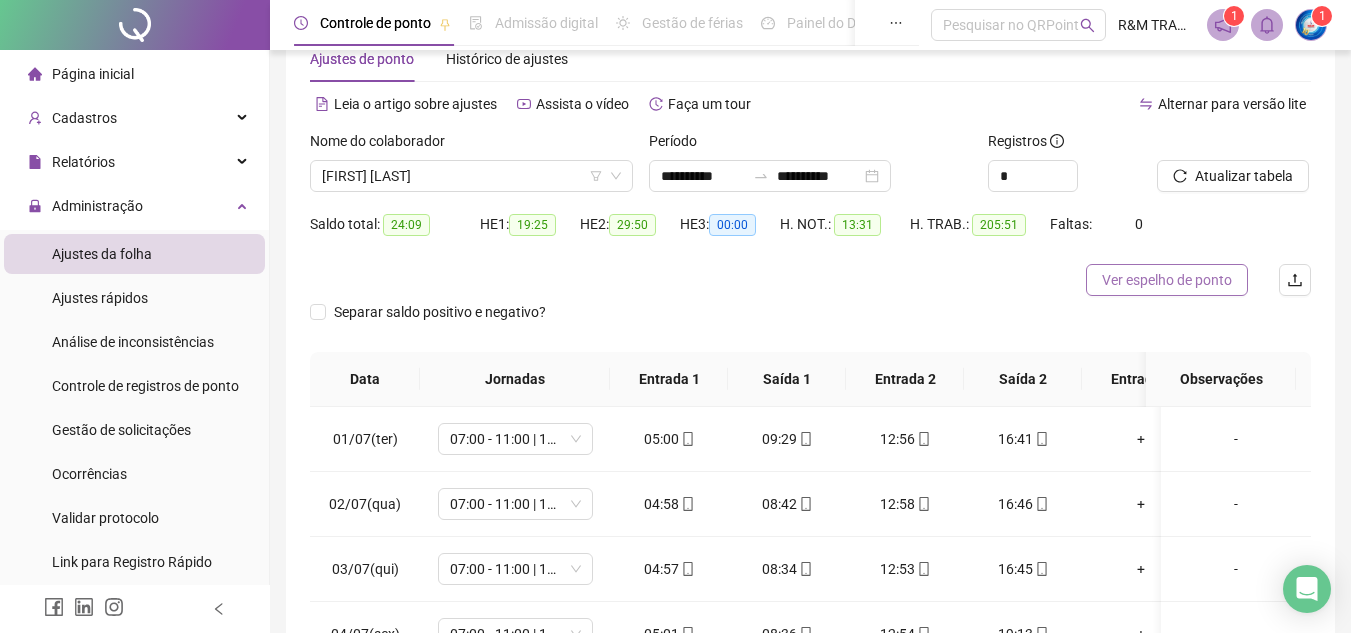 click on "Ver espelho de ponto" at bounding box center (1167, 280) 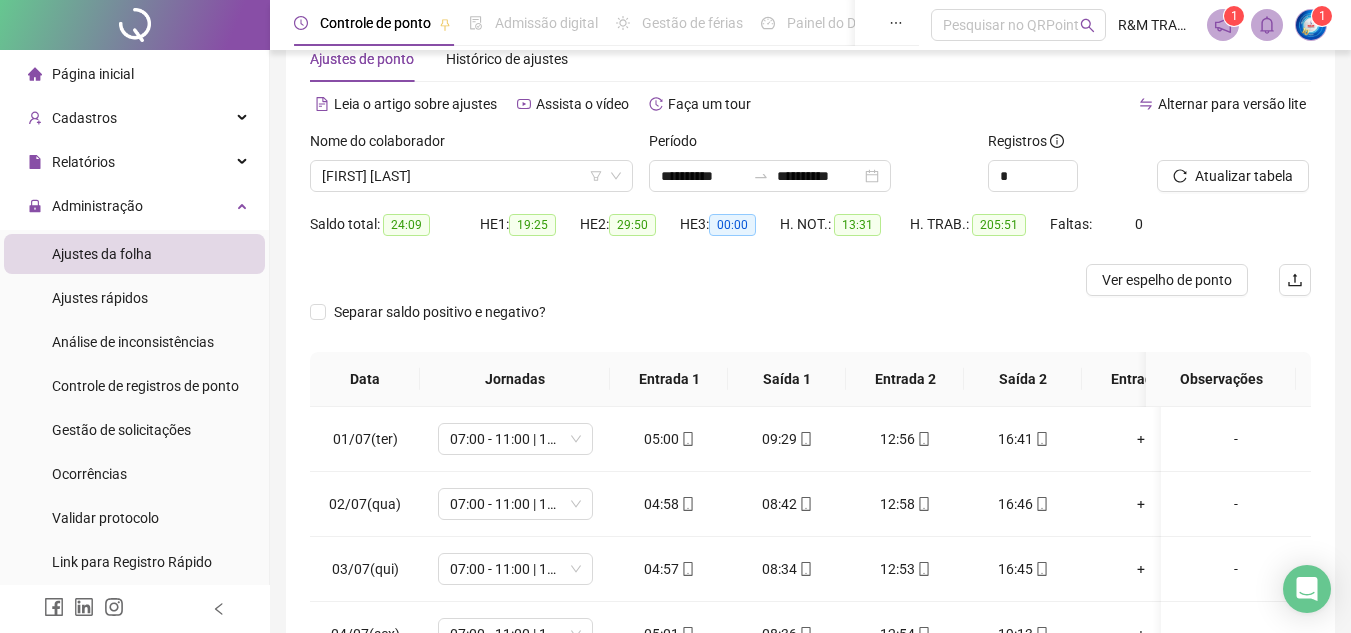 type 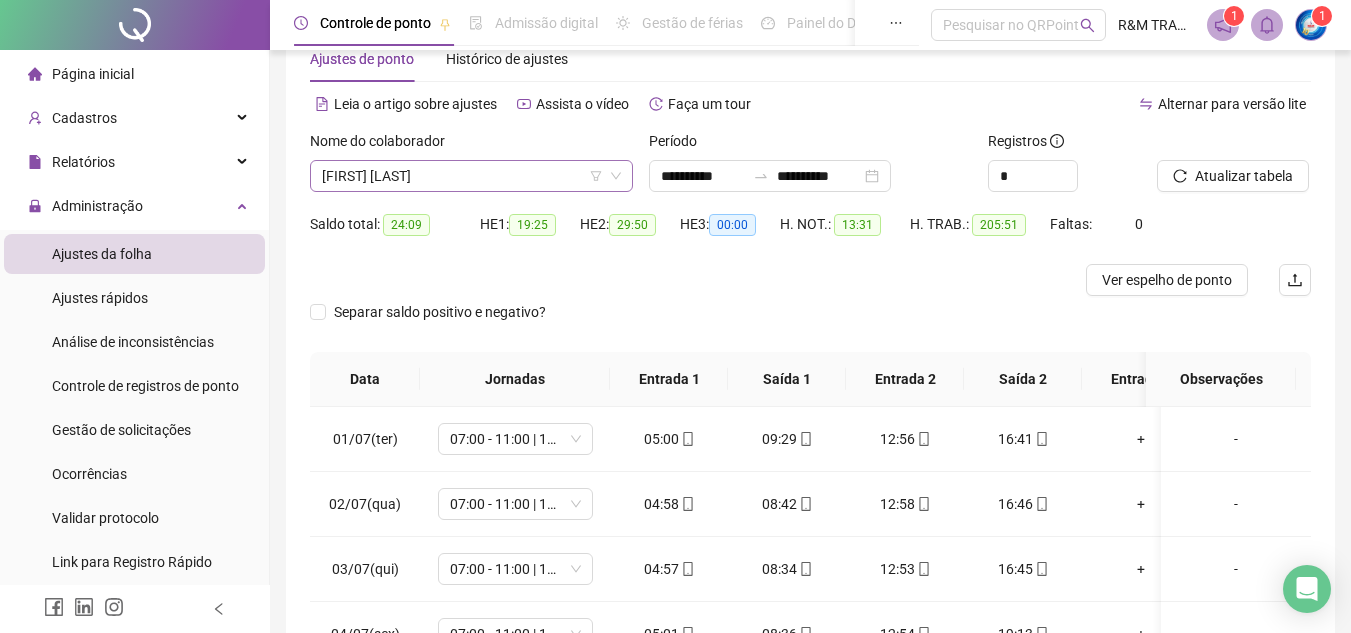 click on "[FIRST] [LAST]" at bounding box center [471, 176] 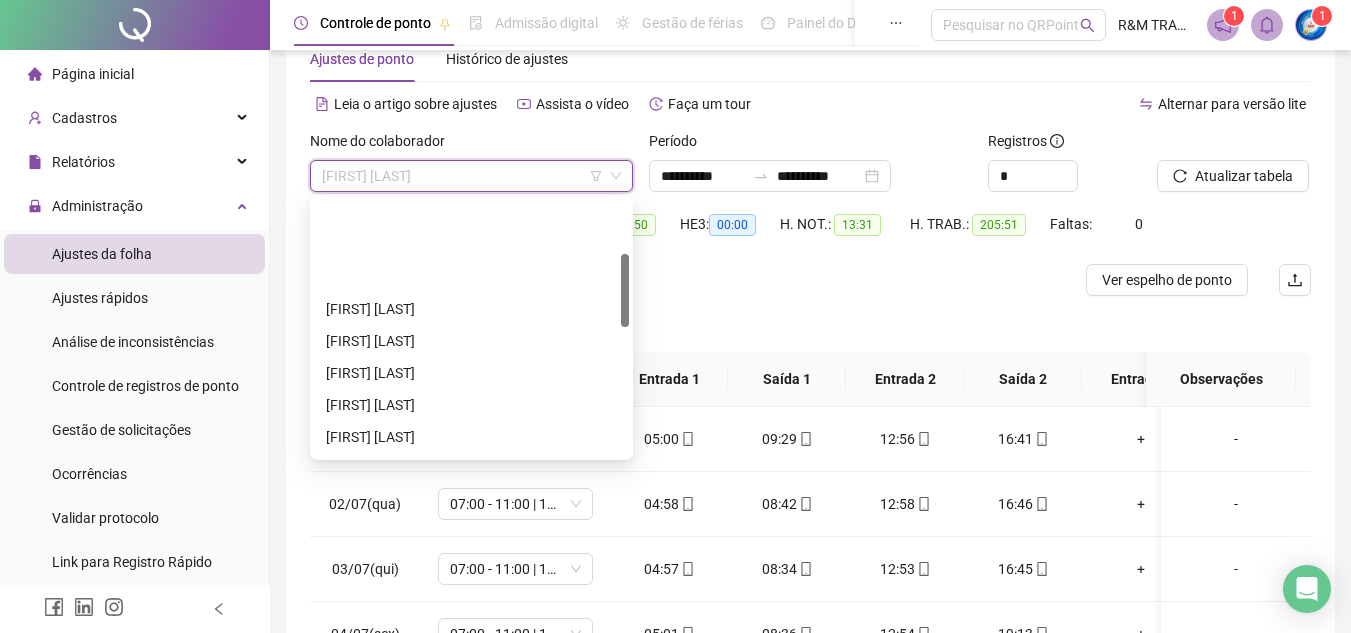 scroll, scrollTop: 0, scrollLeft: 0, axis: both 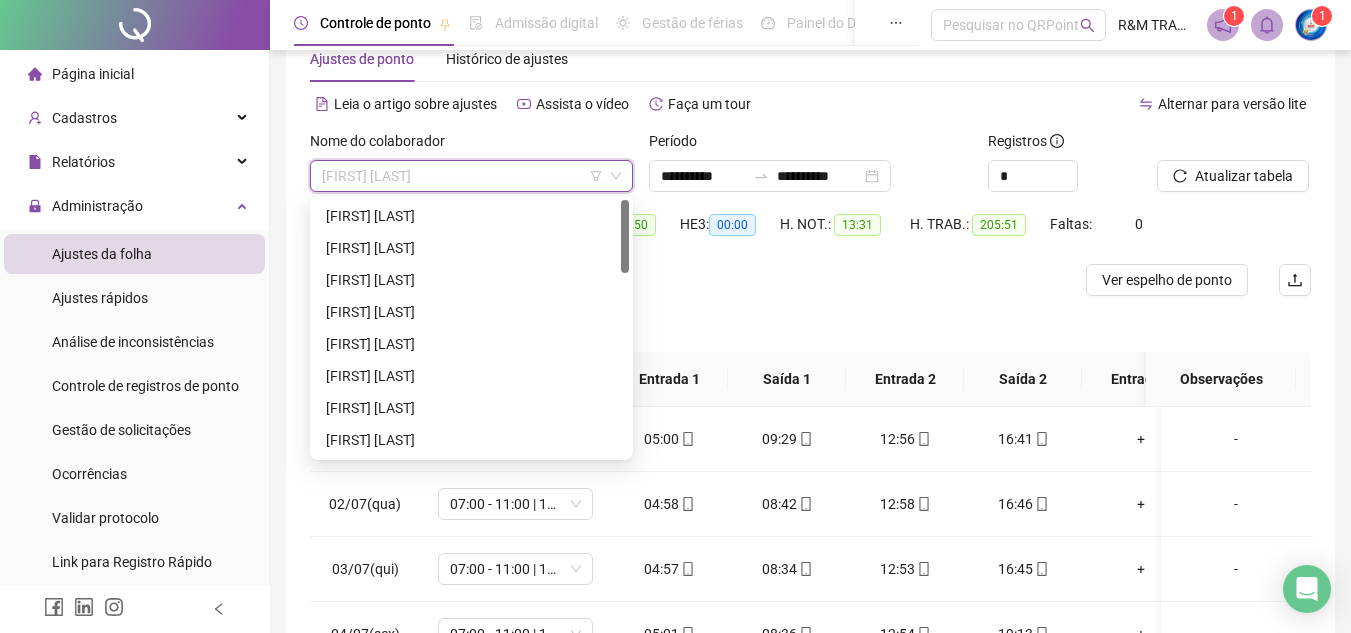 drag, startPoint x: 628, startPoint y: 347, endPoint x: 532, endPoint y: 226, distance: 154.4571 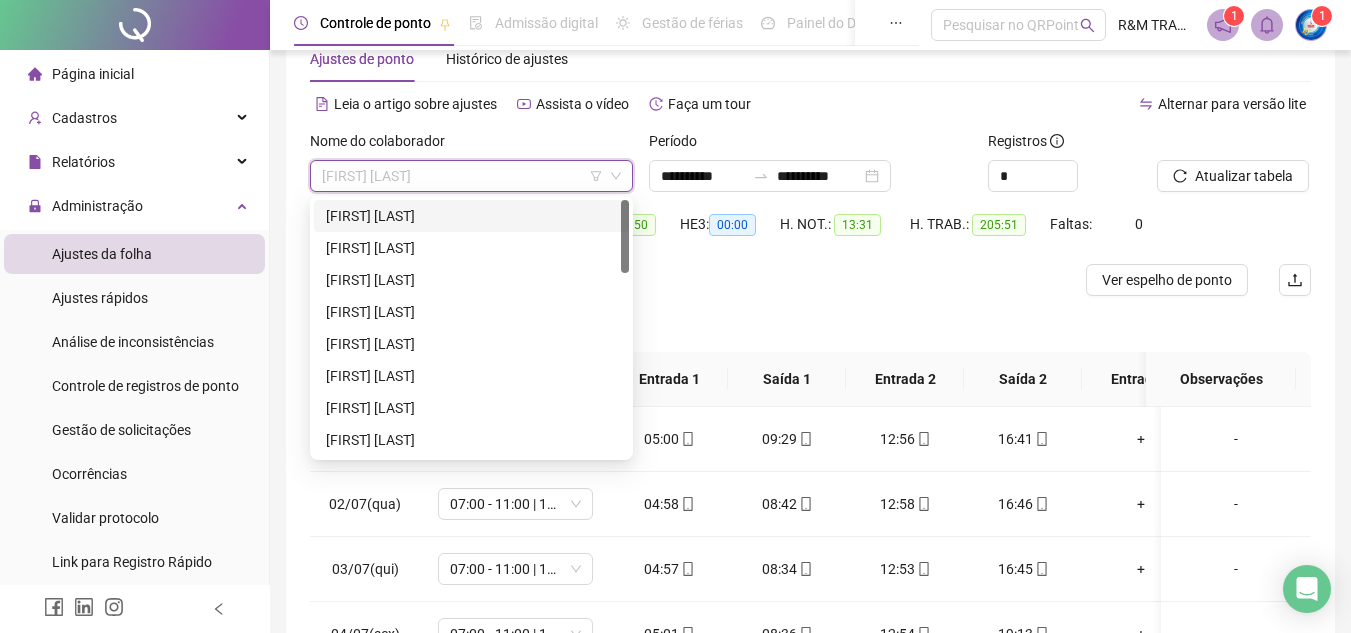 click on "[FIRST] [LAST]" at bounding box center [471, 216] 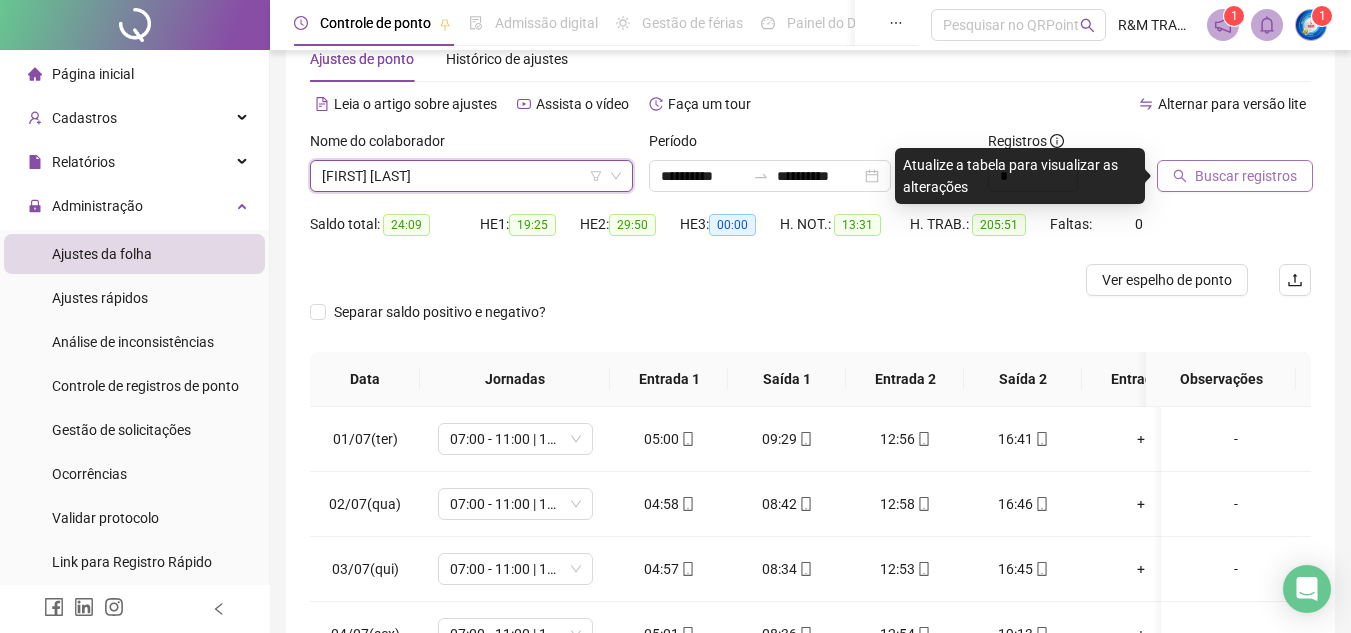 click on "Buscar registros" at bounding box center (1246, 176) 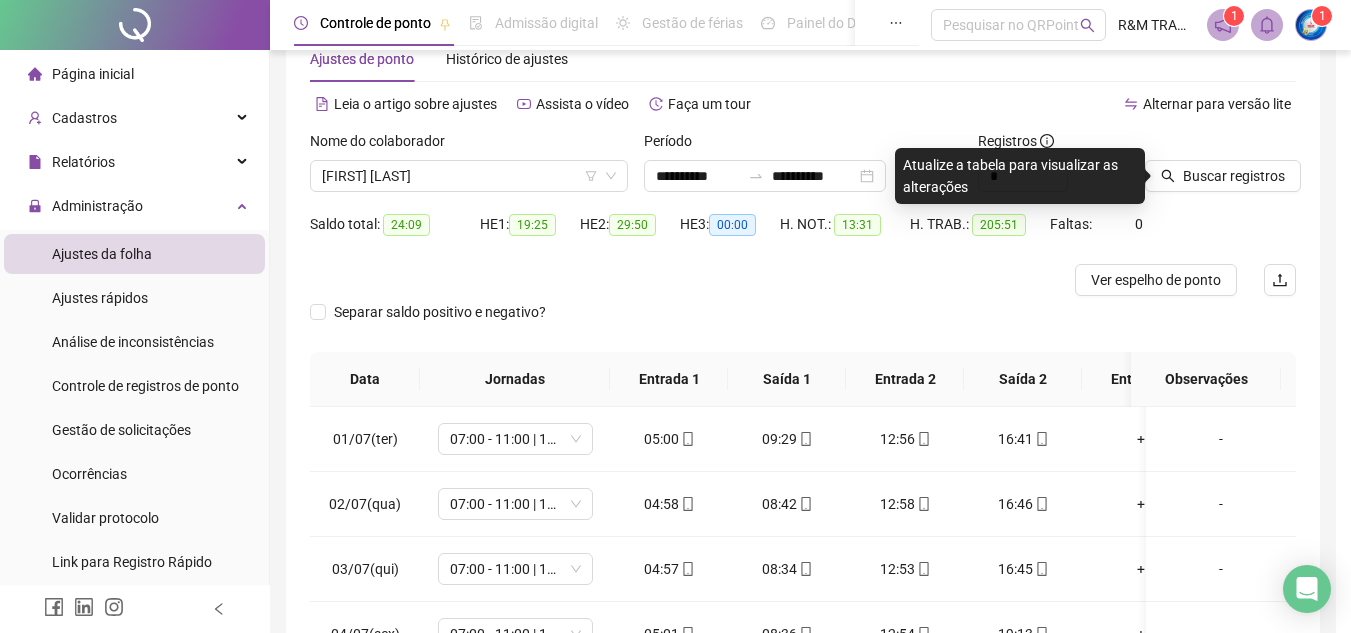 click on "Buscando registros Os registros de ponto estão sendo buscados... OK" at bounding box center (676, 153) 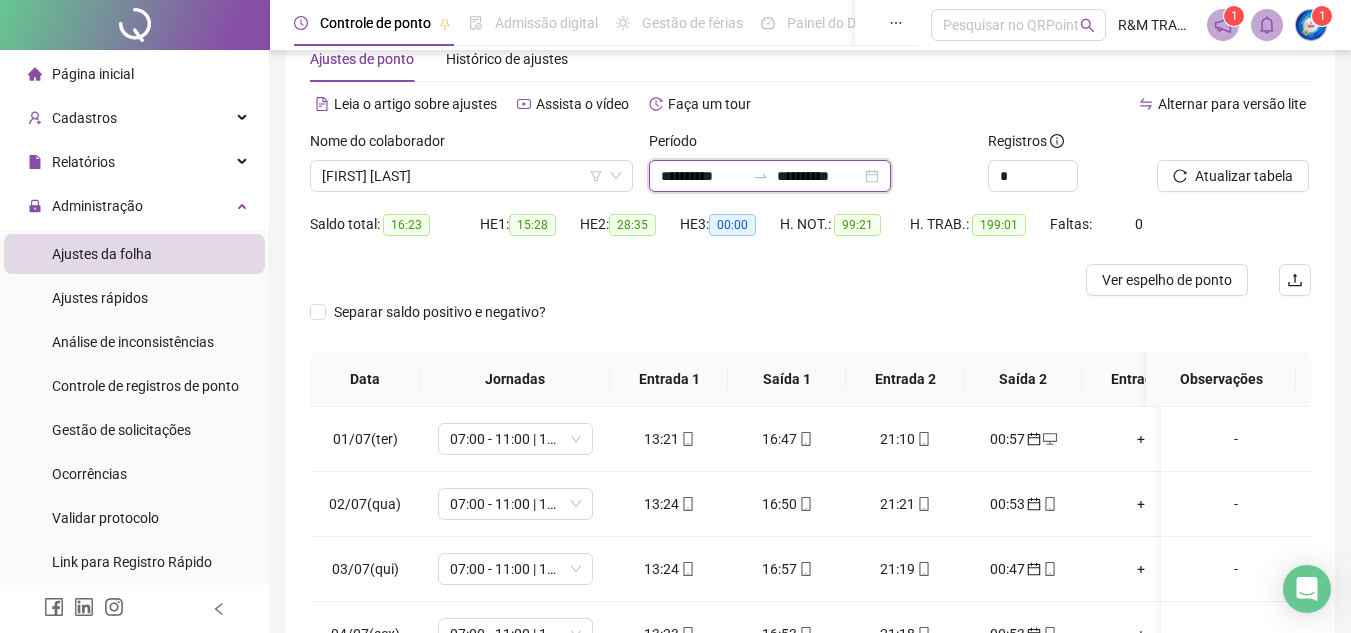 click on "**********" at bounding box center [703, 176] 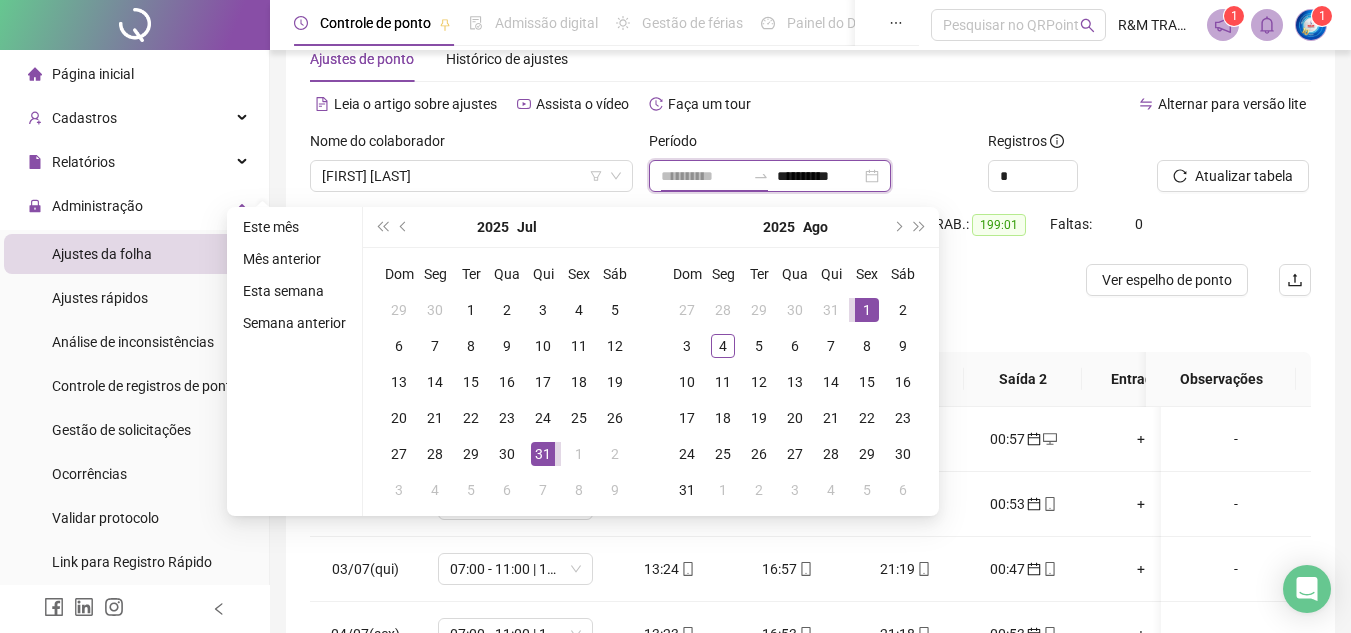 type on "**********" 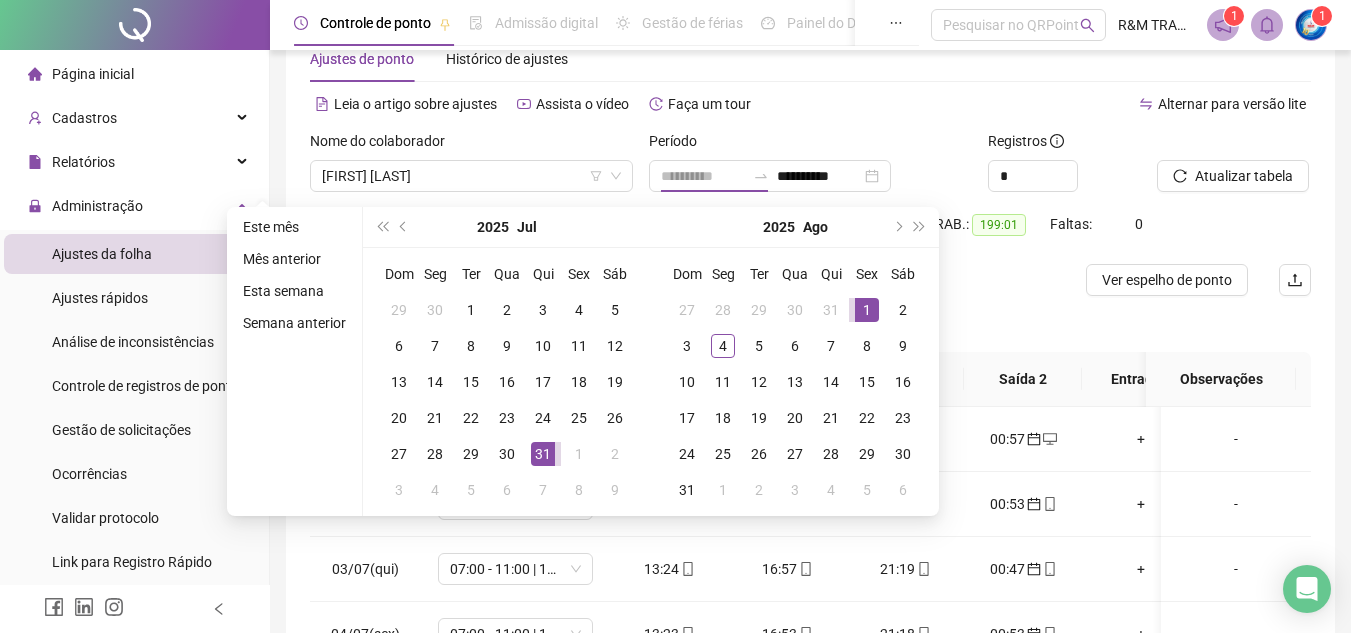 click on "1" at bounding box center [867, 310] 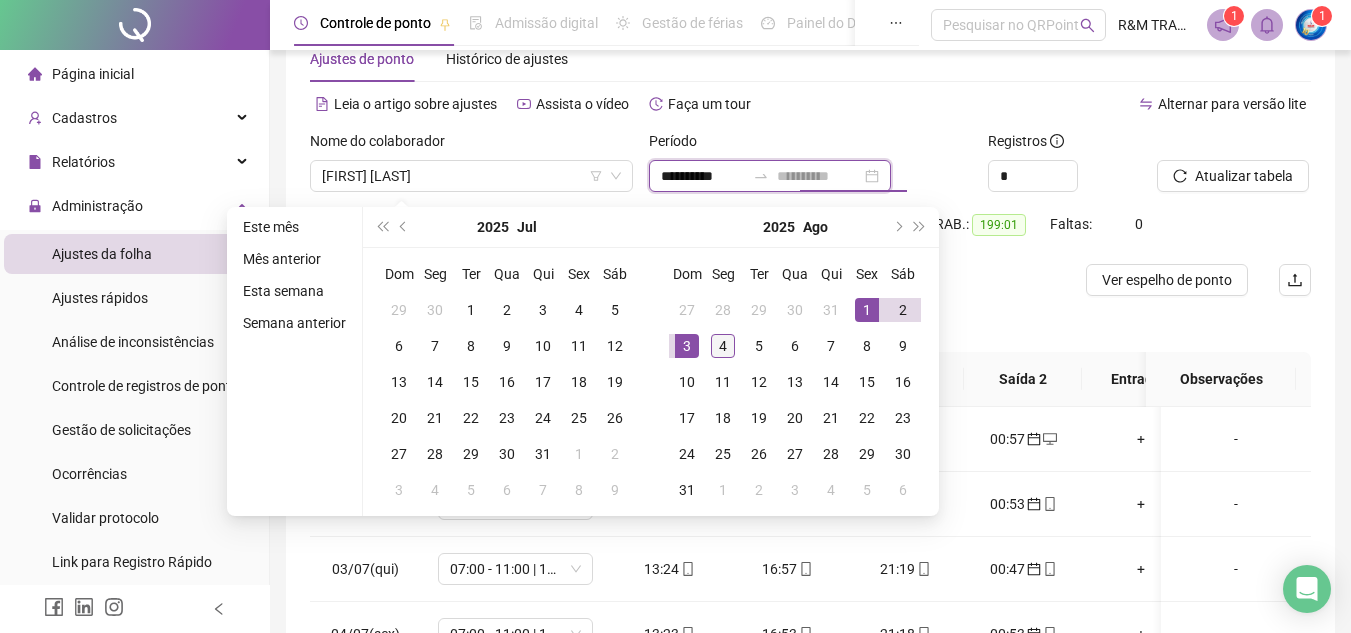 type on "**********" 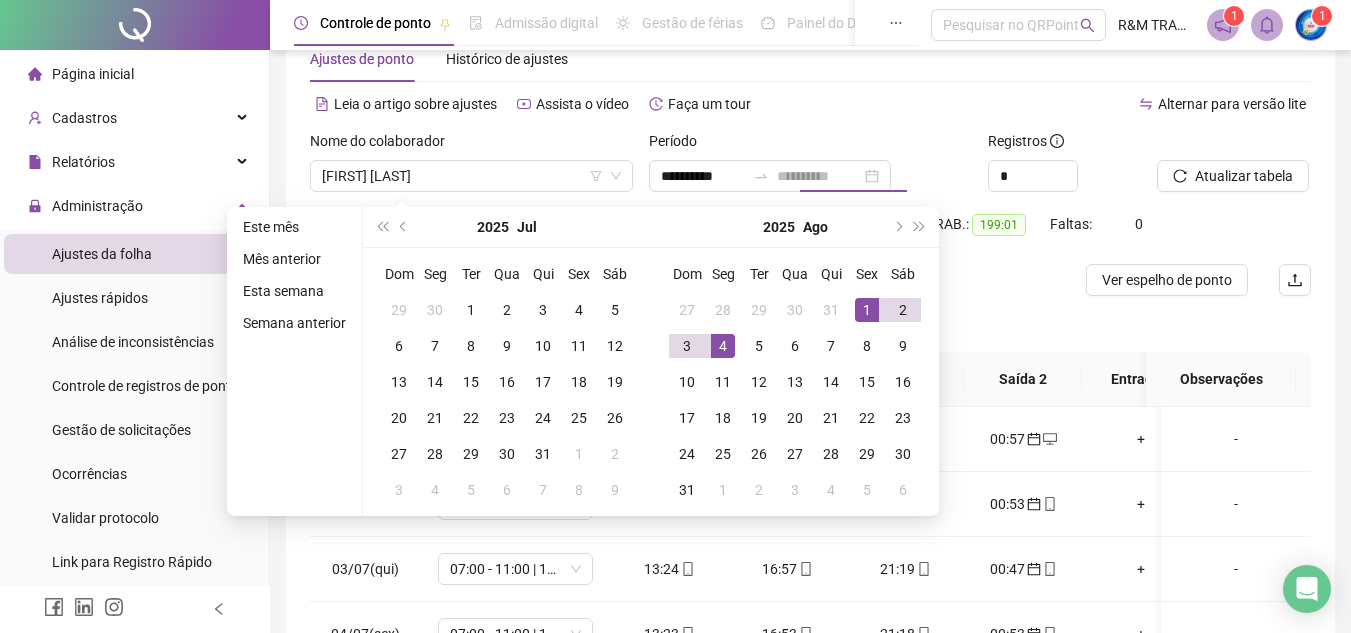 click on "4" at bounding box center [723, 346] 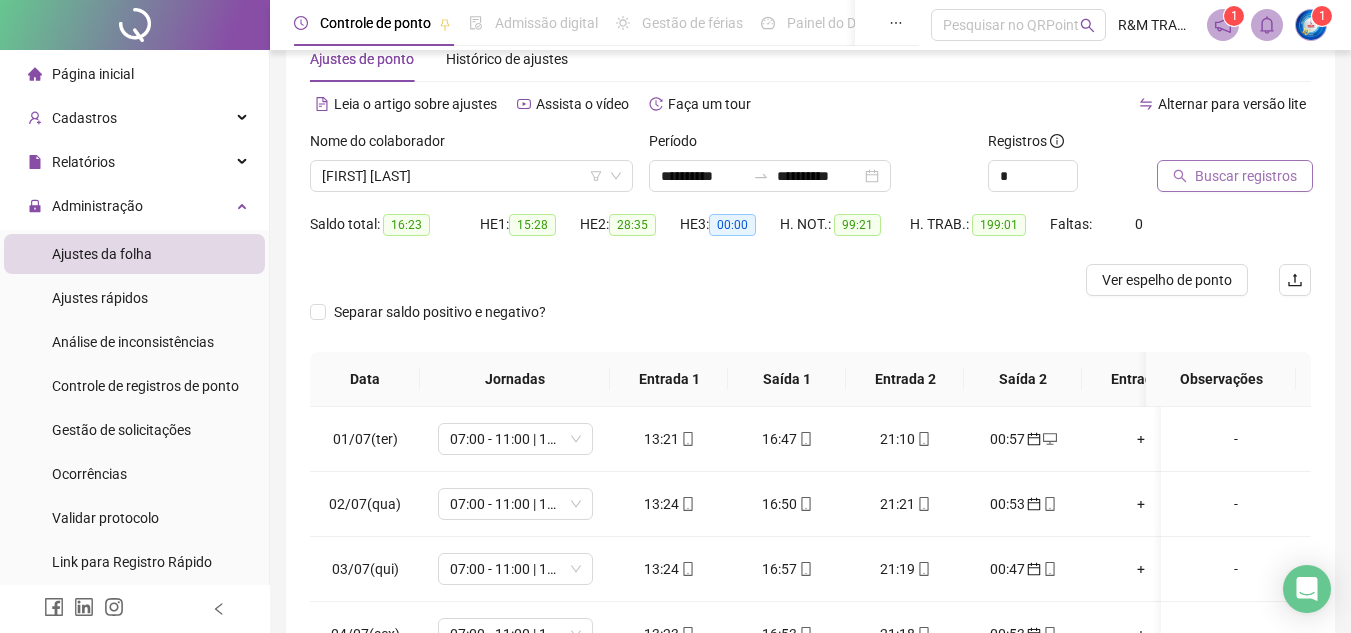 click on "Buscar registros" at bounding box center [1246, 176] 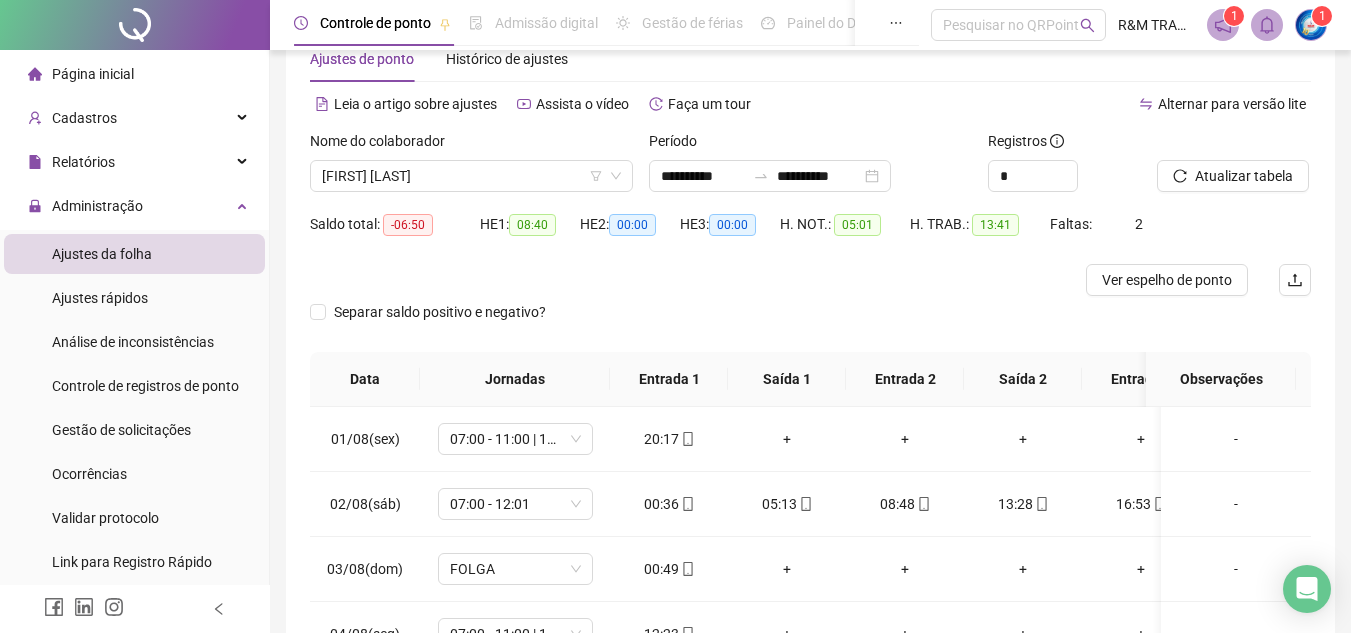 click at bounding box center [685, 280] 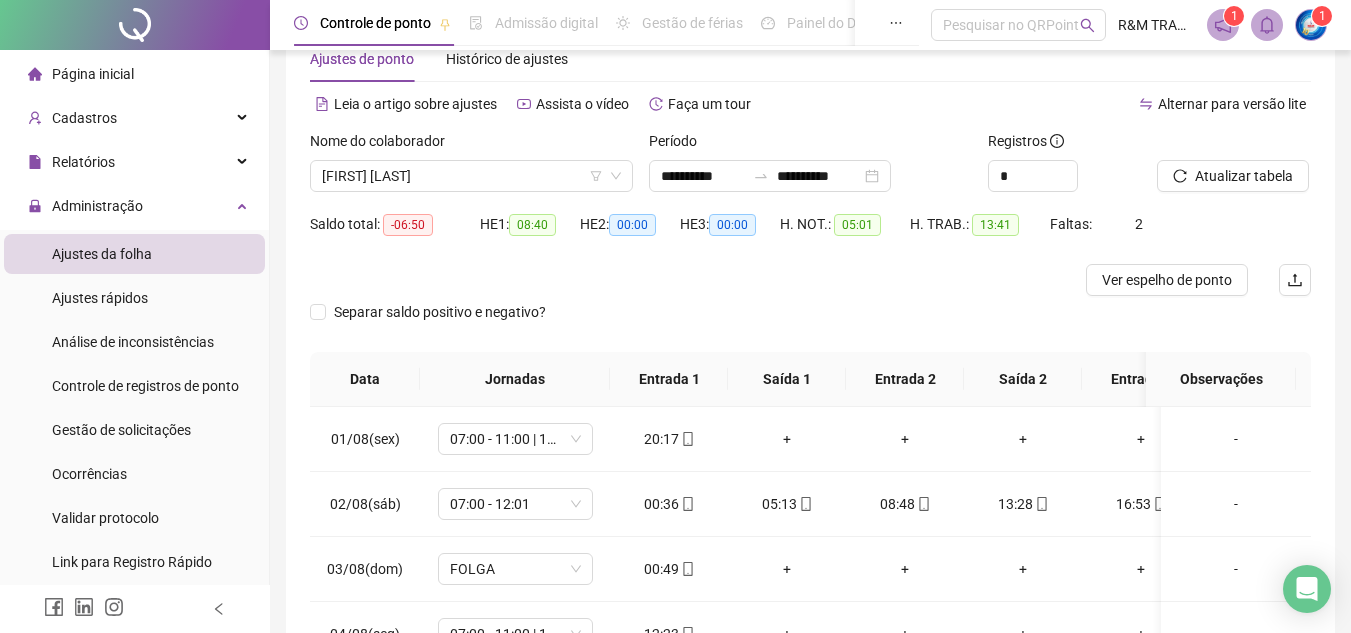 scroll, scrollTop: 0, scrollLeft: 0, axis: both 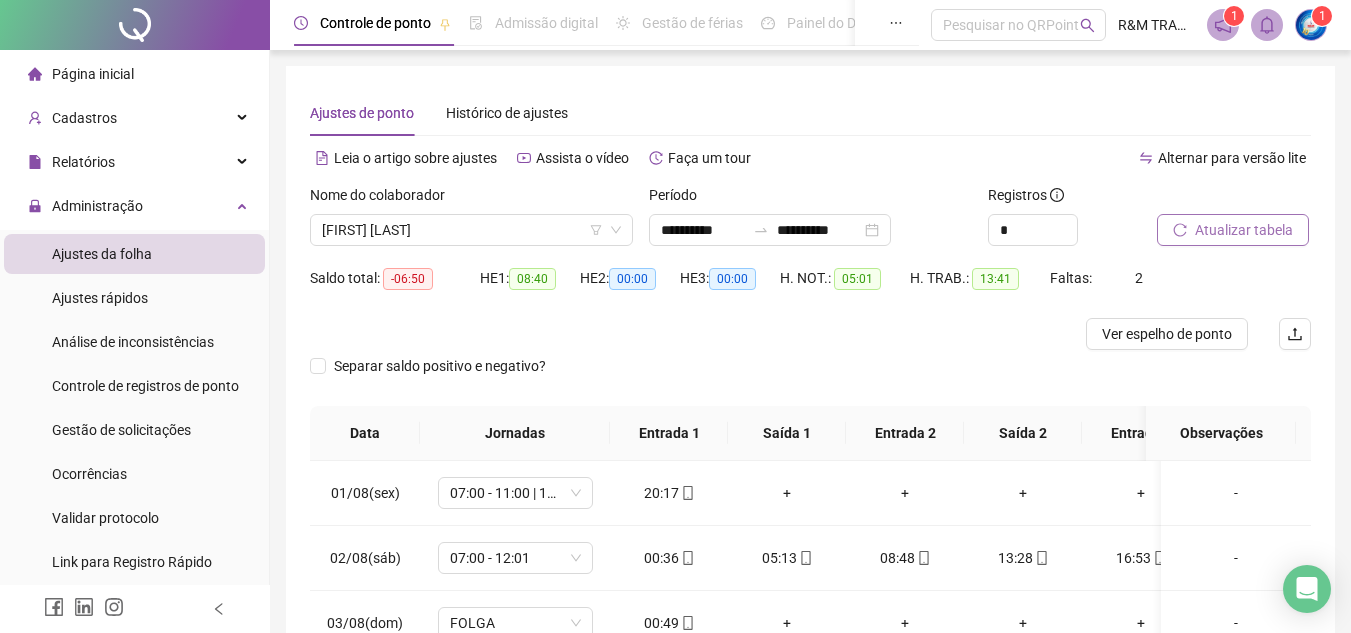 click on "Atualizar tabela" at bounding box center (1244, 230) 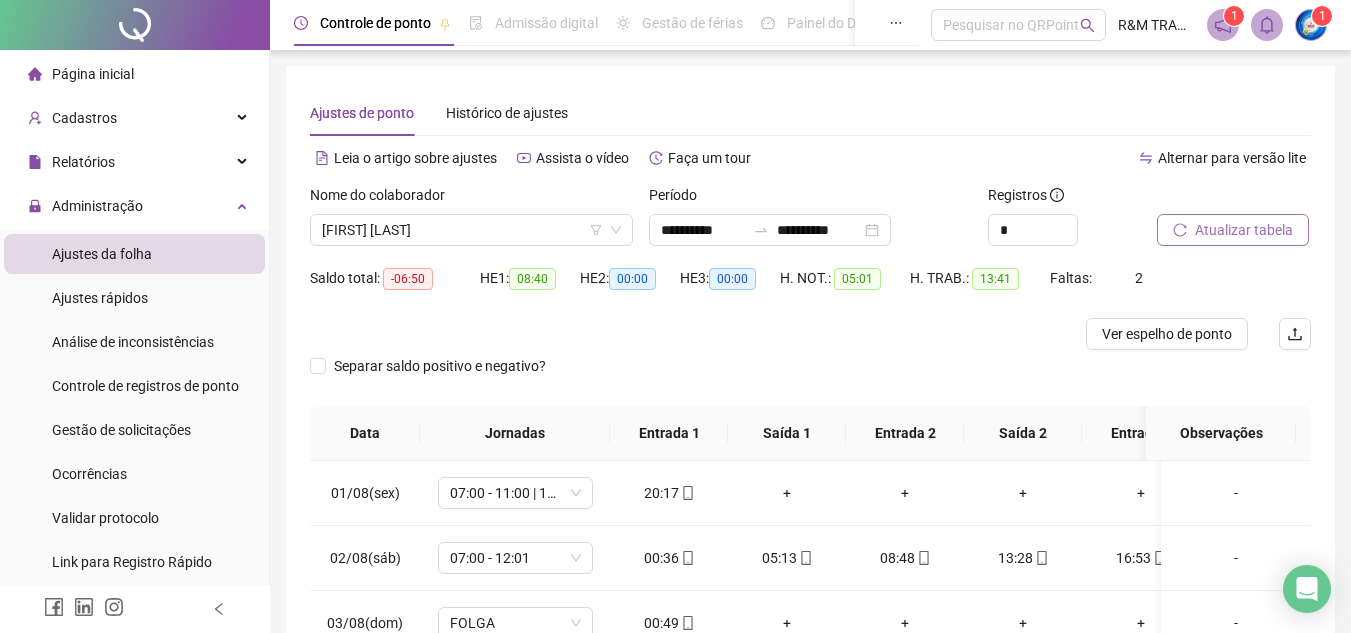click on "Atualizar tabela" at bounding box center (1233, 230) 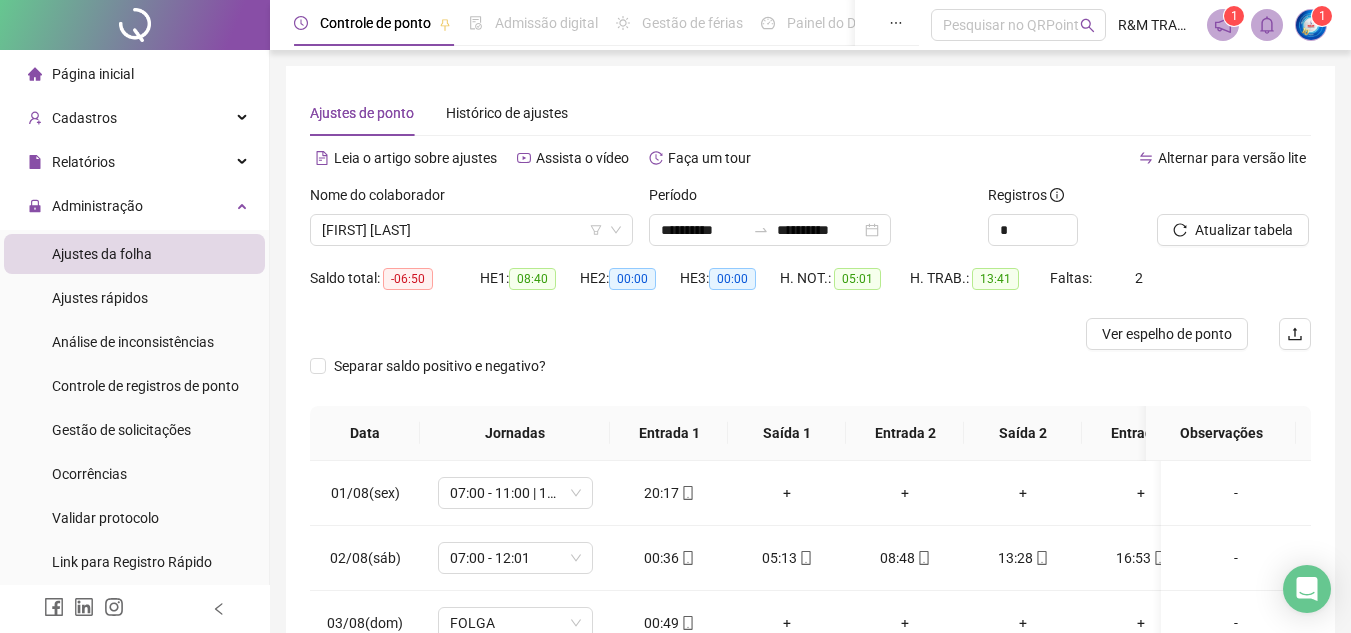 scroll, scrollTop: 213, scrollLeft: 0, axis: vertical 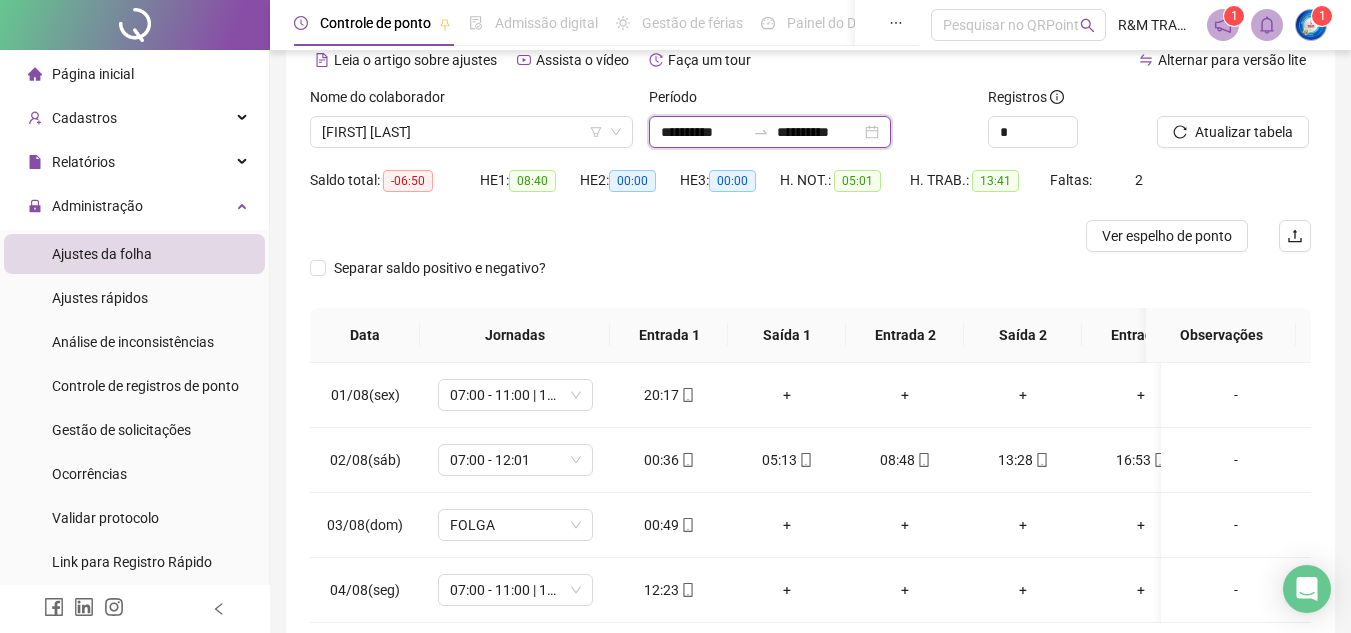 click on "**********" at bounding box center (703, 132) 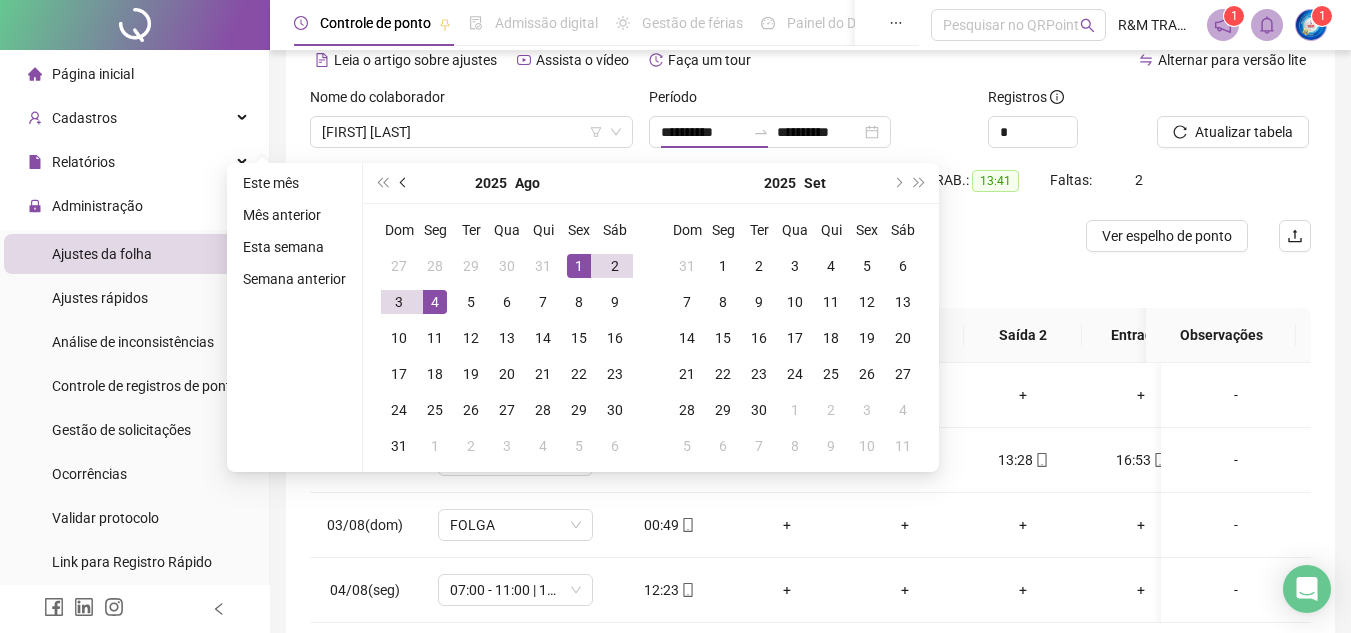 click at bounding box center (405, 183) 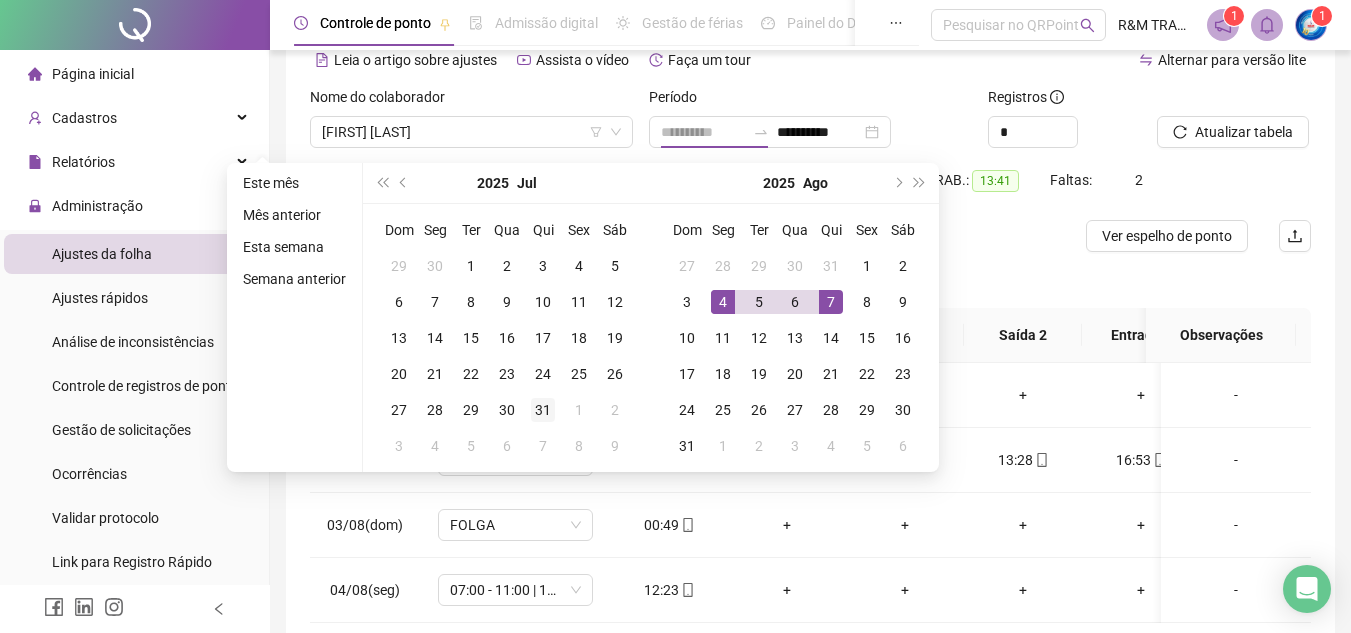 type on "**********" 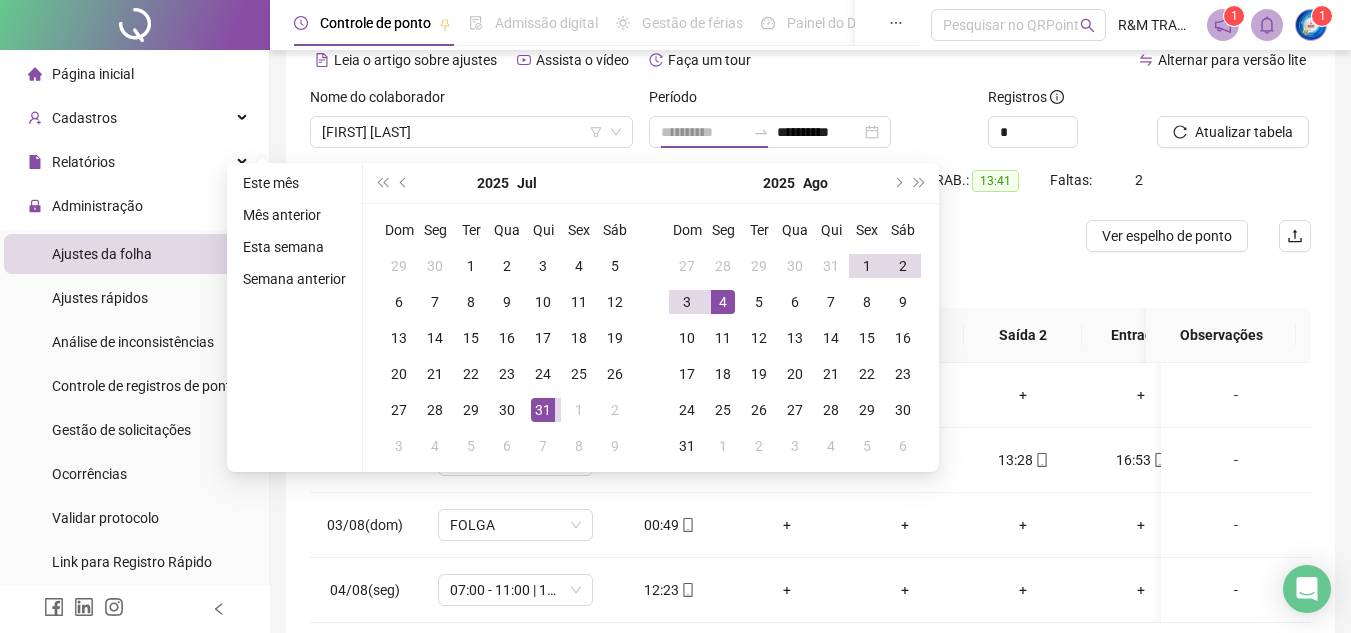 click on "31" at bounding box center (543, 410) 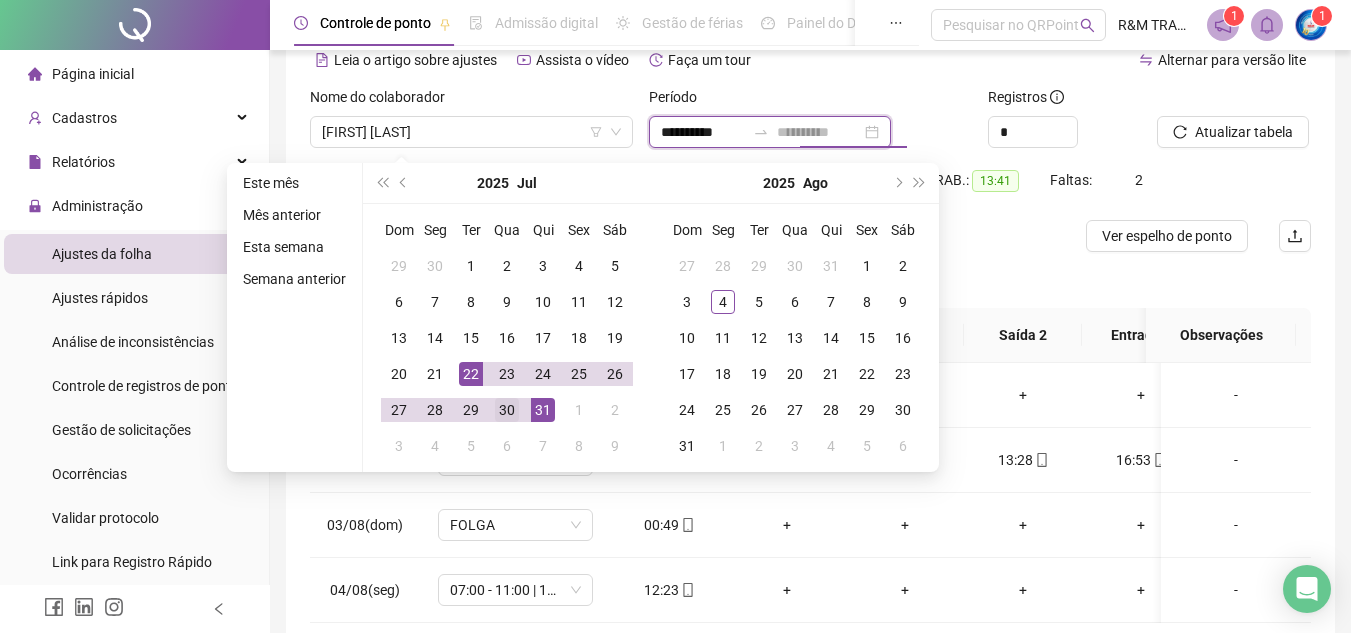 type on "**********" 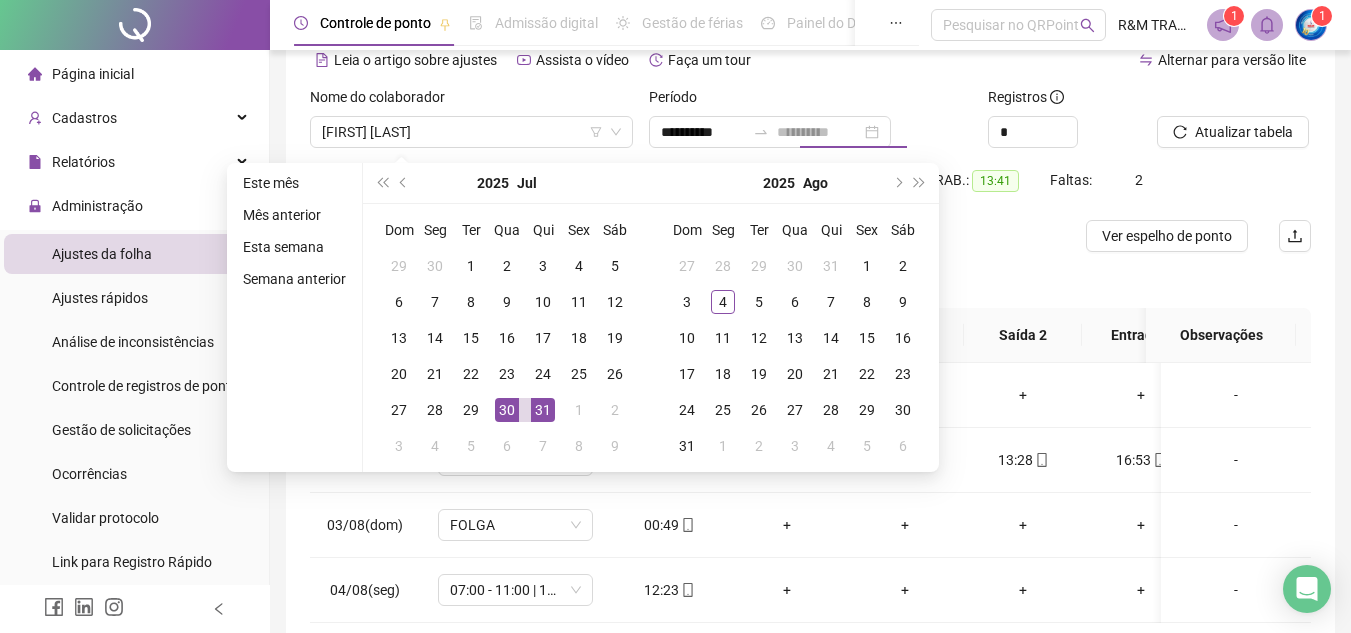 click on "30" at bounding box center (507, 410) 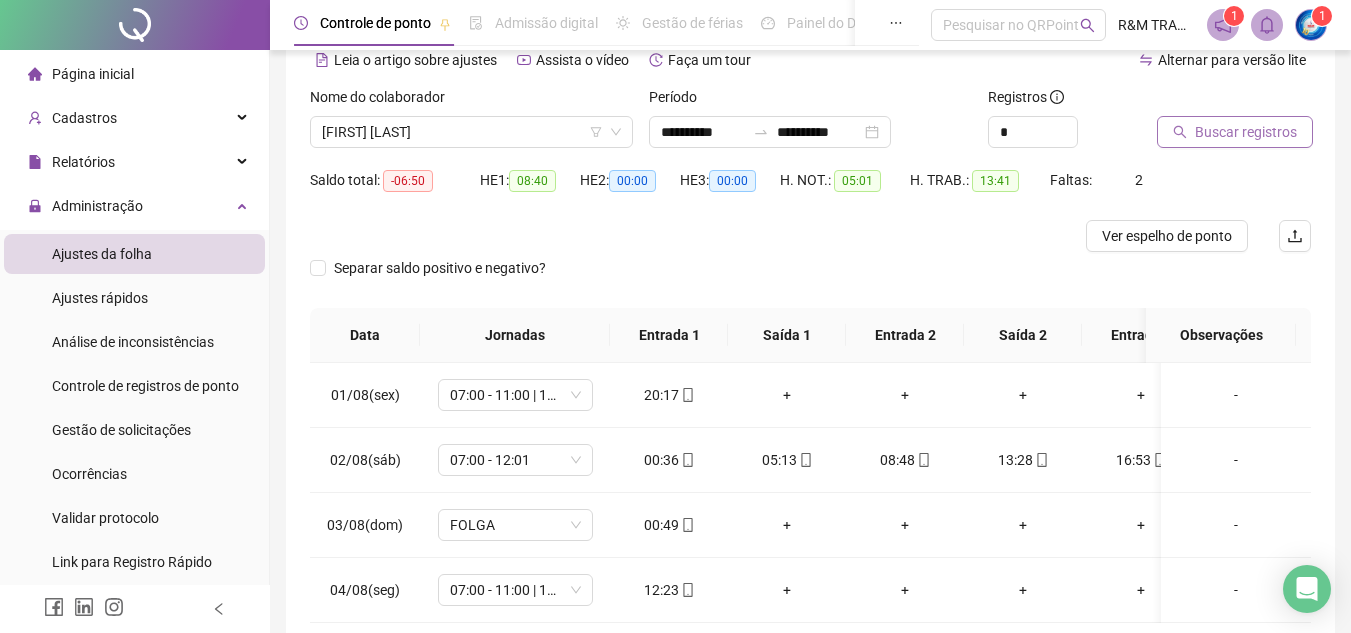 click on "Buscar registros" at bounding box center [1246, 132] 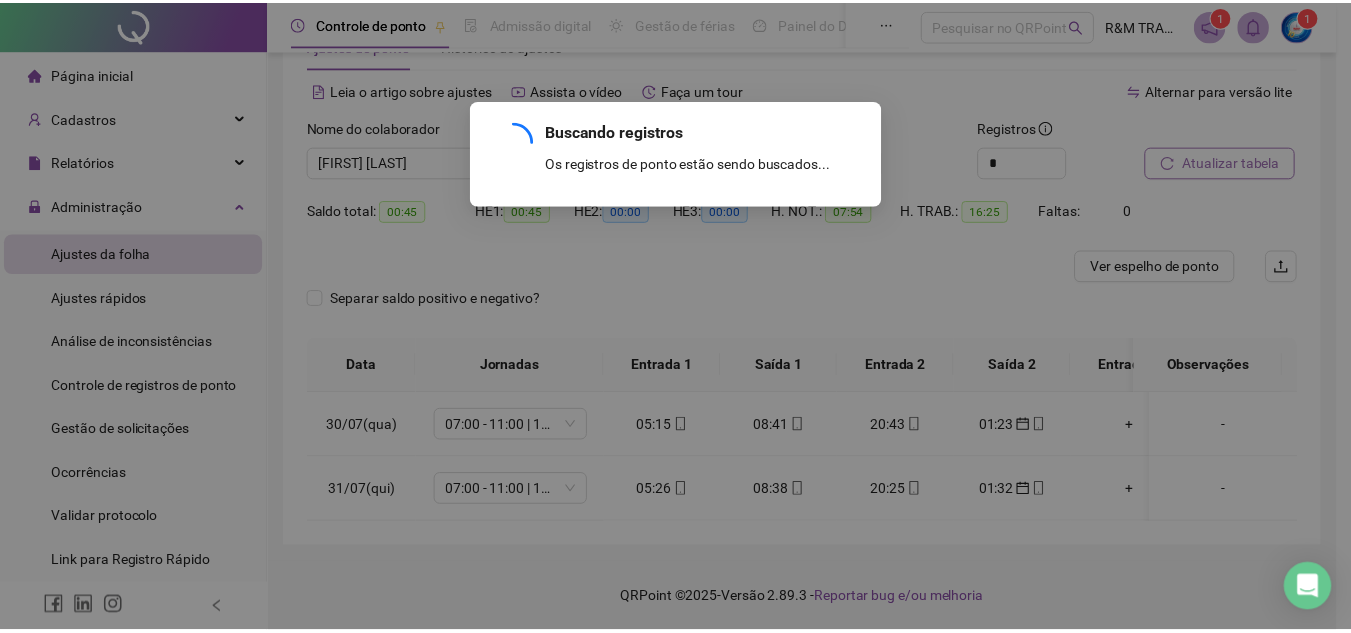 scroll, scrollTop: 83, scrollLeft: 0, axis: vertical 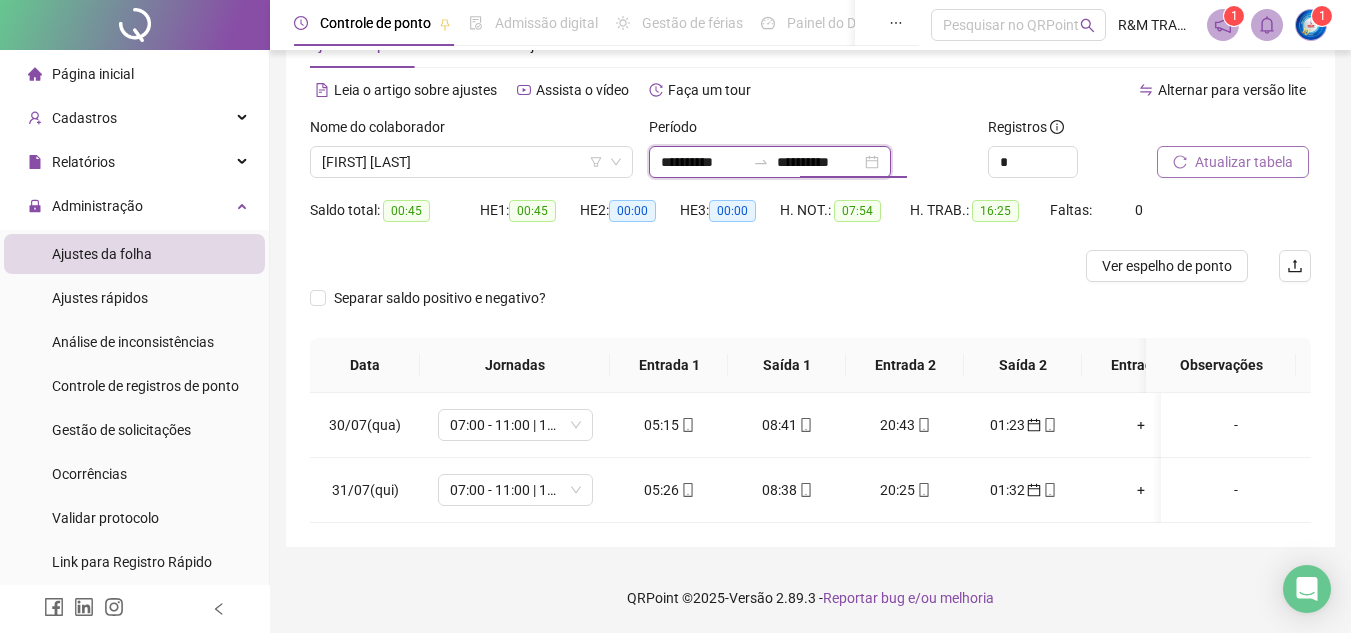 click on "**********" at bounding box center [819, 162] 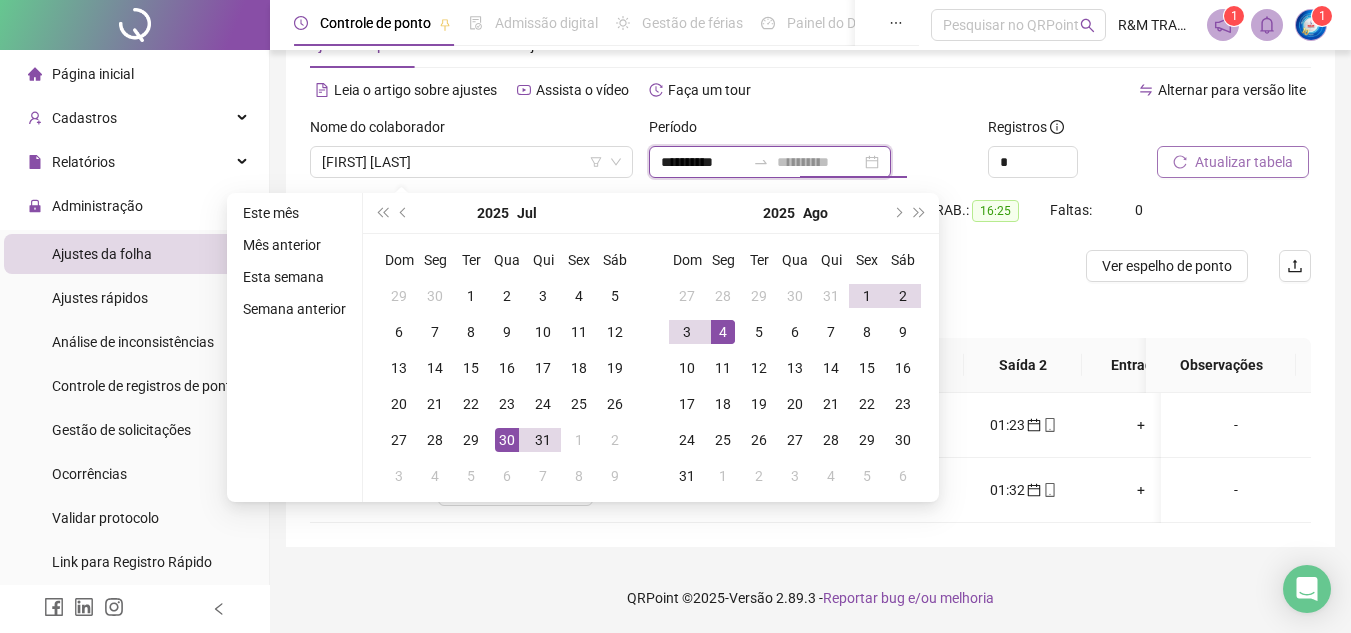 type on "**********" 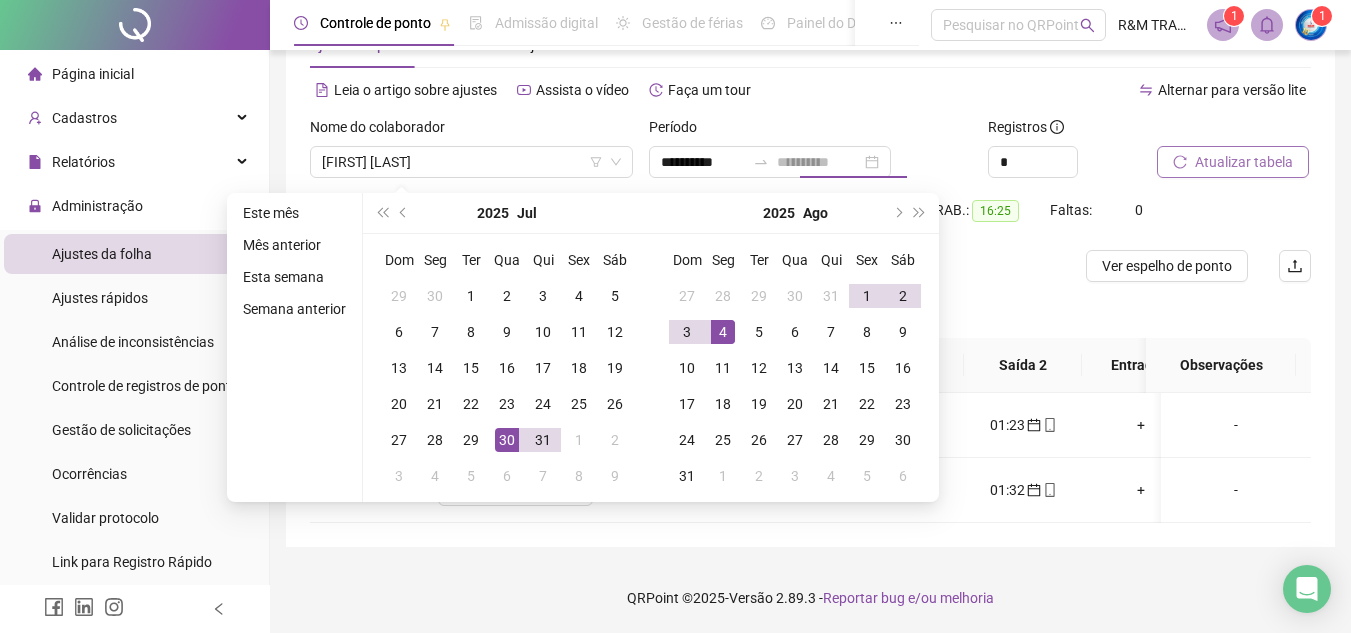 click on "4" at bounding box center [723, 332] 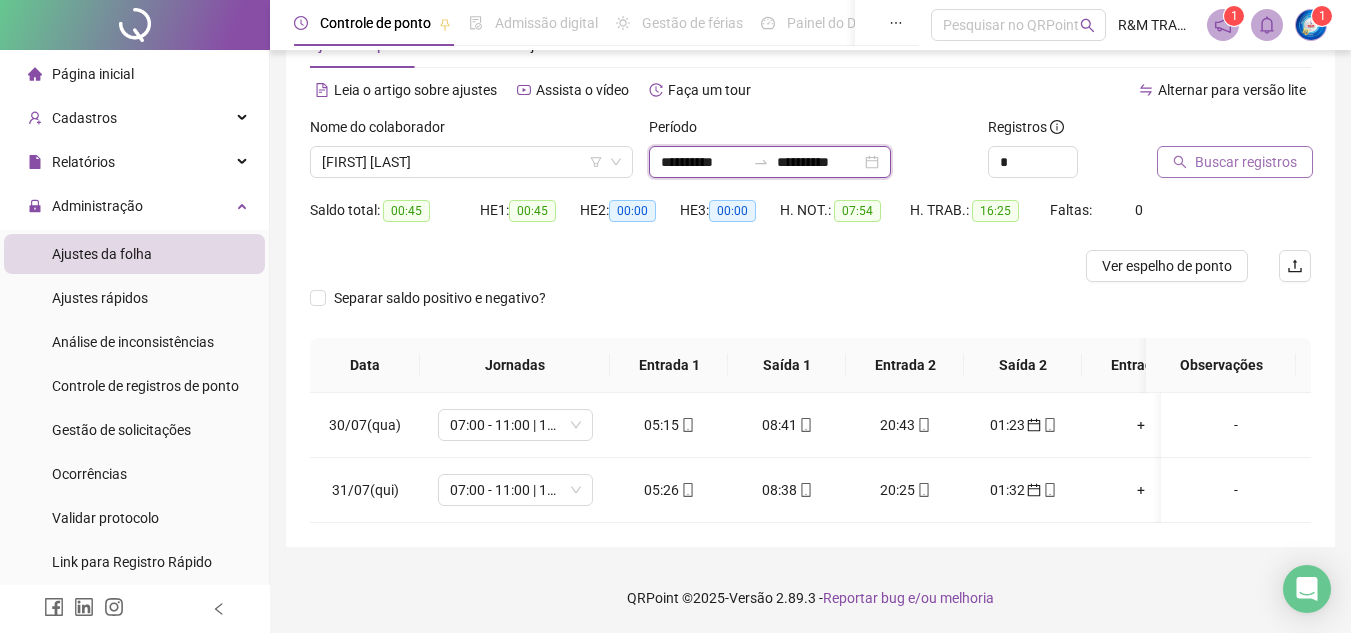click on "**********" at bounding box center (703, 162) 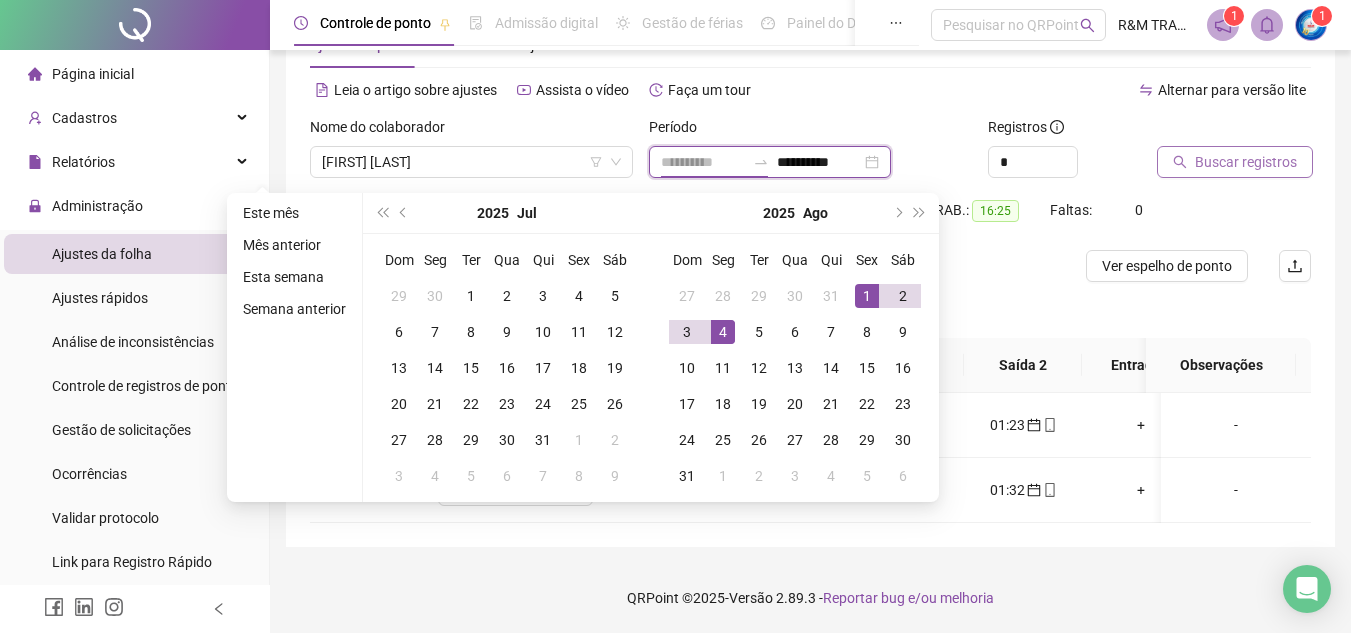type on "**********" 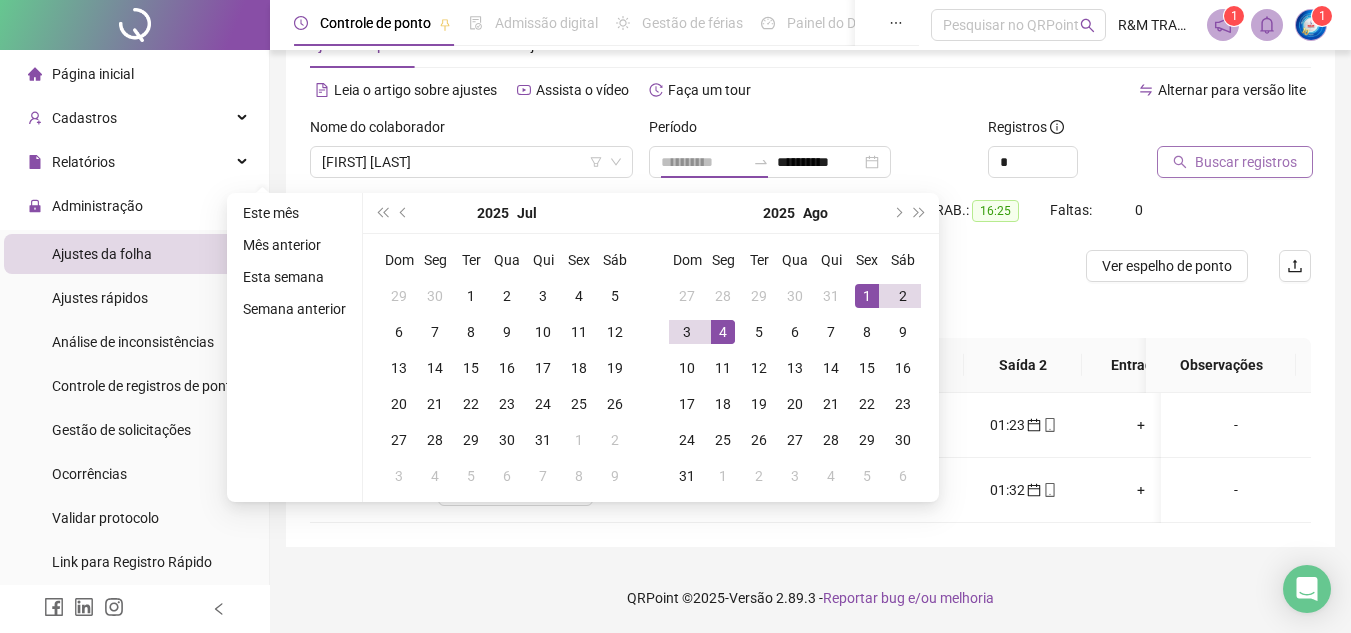 click on "1" at bounding box center [867, 296] 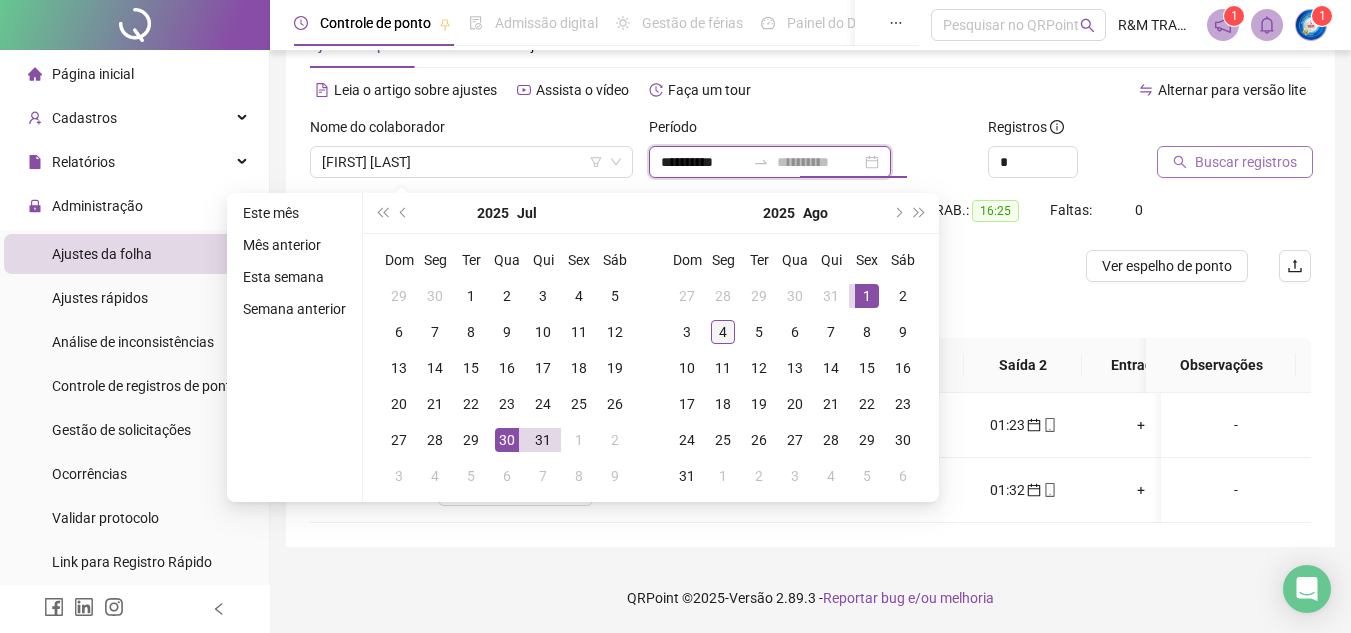 type on "**********" 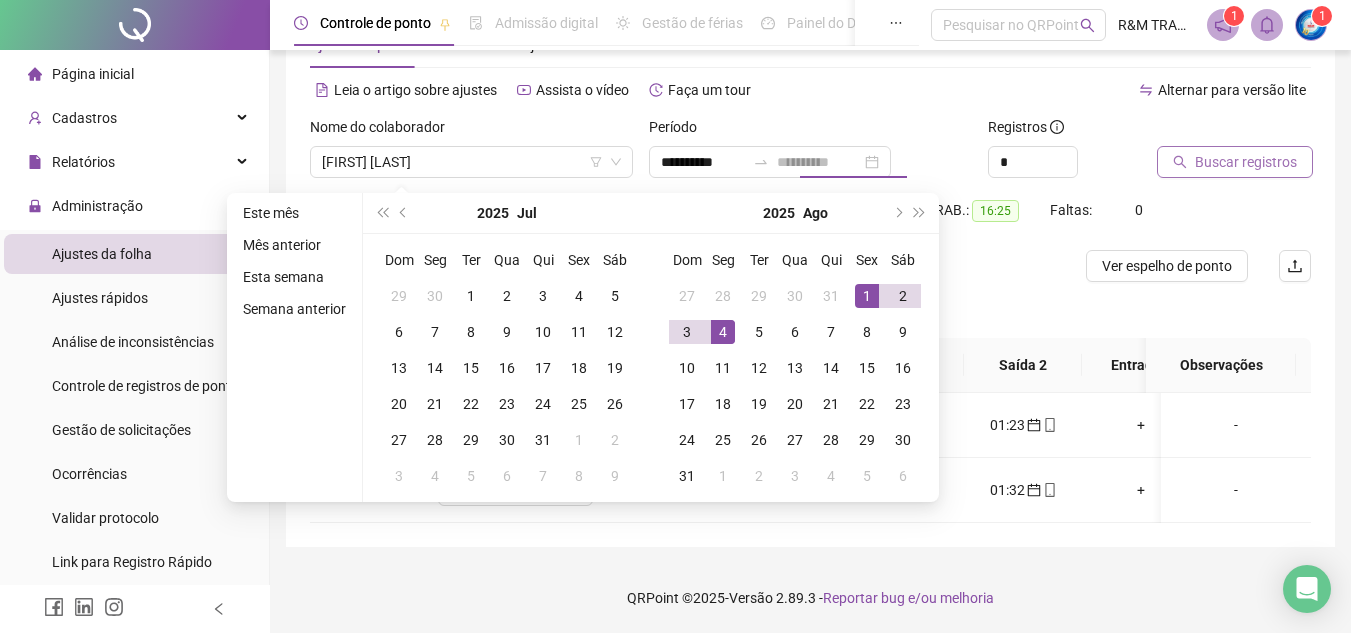 click on "4" at bounding box center [723, 332] 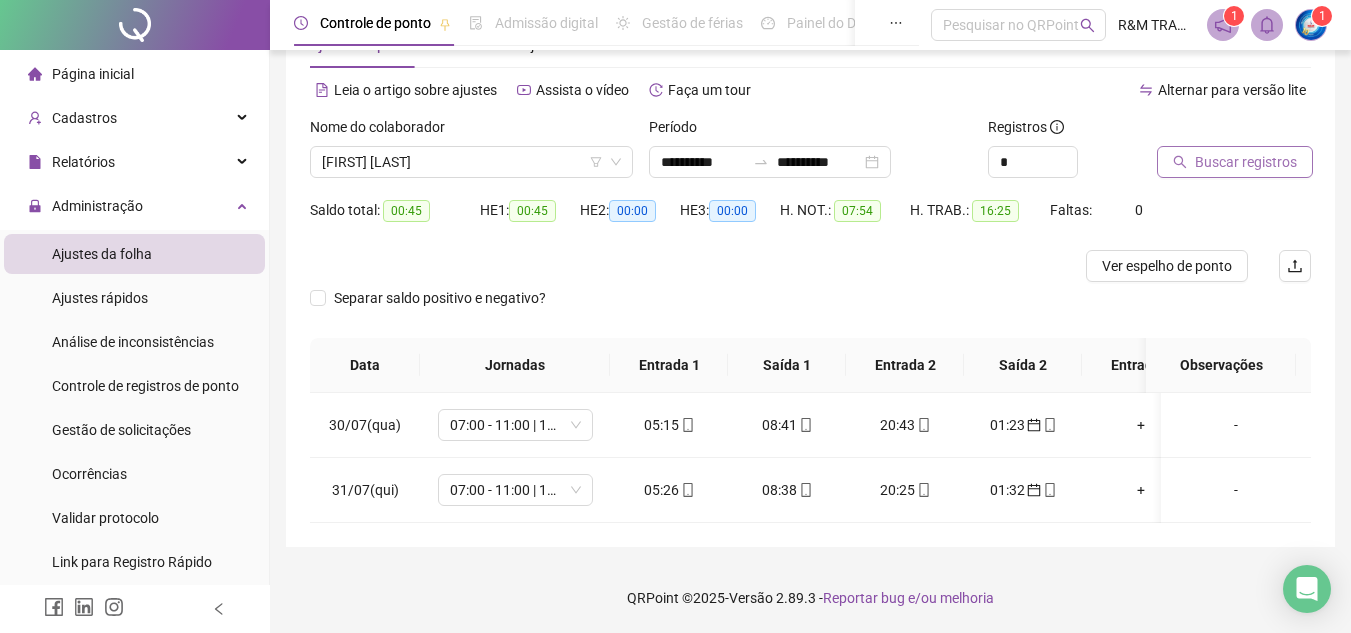 click on "Buscar registros" at bounding box center (1234, 155) 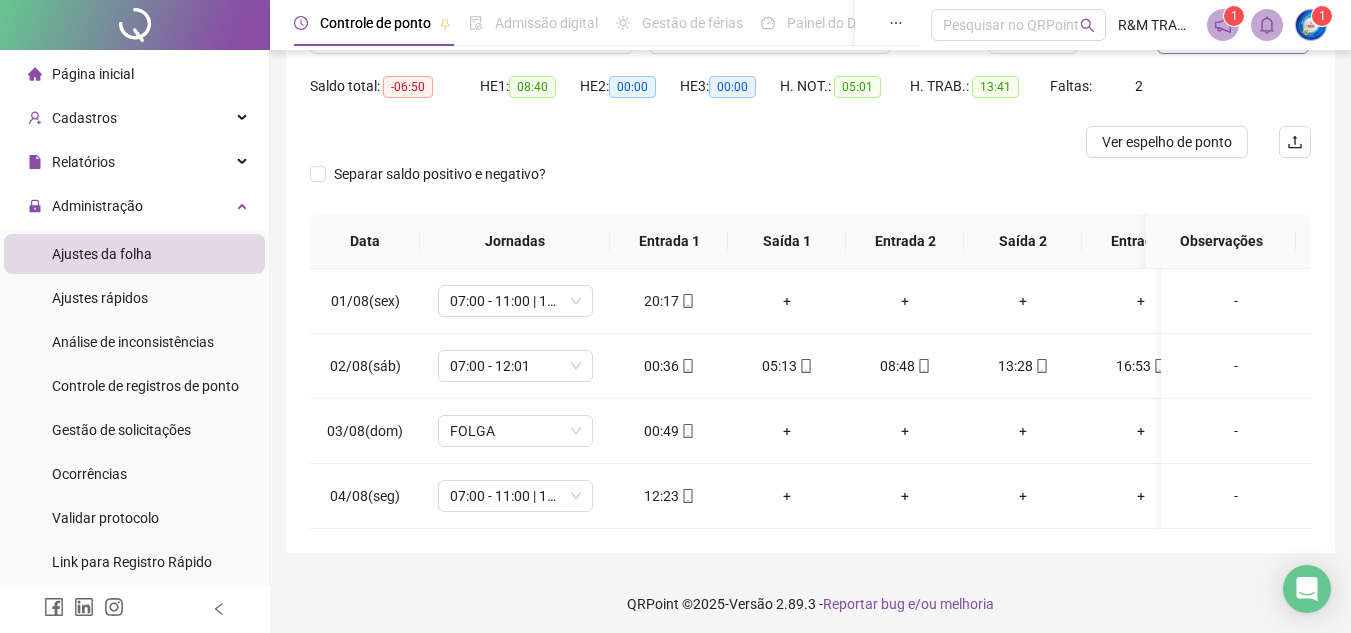 scroll, scrollTop: 213, scrollLeft: 0, axis: vertical 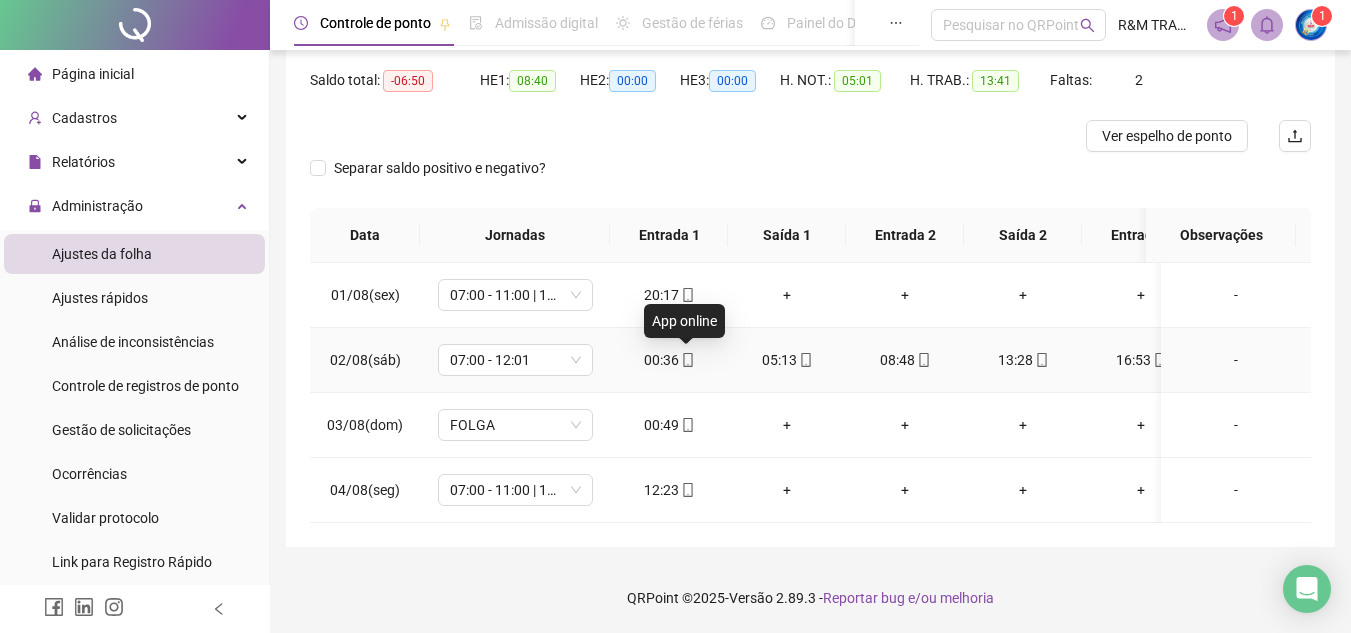 click 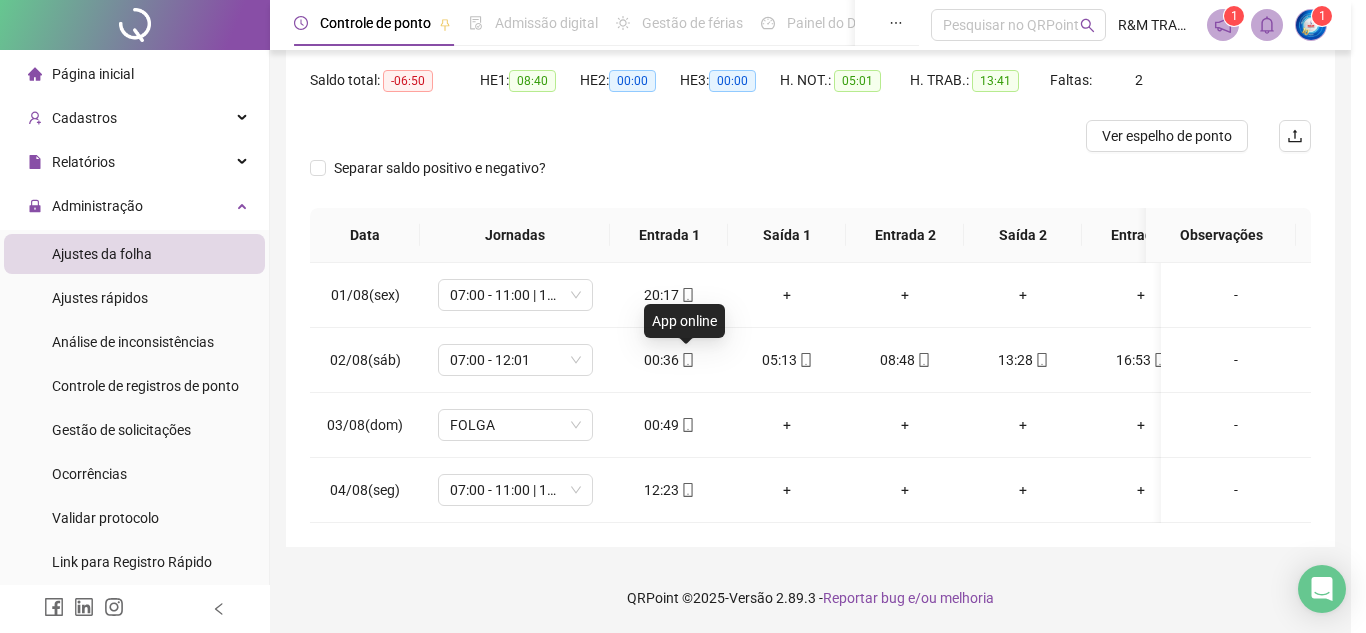 type on "**********" 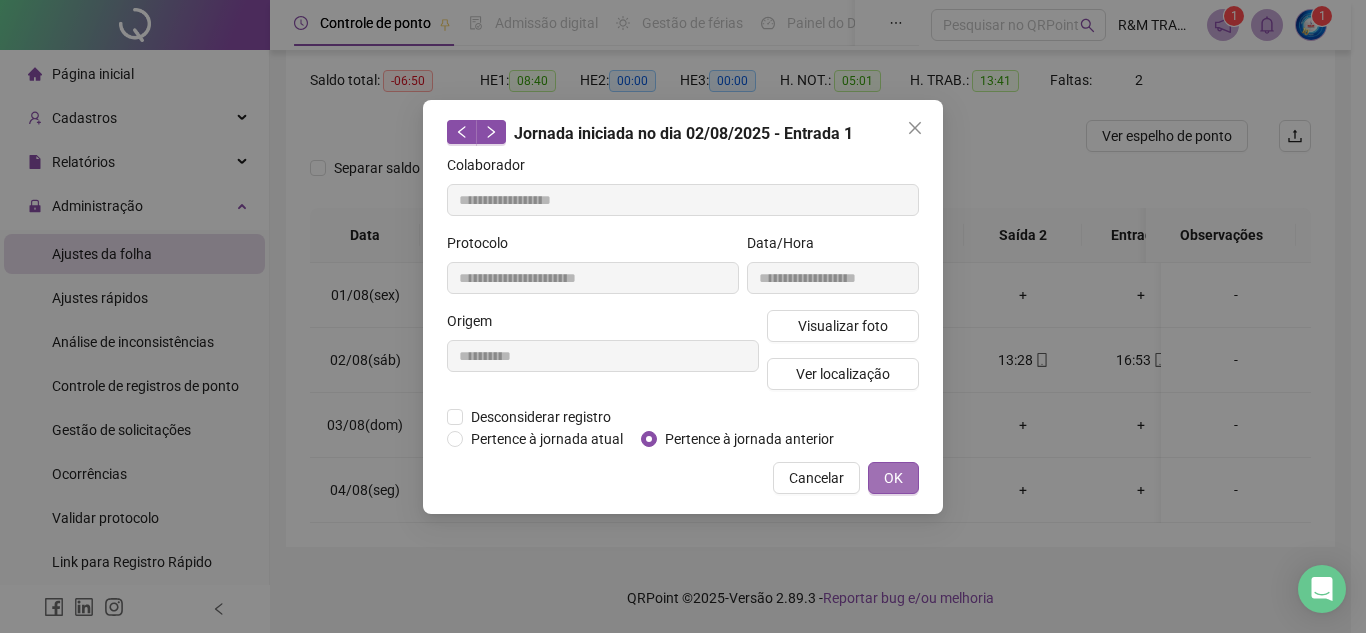 click on "OK" at bounding box center [893, 478] 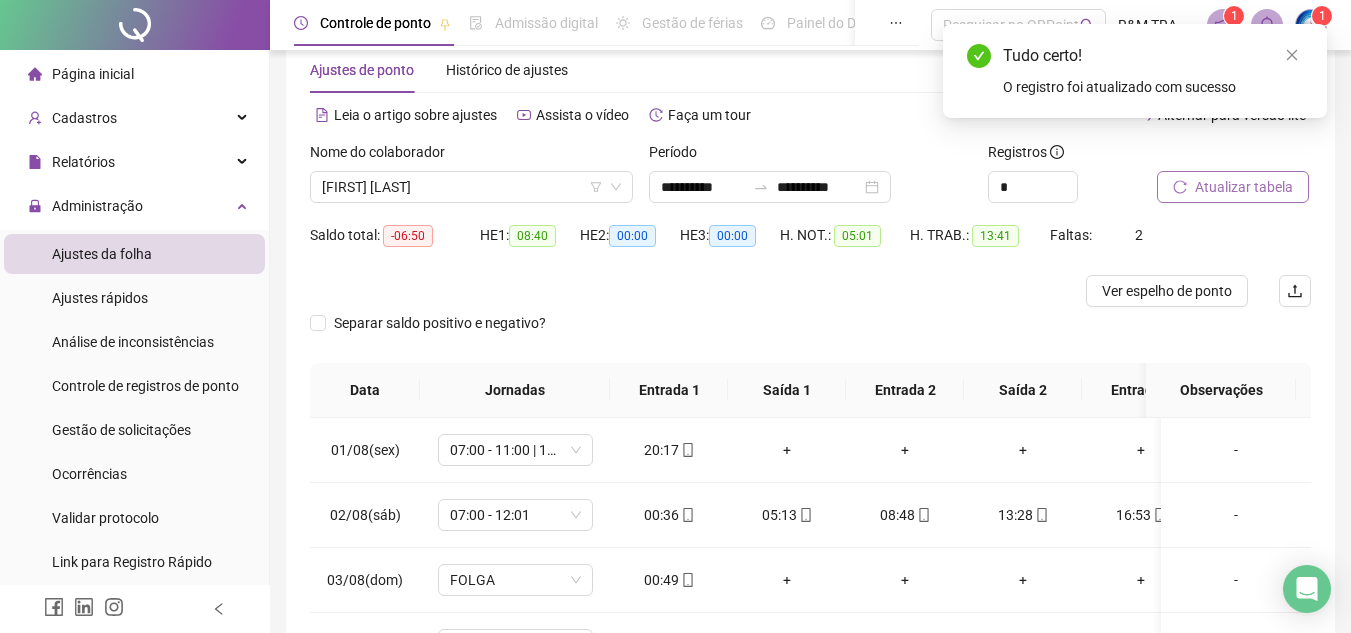 scroll, scrollTop: 41, scrollLeft: 0, axis: vertical 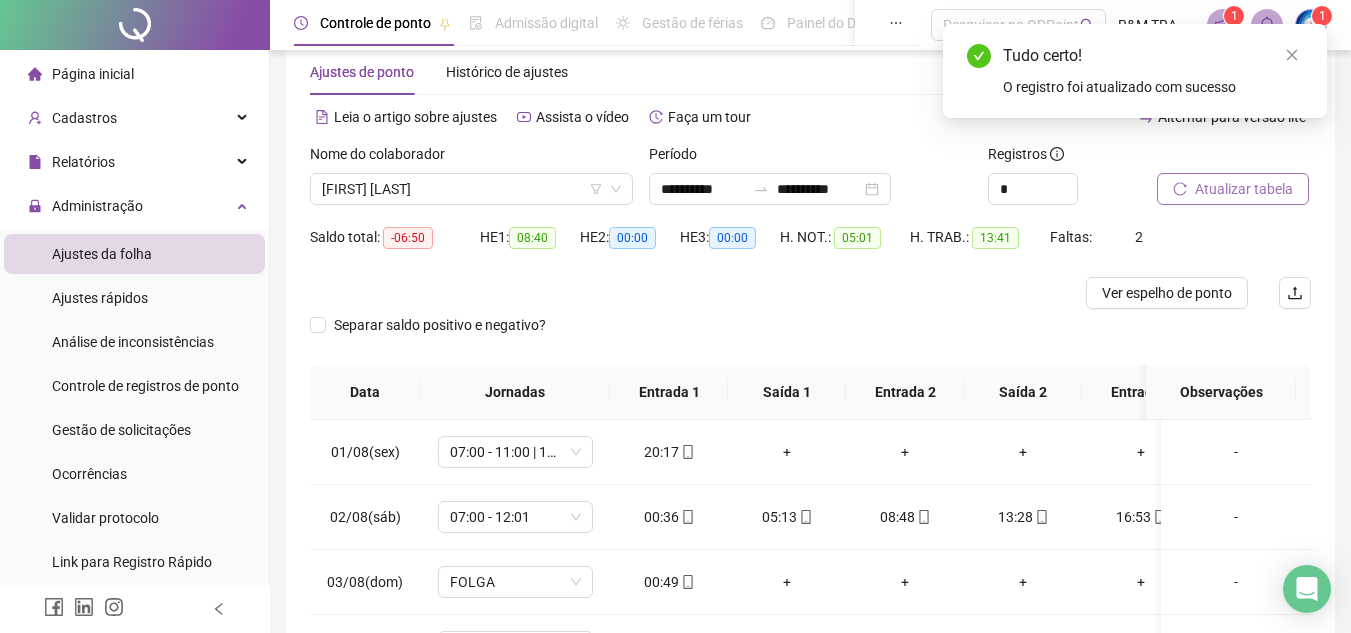 click on "Atualizar tabela" at bounding box center [1244, 189] 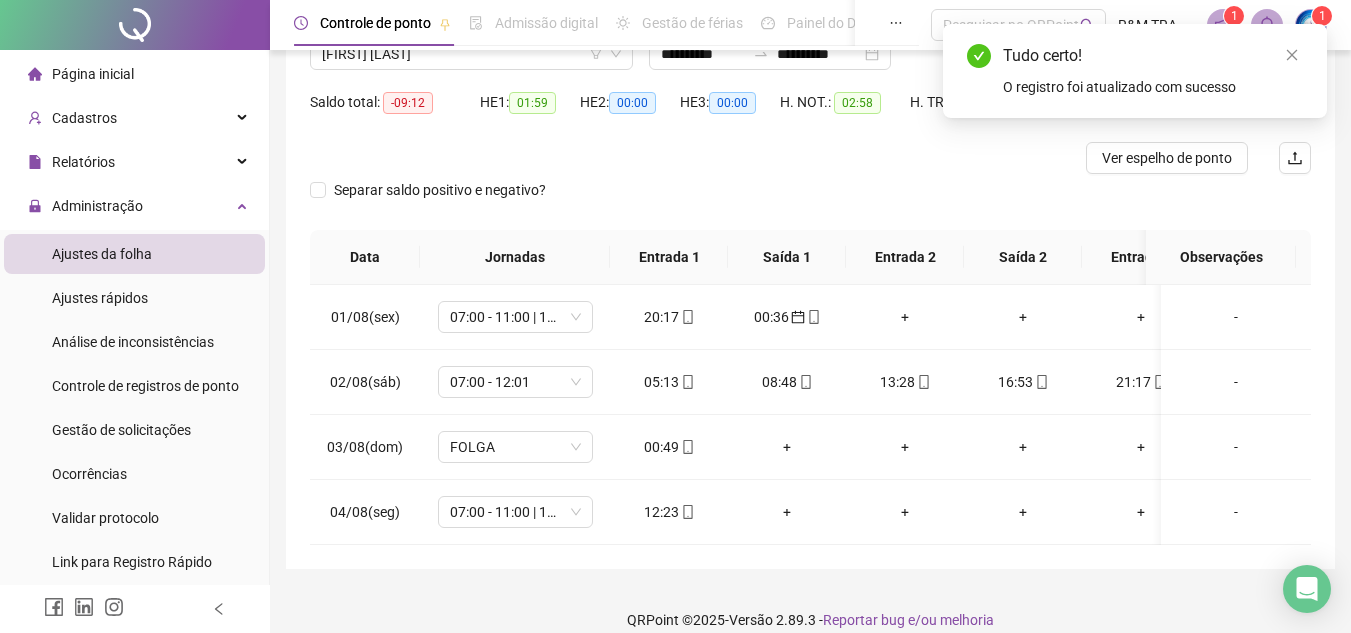 scroll, scrollTop: 213, scrollLeft: 0, axis: vertical 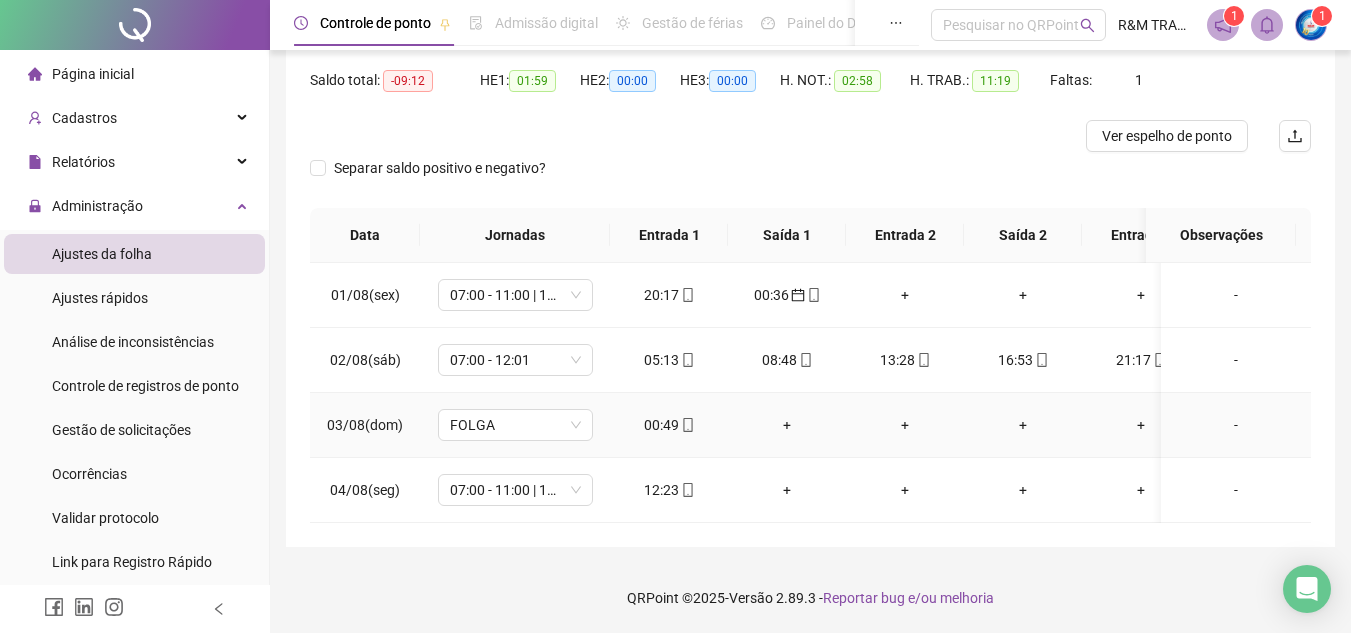 click 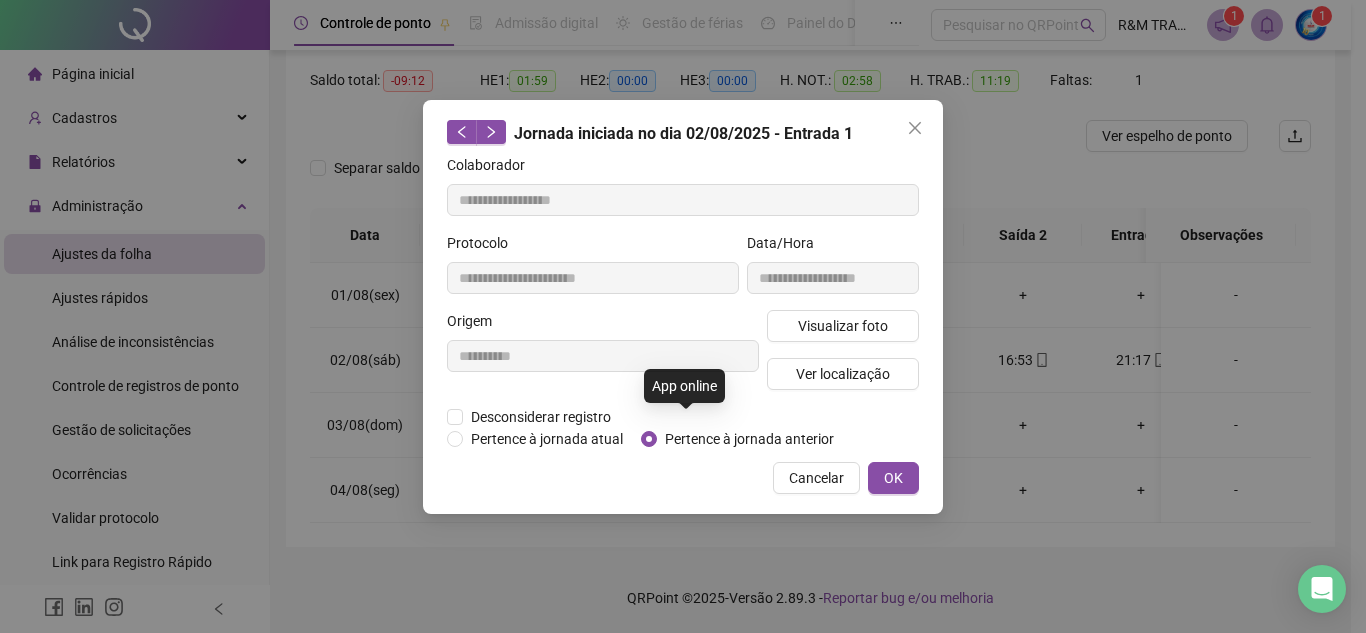 type on "**********" 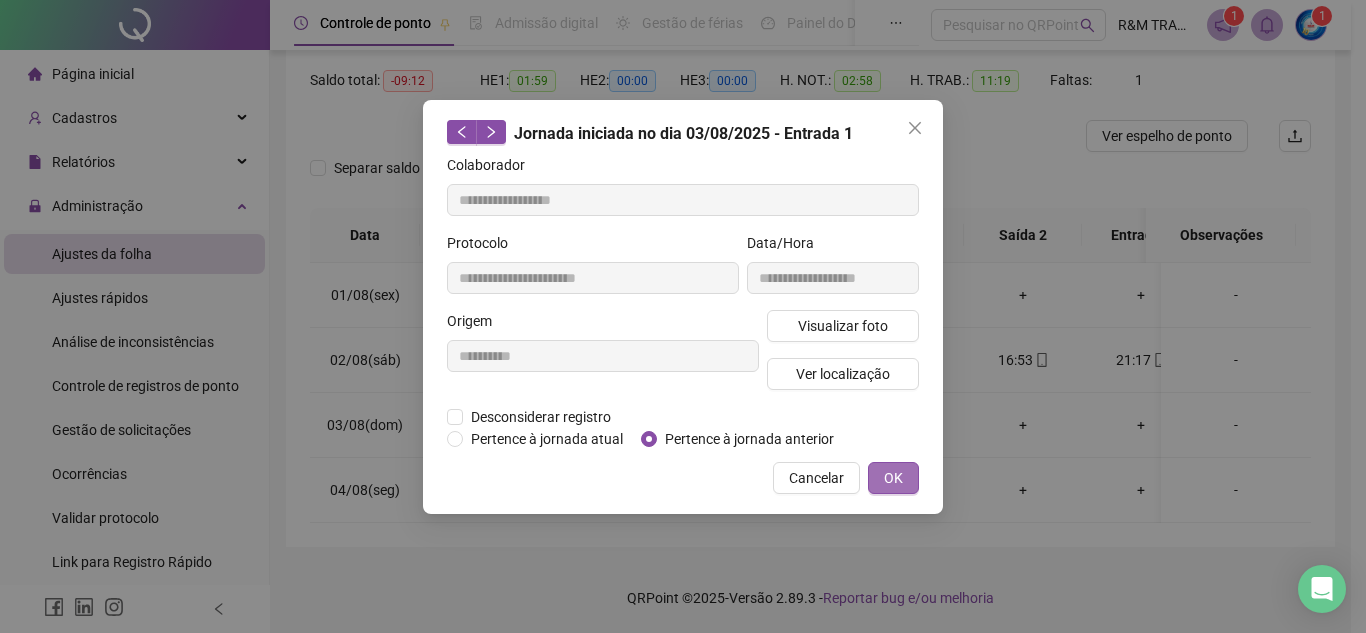 click on "OK" at bounding box center [893, 478] 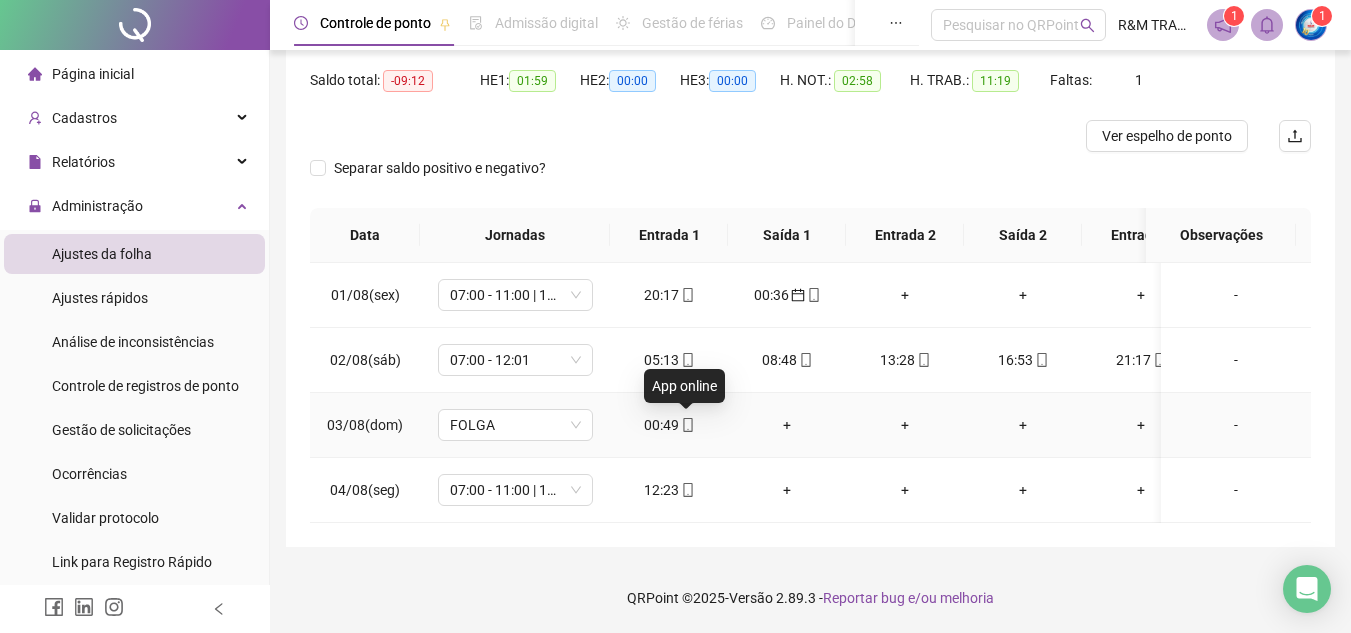 click 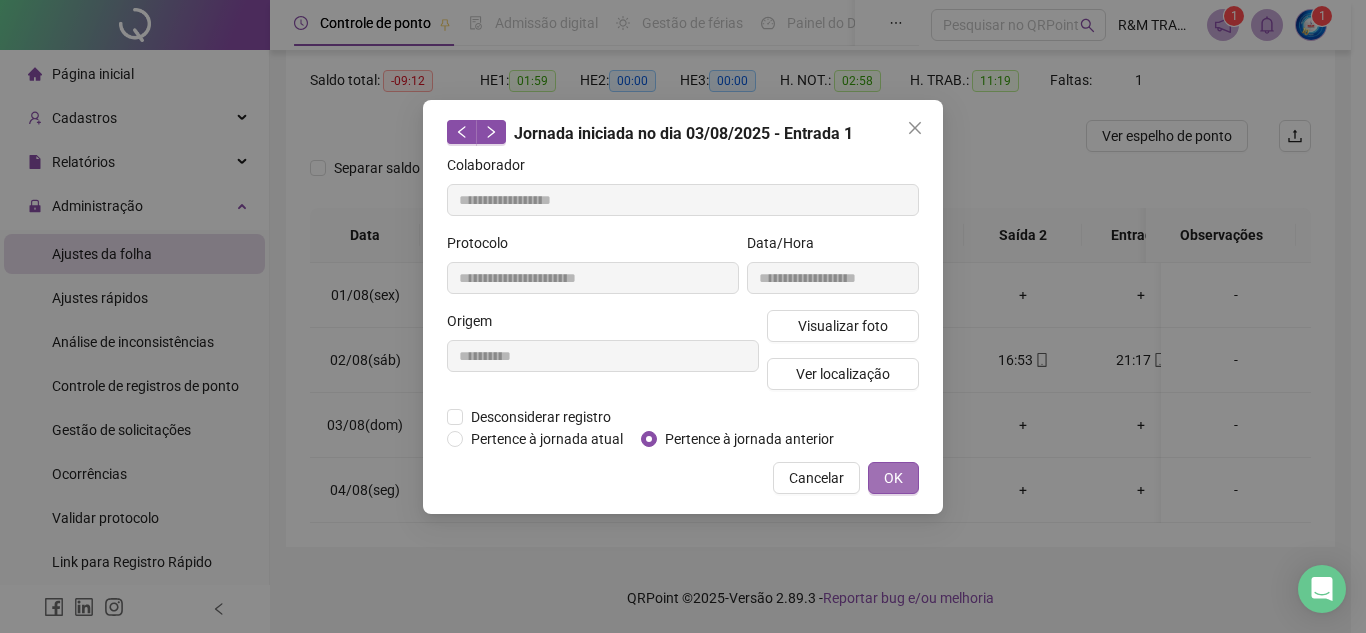 click on "OK" at bounding box center (893, 478) 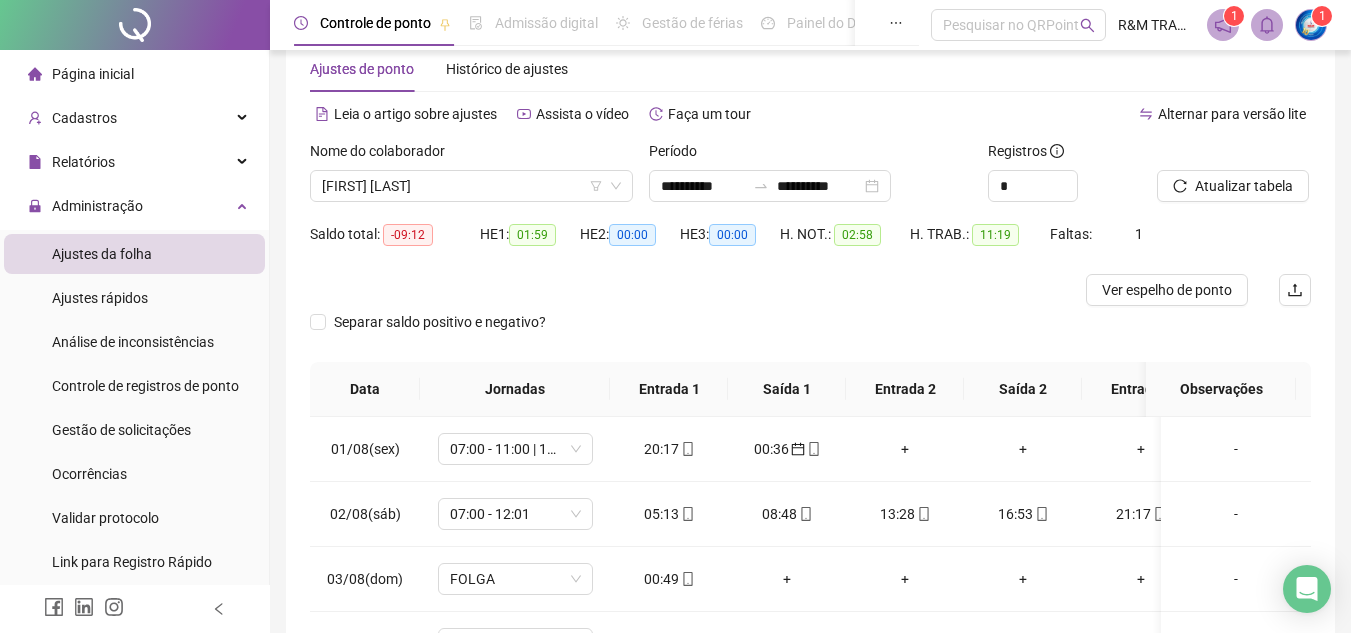 scroll, scrollTop: 31, scrollLeft: 0, axis: vertical 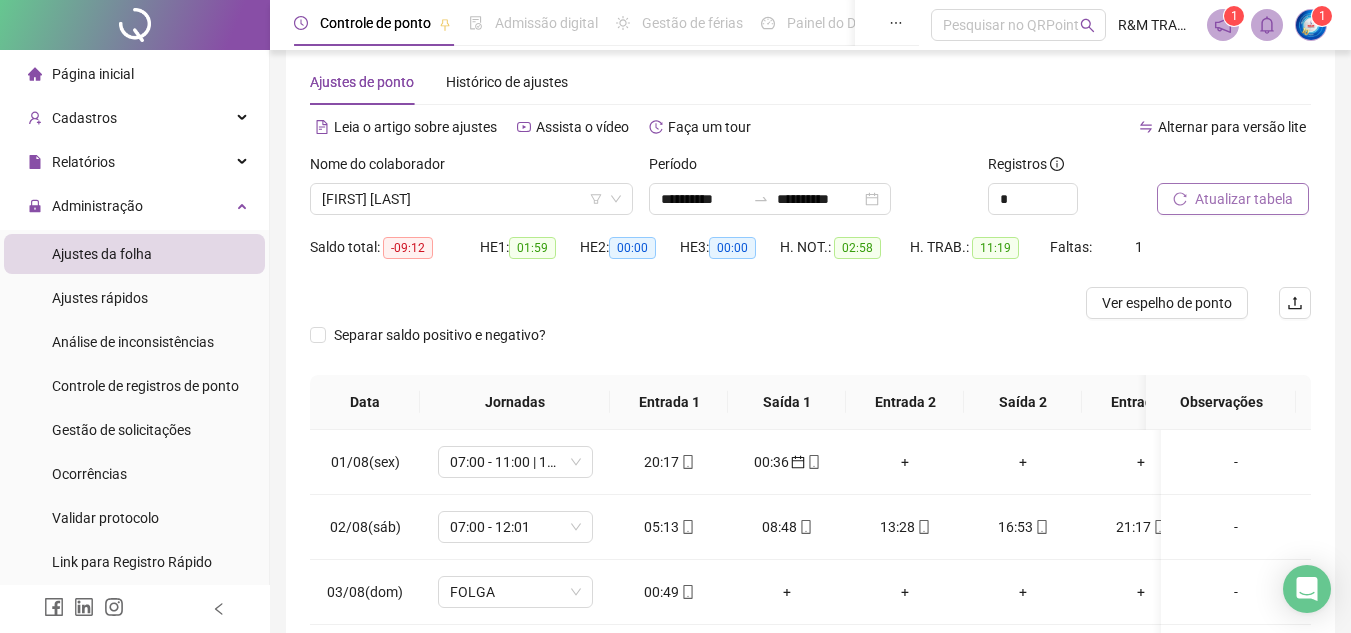 click on "Atualizar tabela" at bounding box center [1244, 199] 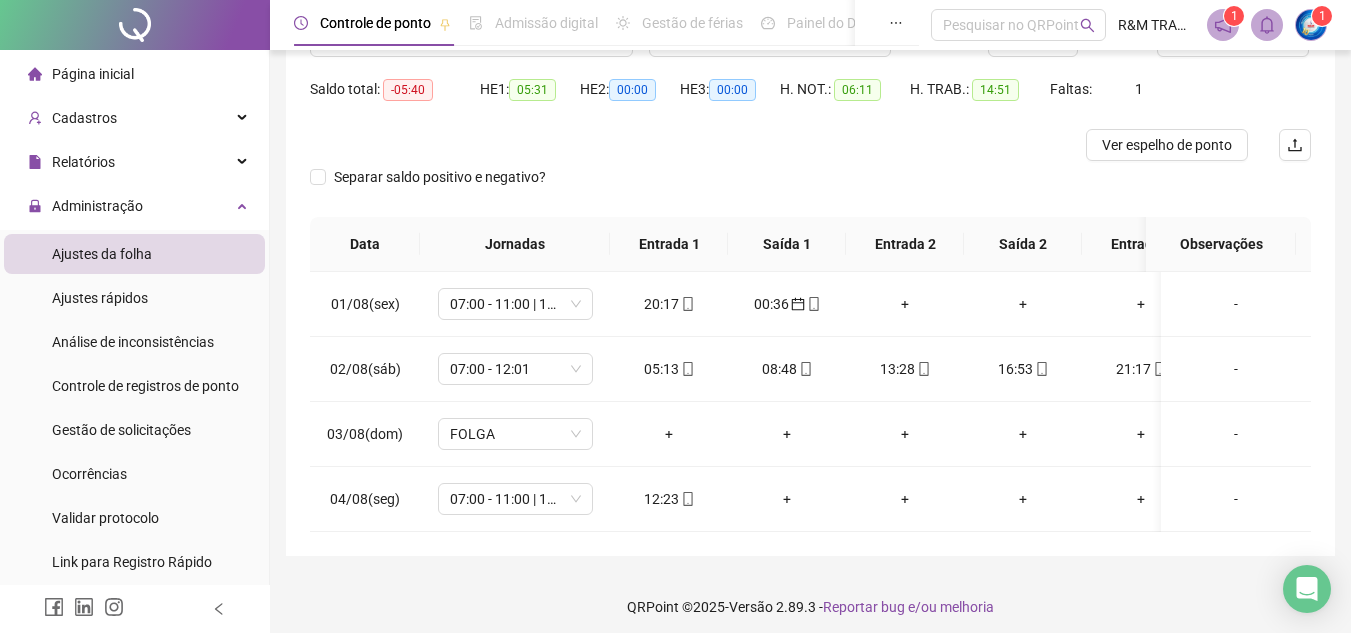 scroll, scrollTop: 196, scrollLeft: 0, axis: vertical 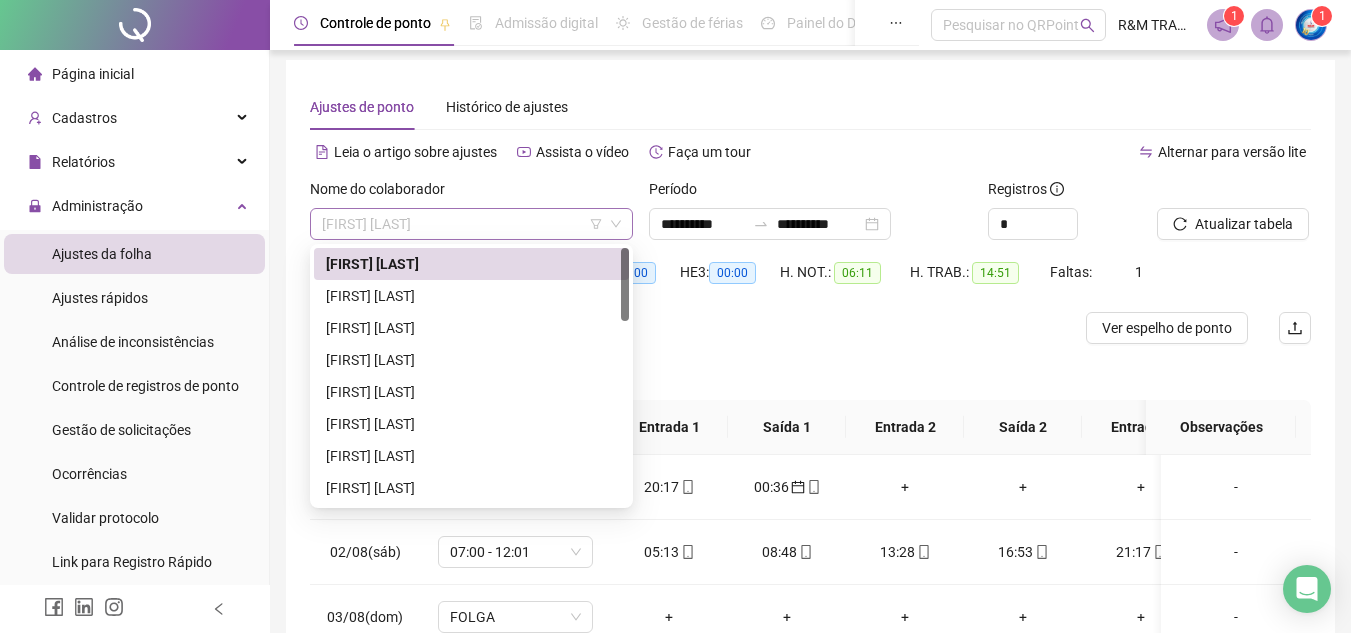 click on "[FIRST] [LAST]" at bounding box center [471, 224] 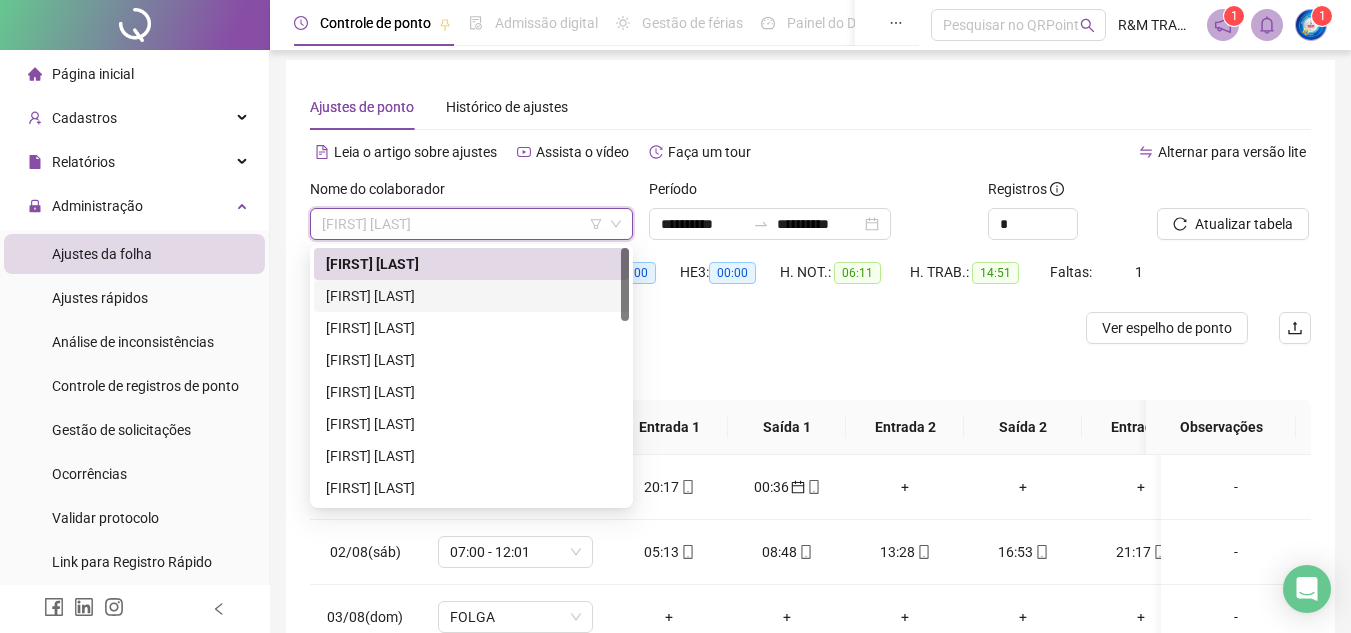 click on "[FIRST] [LAST]" at bounding box center (471, 296) 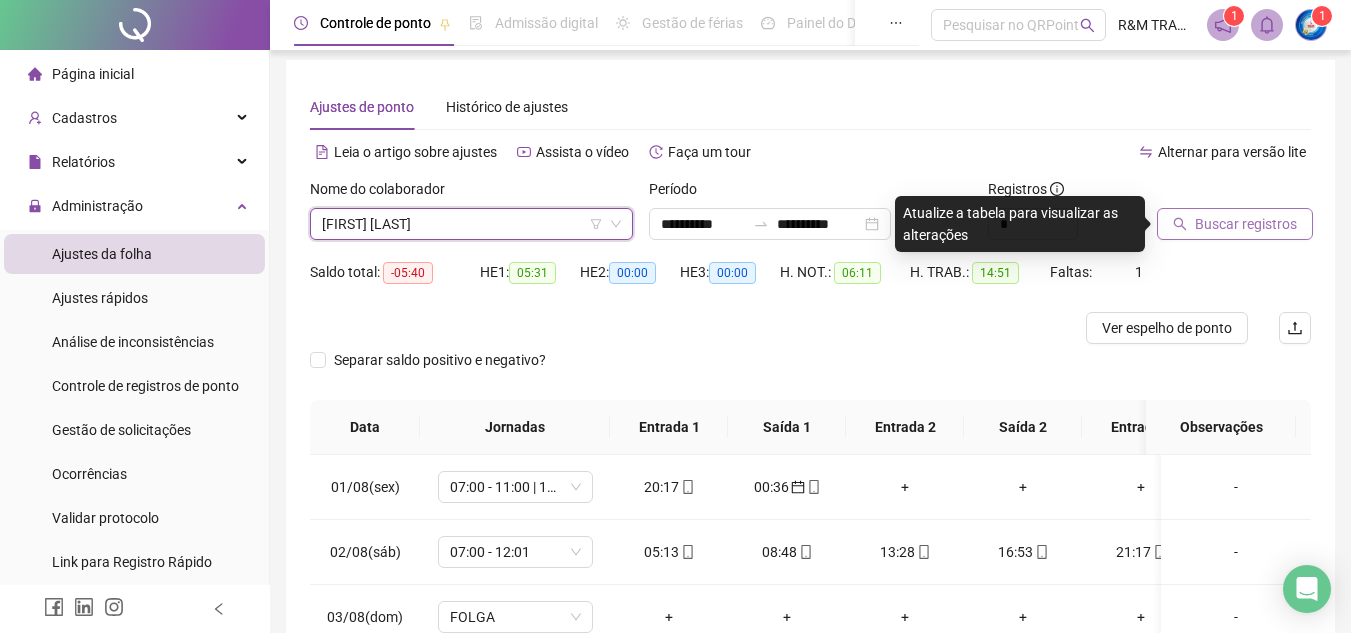 click on "Buscar registros" at bounding box center (1246, 224) 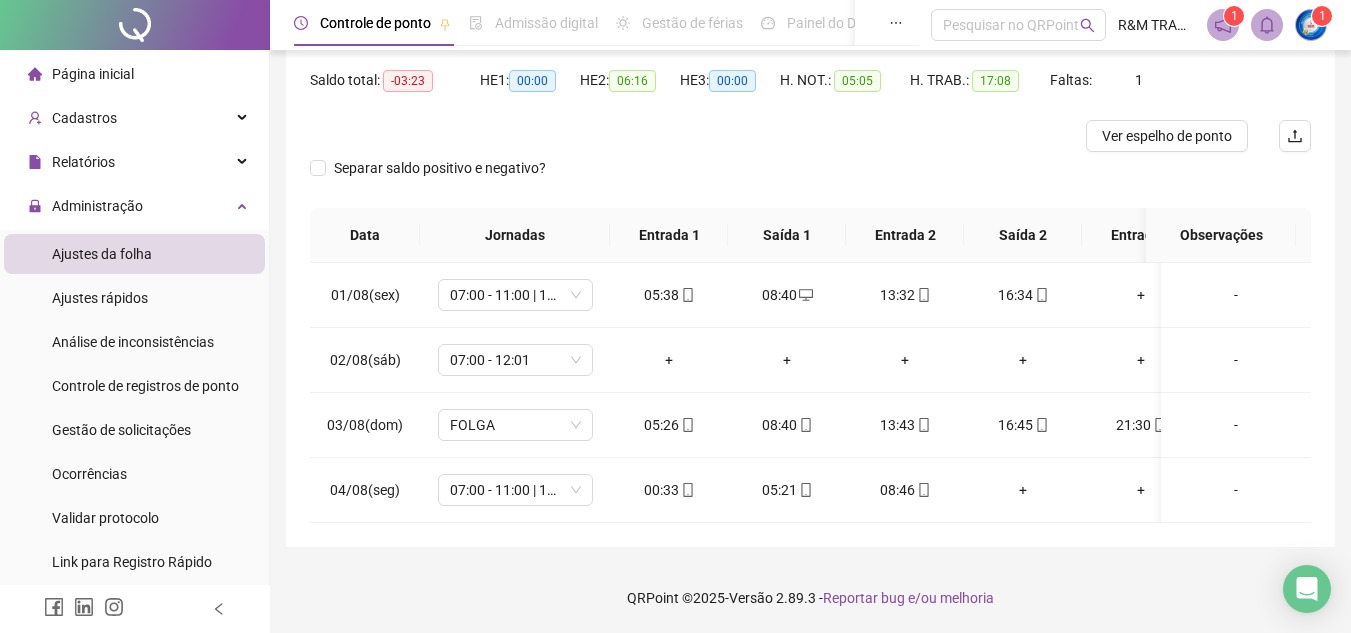 scroll, scrollTop: 213, scrollLeft: 0, axis: vertical 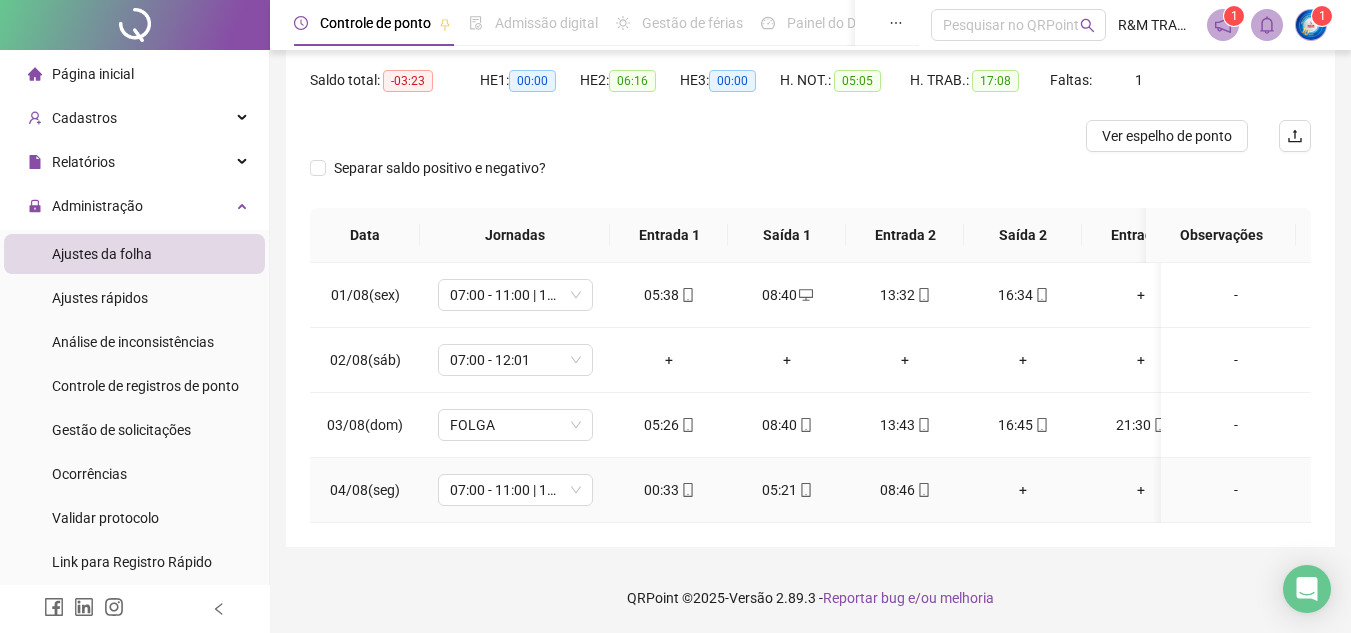 click 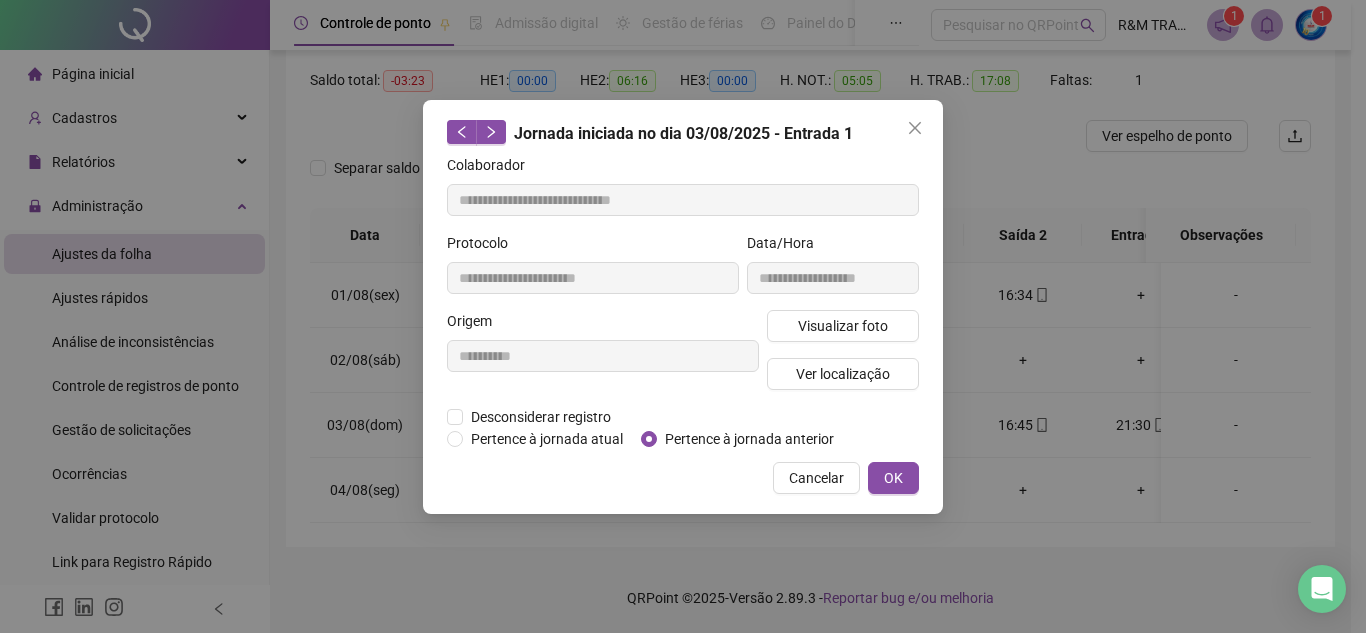type on "**********" 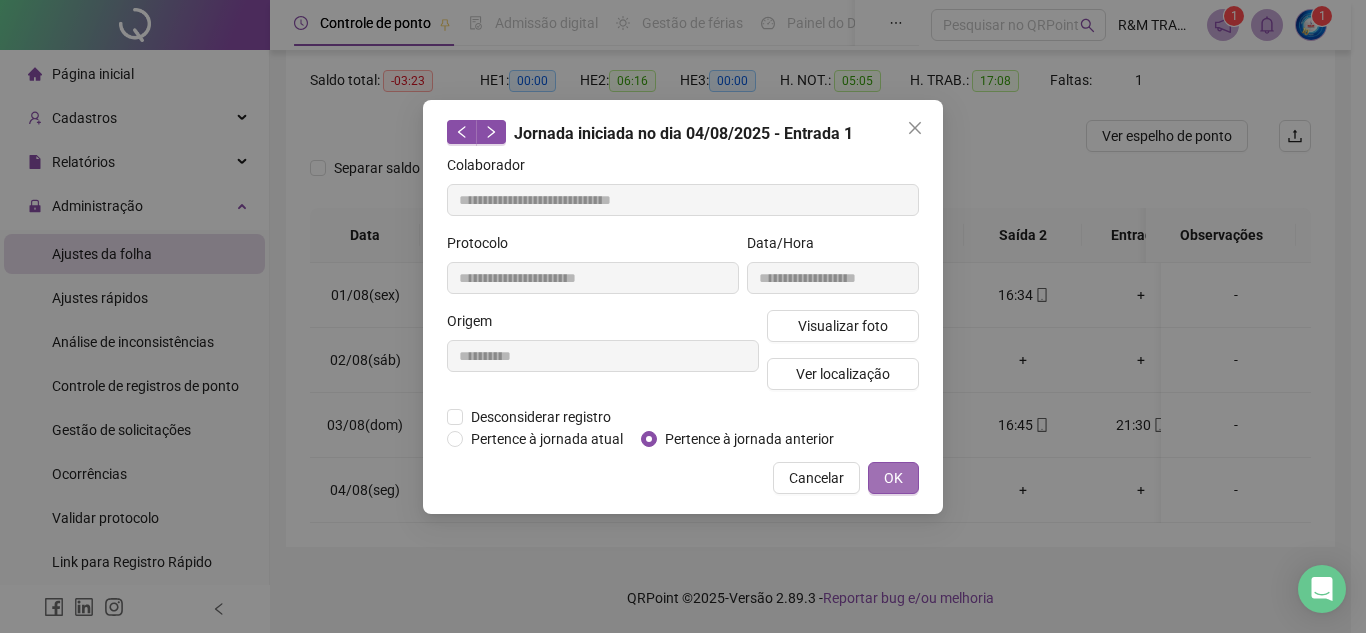 click on "OK" at bounding box center (893, 478) 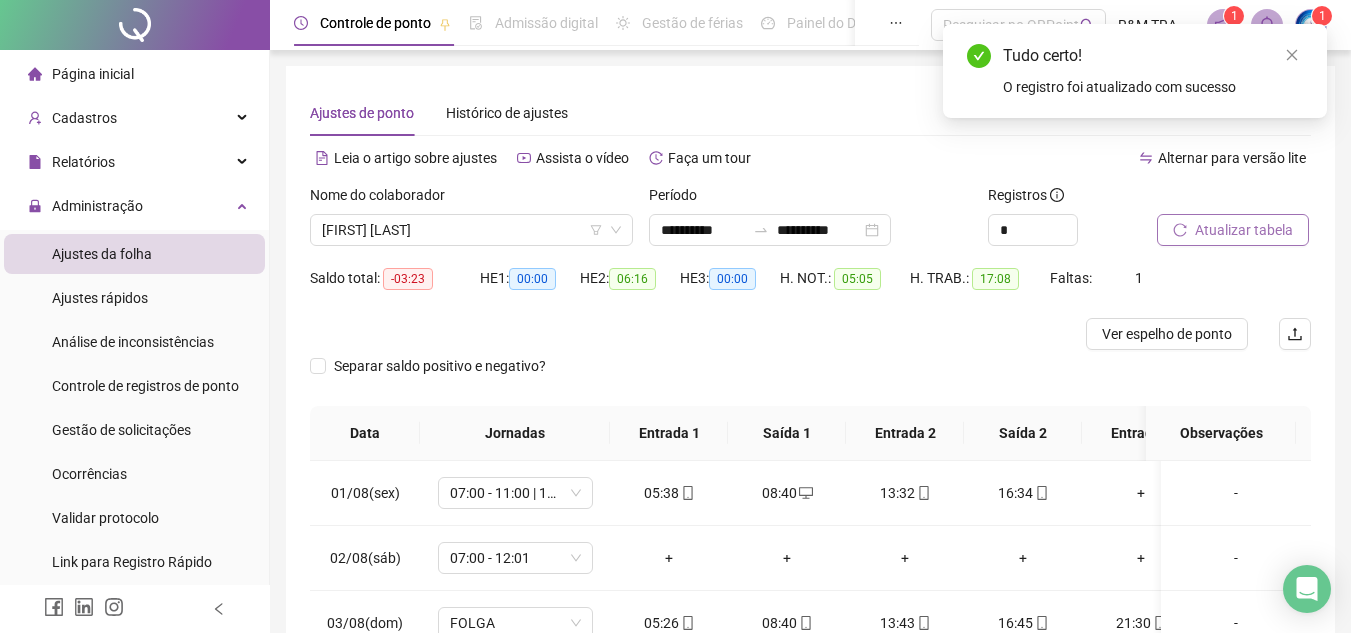click on "Atualizar tabela" at bounding box center [1244, 230] 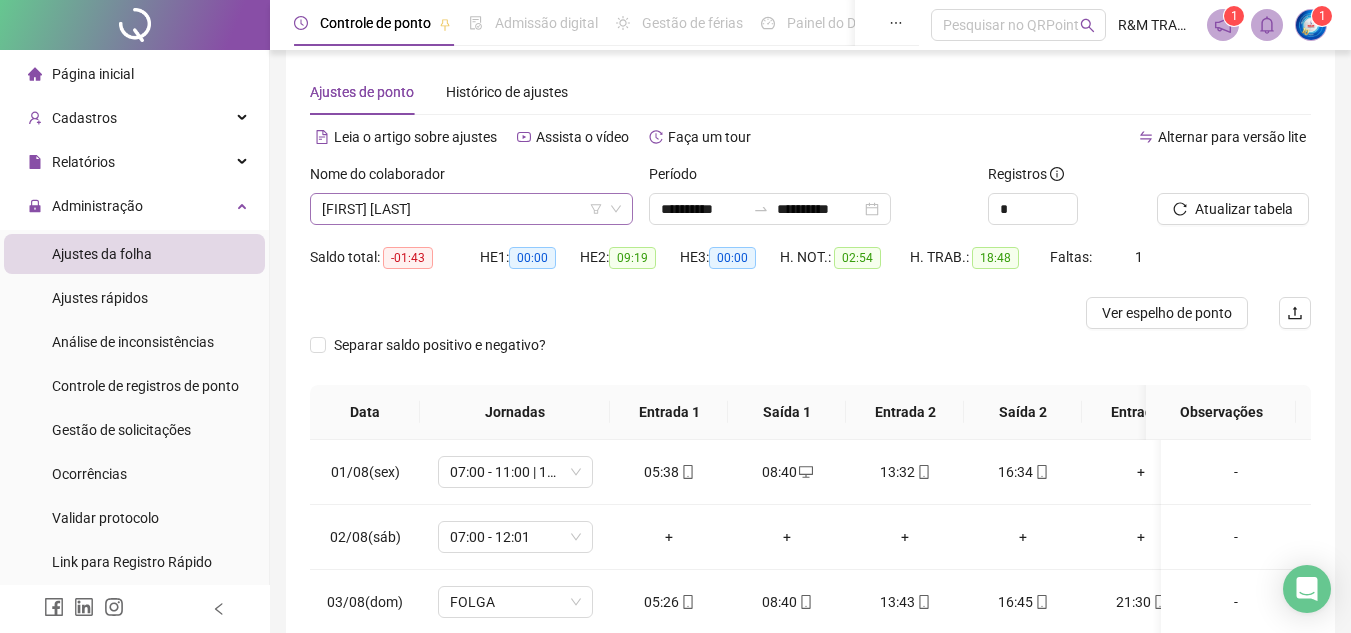 click on "[FIRST] [LAST]" at bounding box center [471, 209] 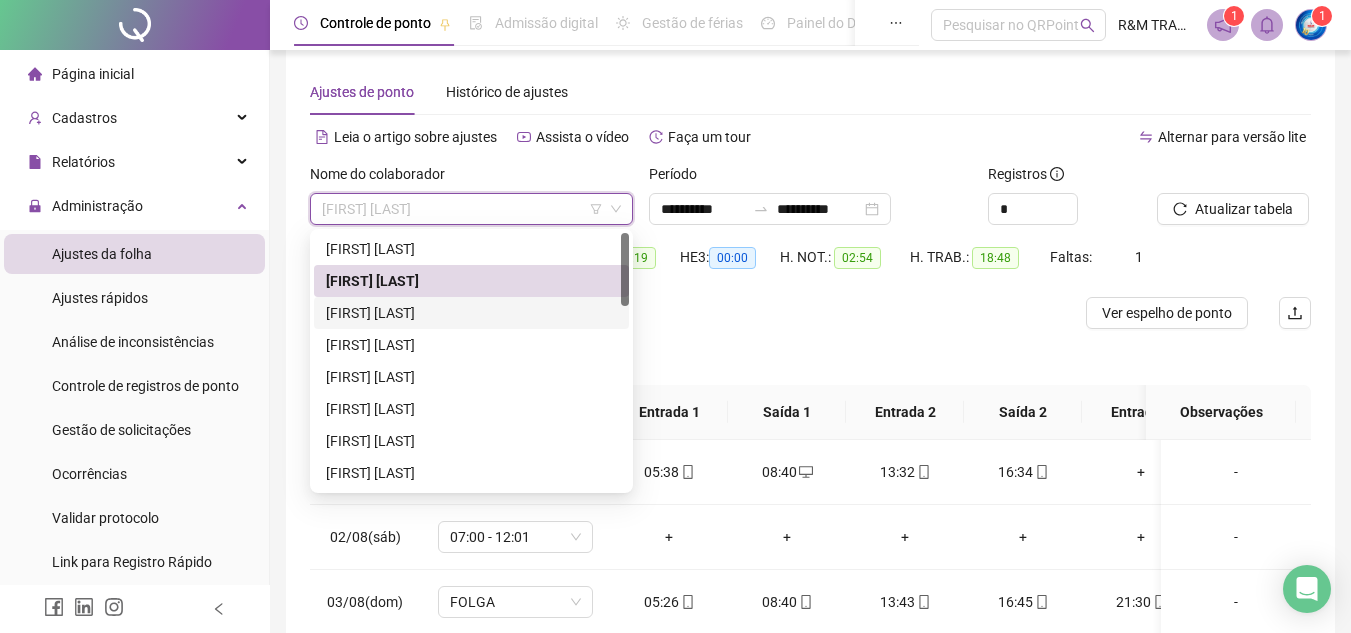 click on "[FIRST] [LAST]" at bounding box center [471, 313] 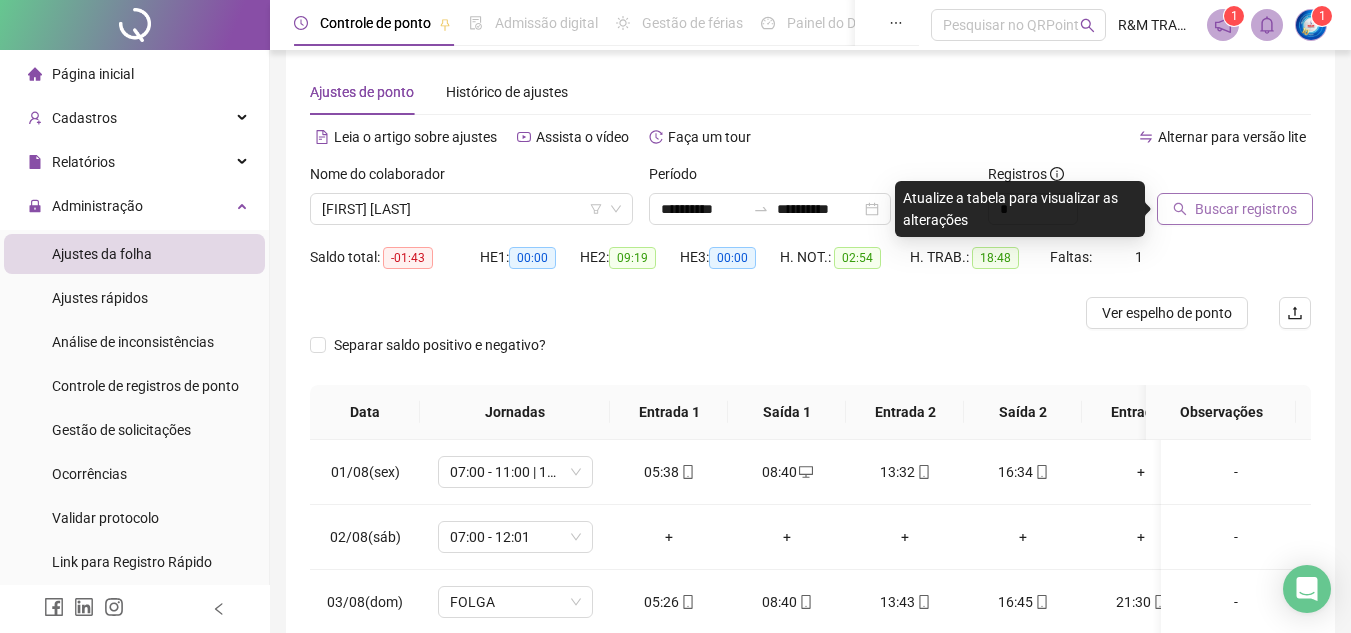 click on "Buscar registros" at bounding box center [1246, 209] 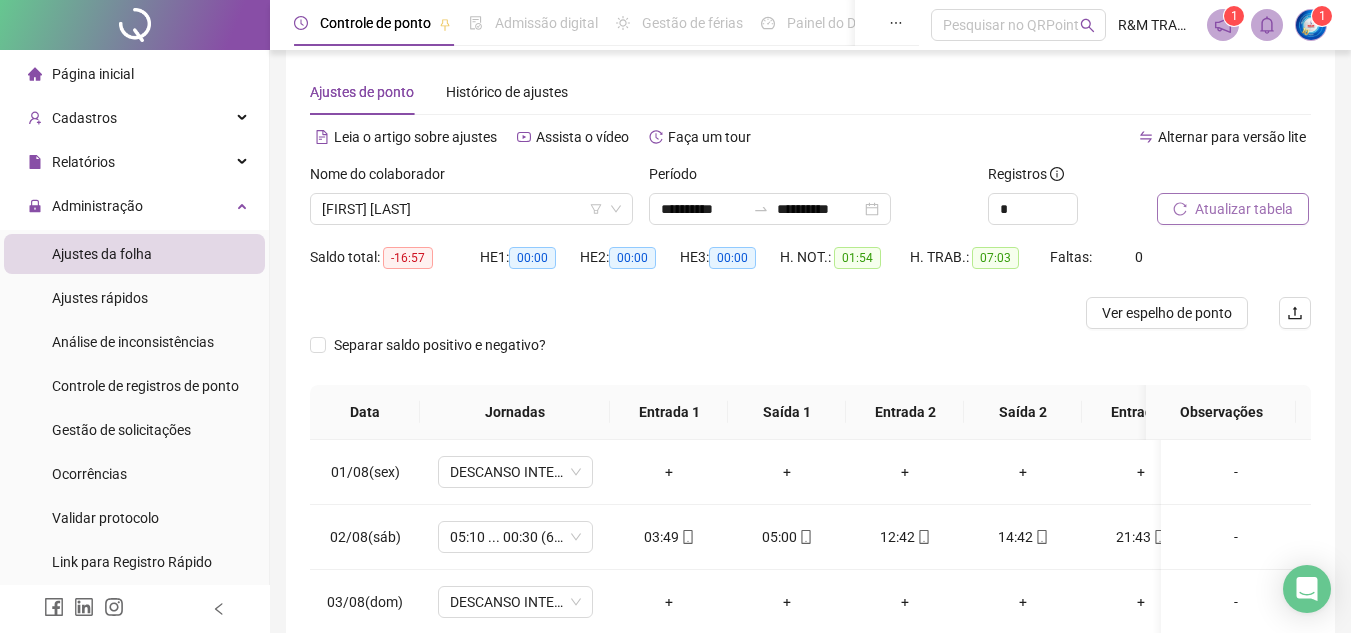 click on "Atualizar tabela" at bounding box center (1244, 209) 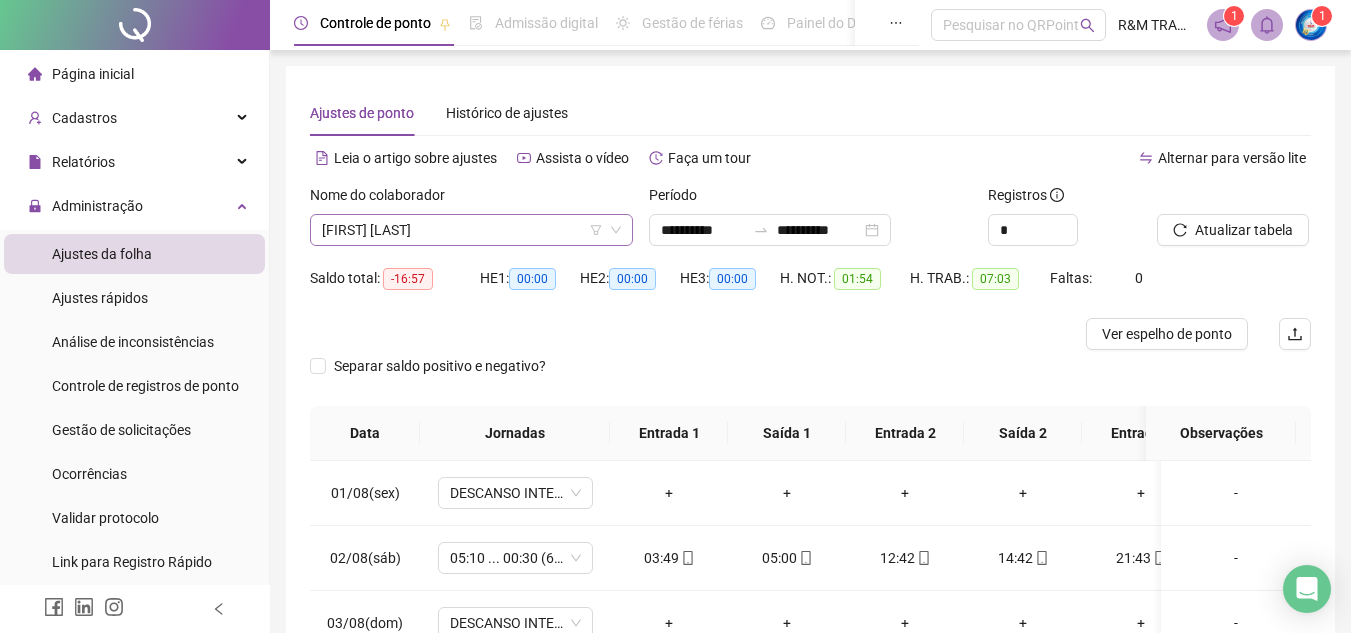 click on "[FIRST] [LAST]" at bounding box center (471, 230) 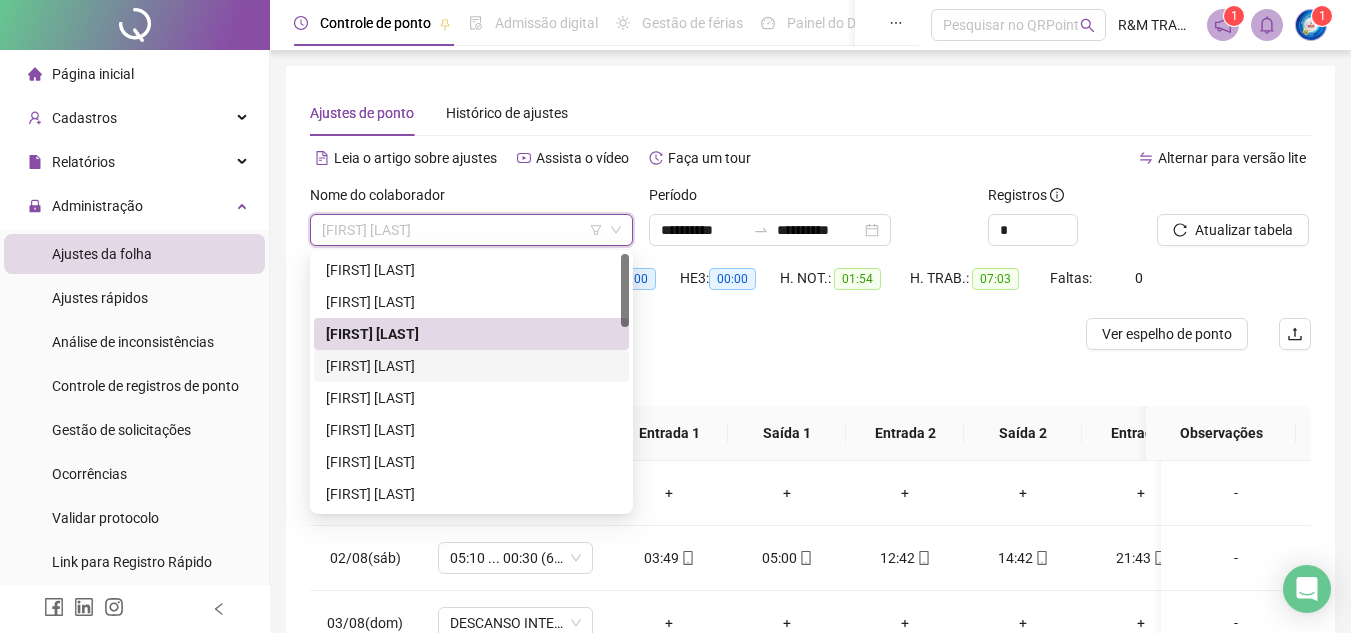 click on "[FIRST] [LAST]" at bounding box center [471, 366] 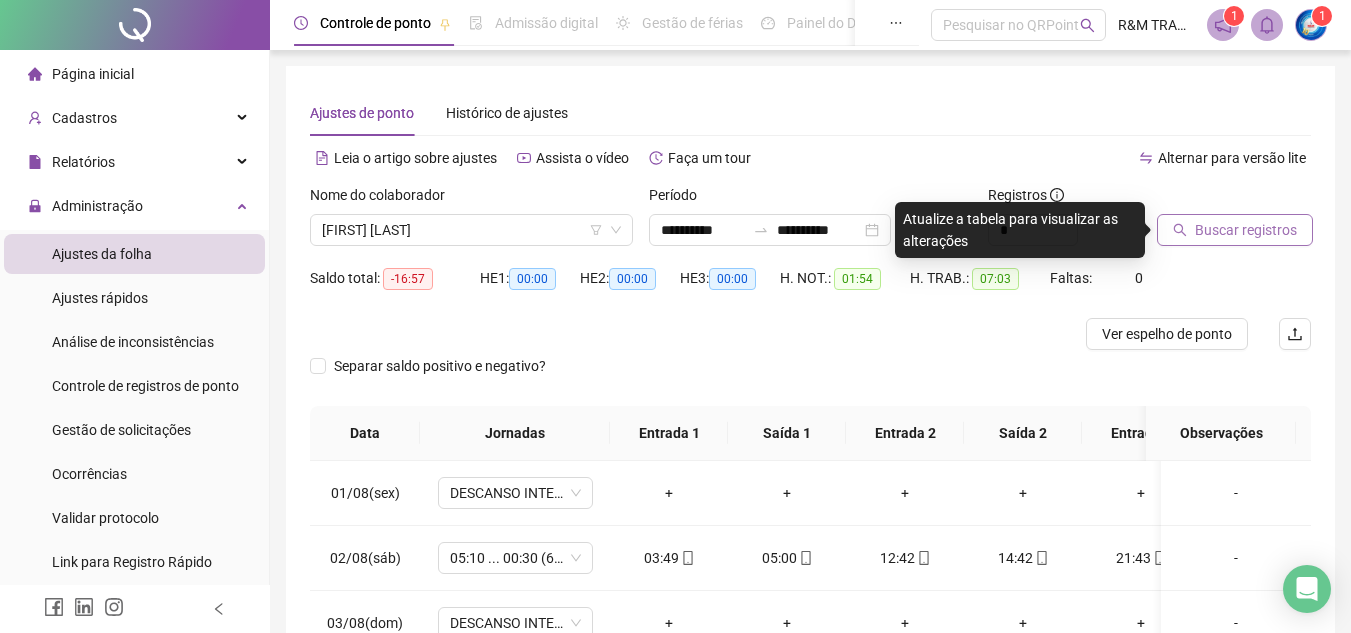 click on "Buscar registros" at bounding box center [1246, 230] 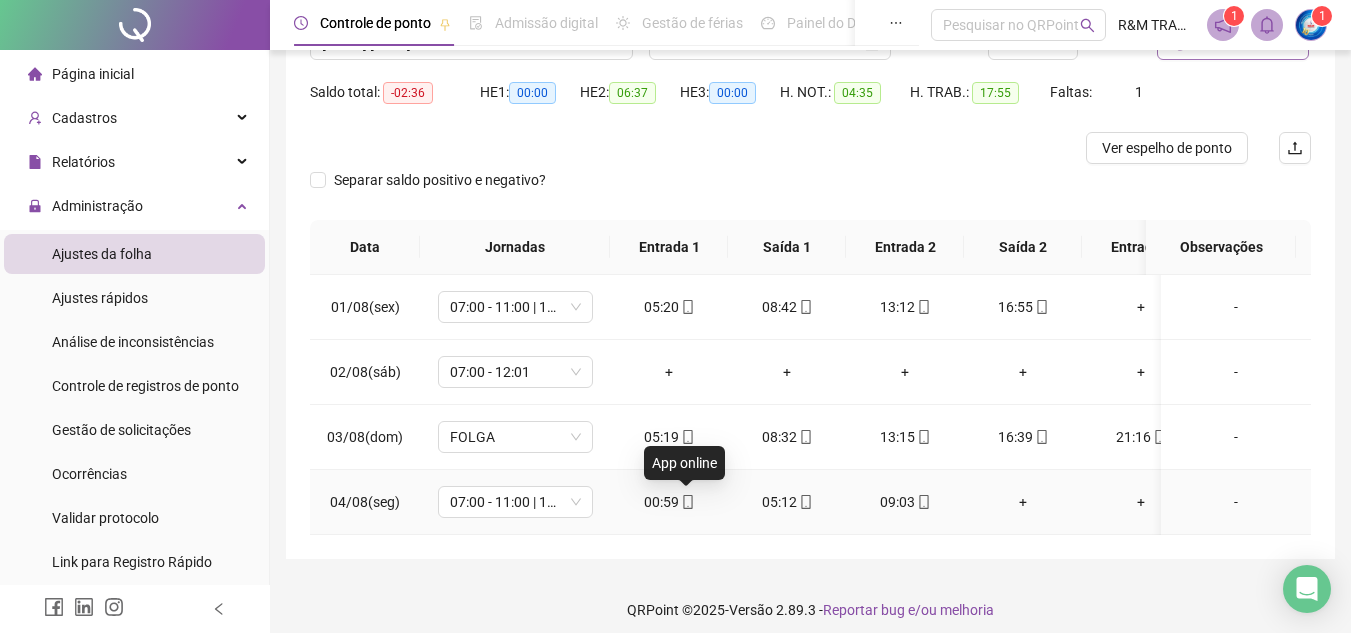 click 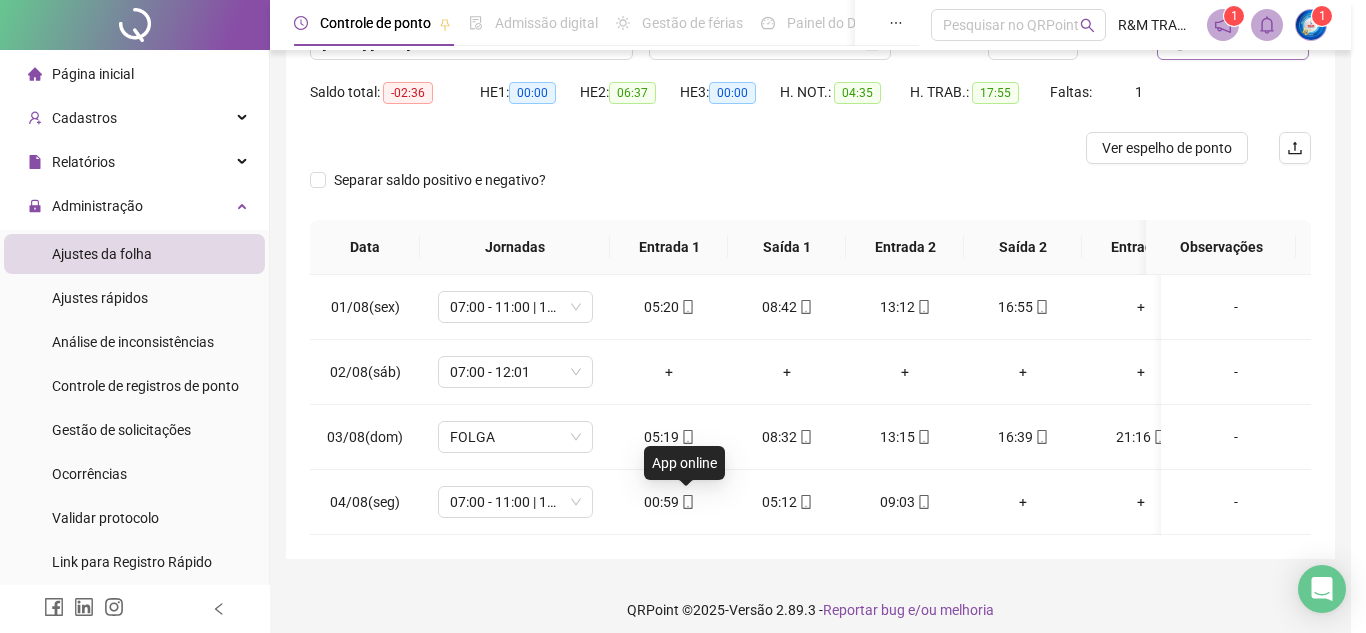 type on "**********" 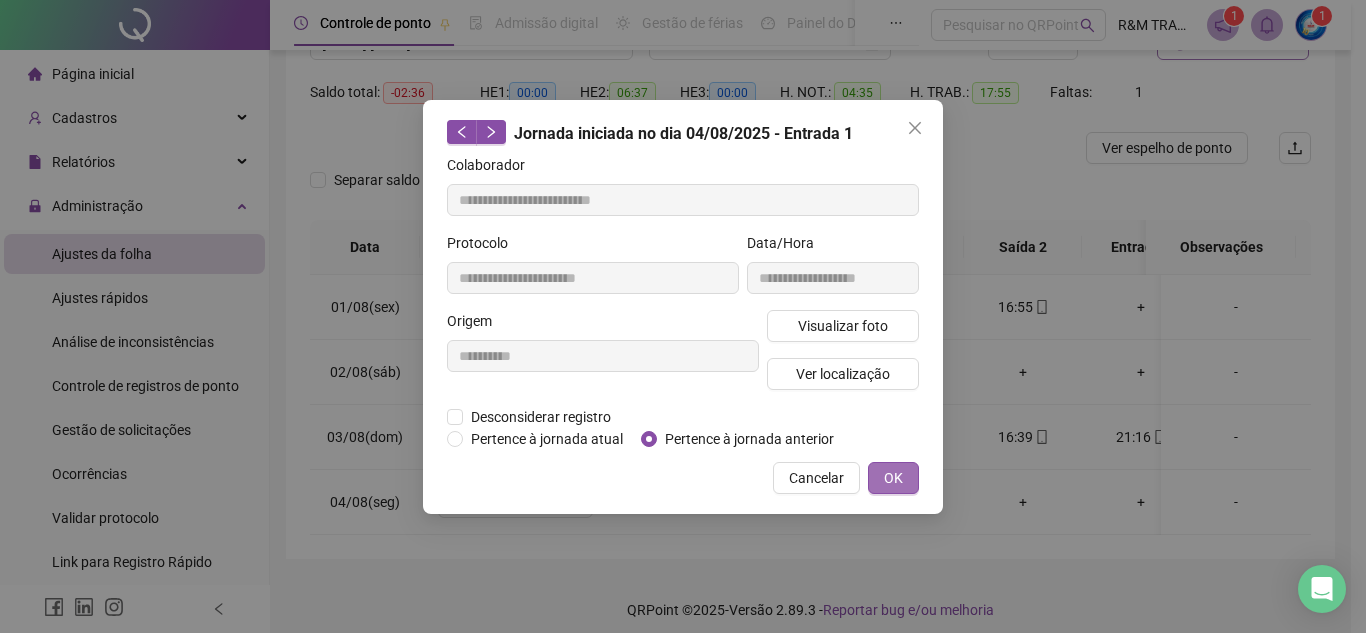 click on "OK" at bounding box center [893, 478] 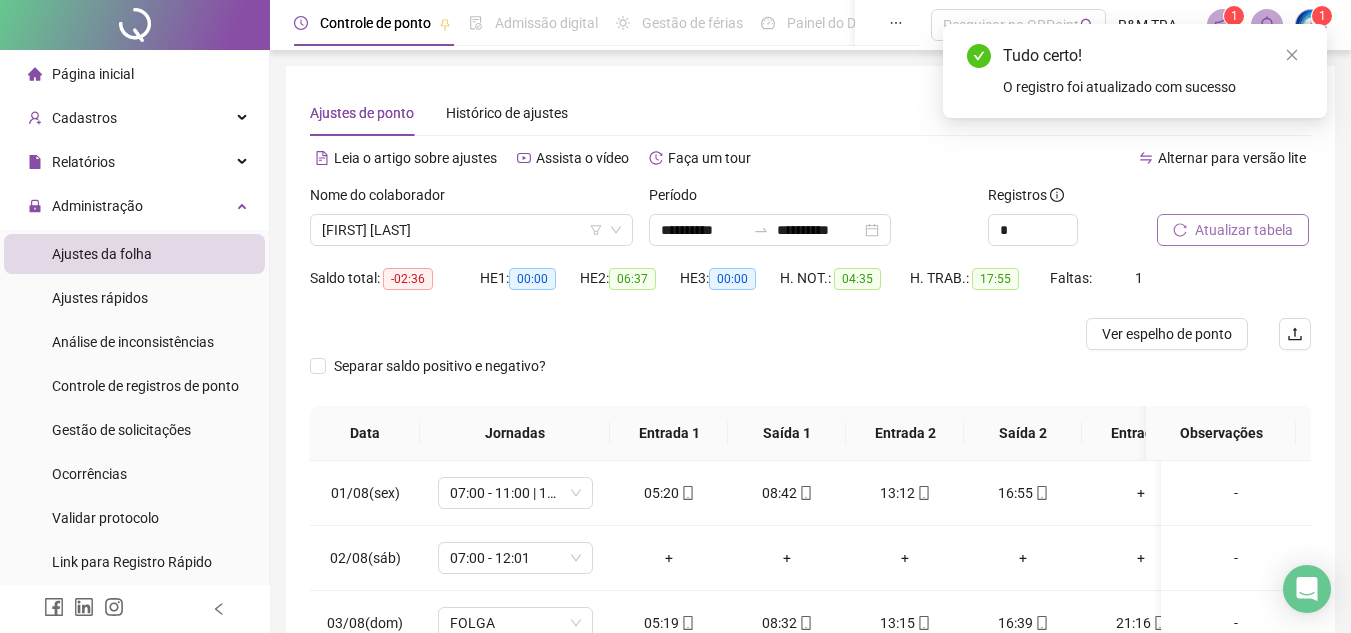 click on "Atualizar tabela" at bounding box center (1244, 230) 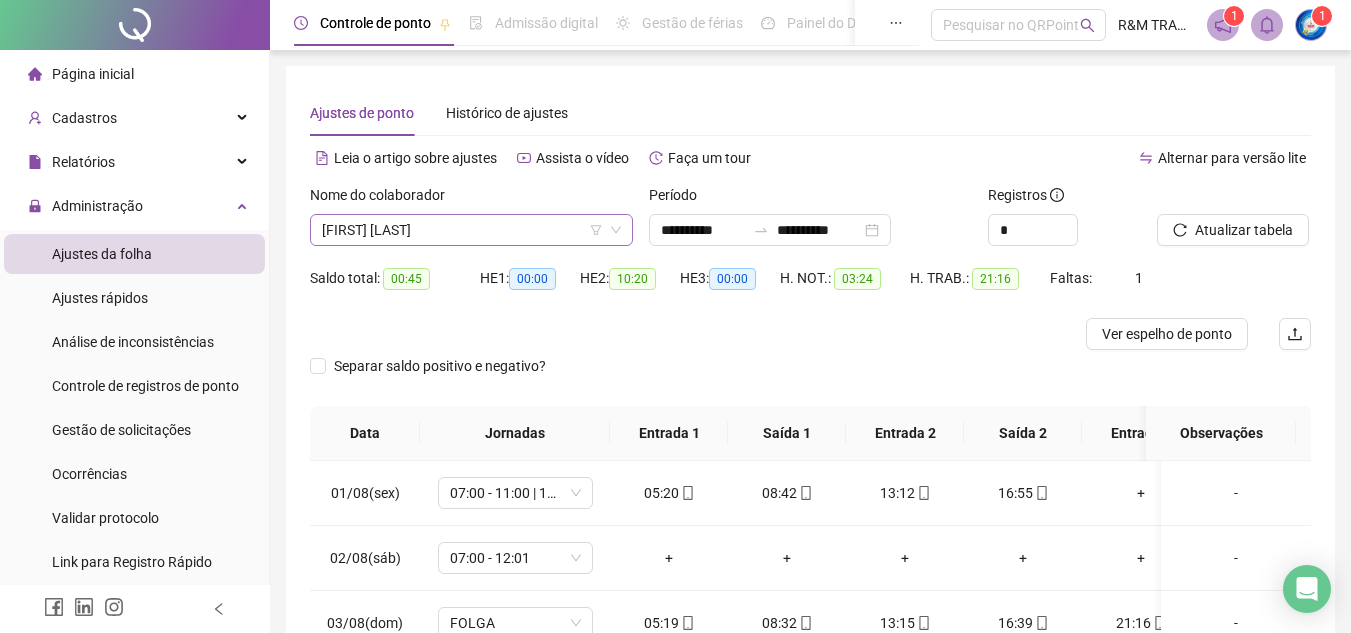 click on "[FIRST] [LAST]" at bounding box center [471, 230] 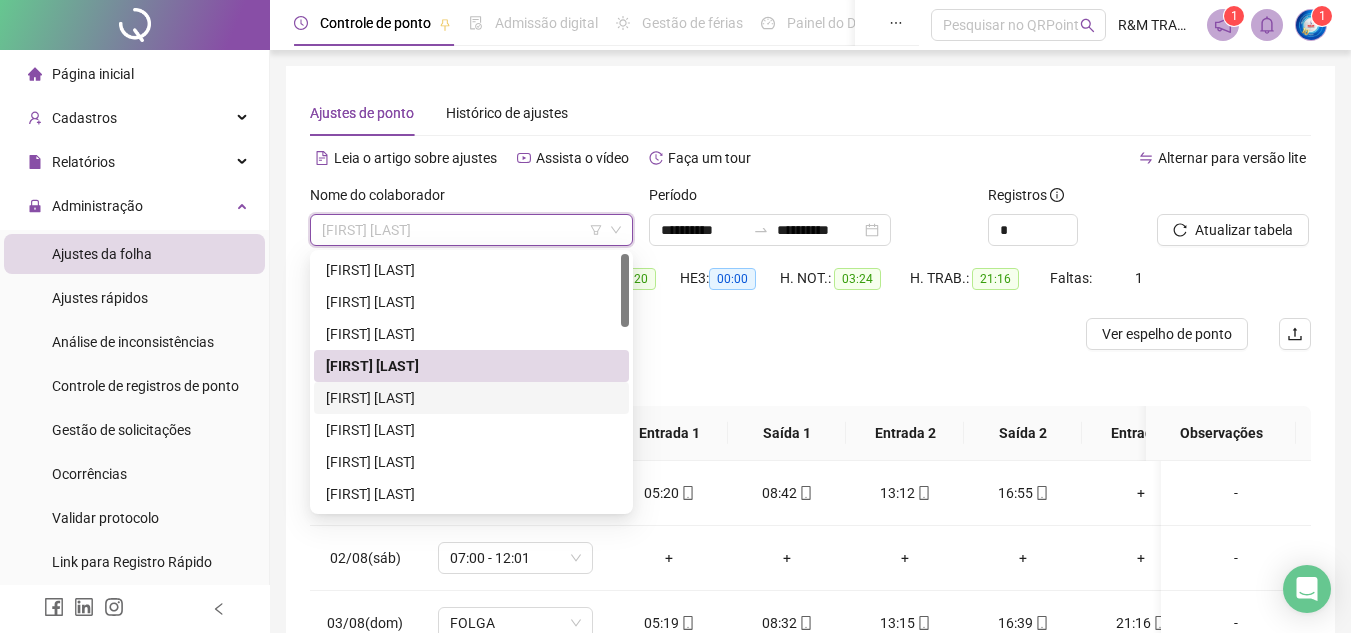 click on "[FIRST] [LAST]" at bounding box center (471, 398) 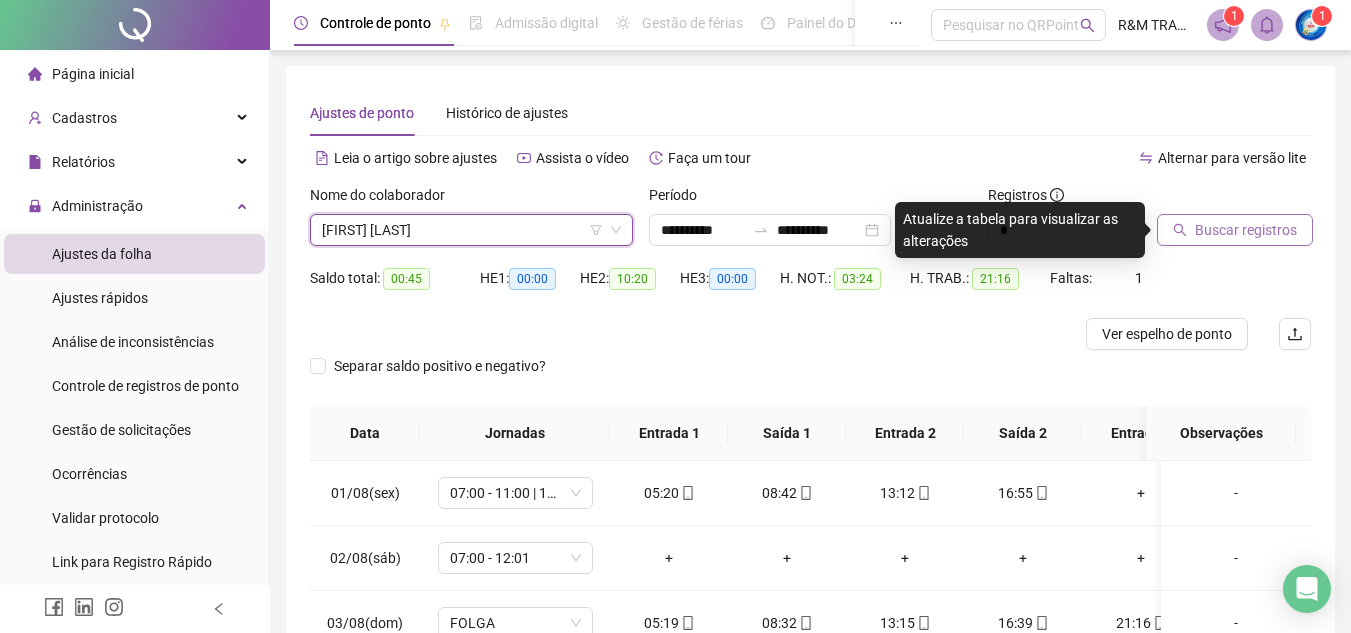 click on "Buscar registros" at bounding box center [1246, 230] 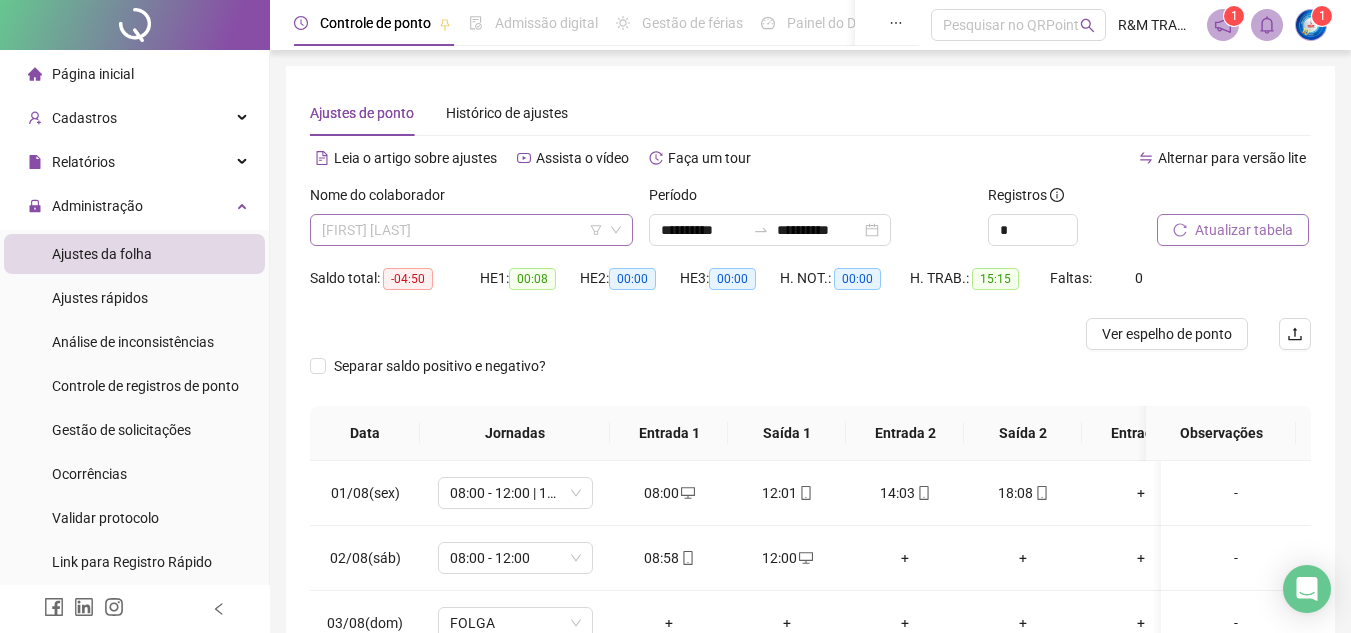 click on "[FIRST] [LAST]" at bounding box center [471, 230] 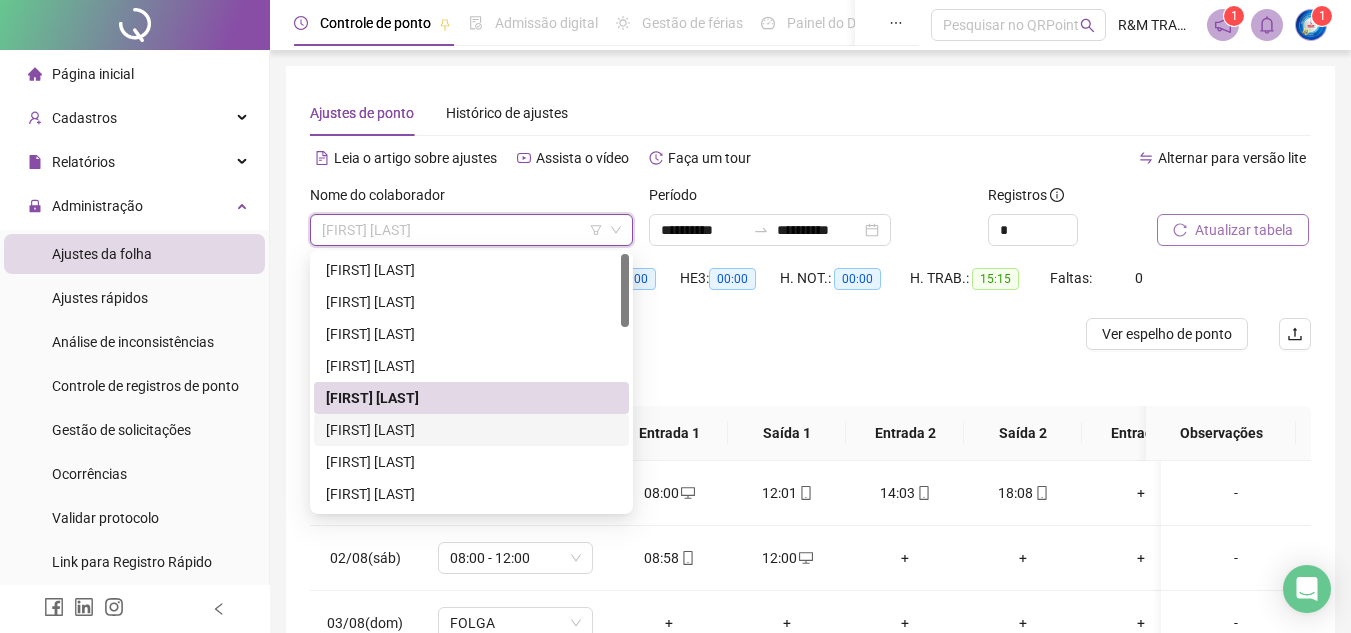 click on "[FIRST] [LAST]" at bounding box center [471, 430] 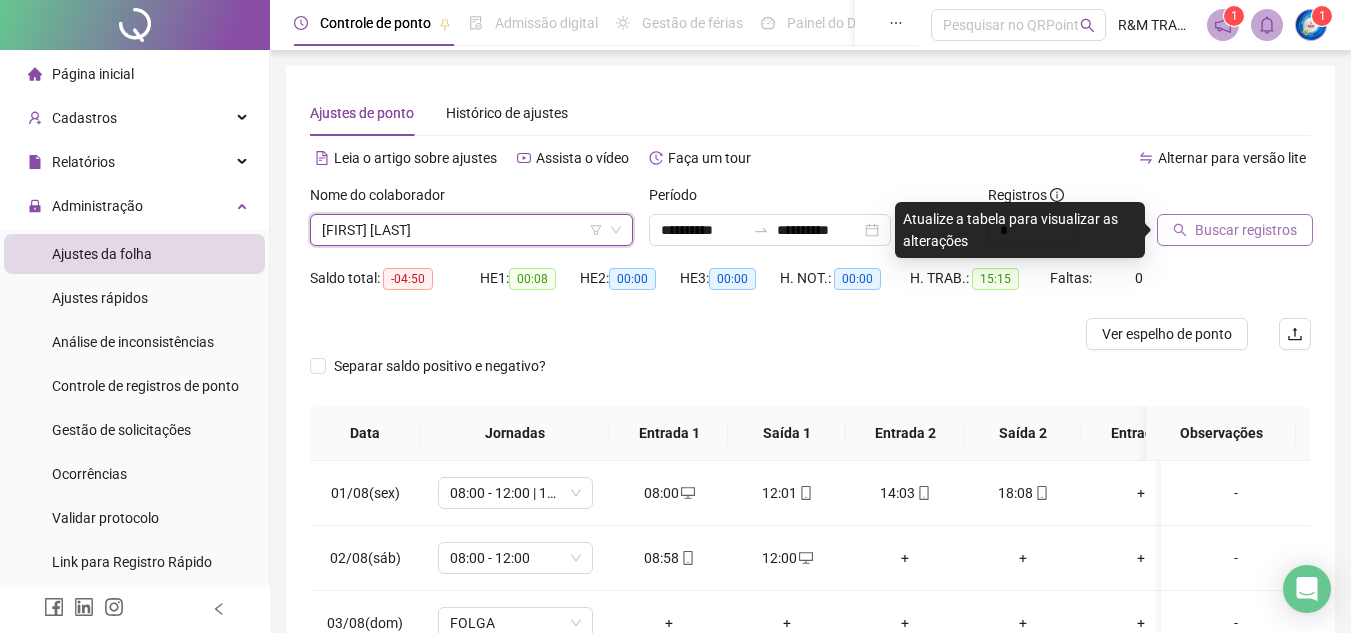 click on "[FIRST] [LAST]" at bounding box center (471, 230) 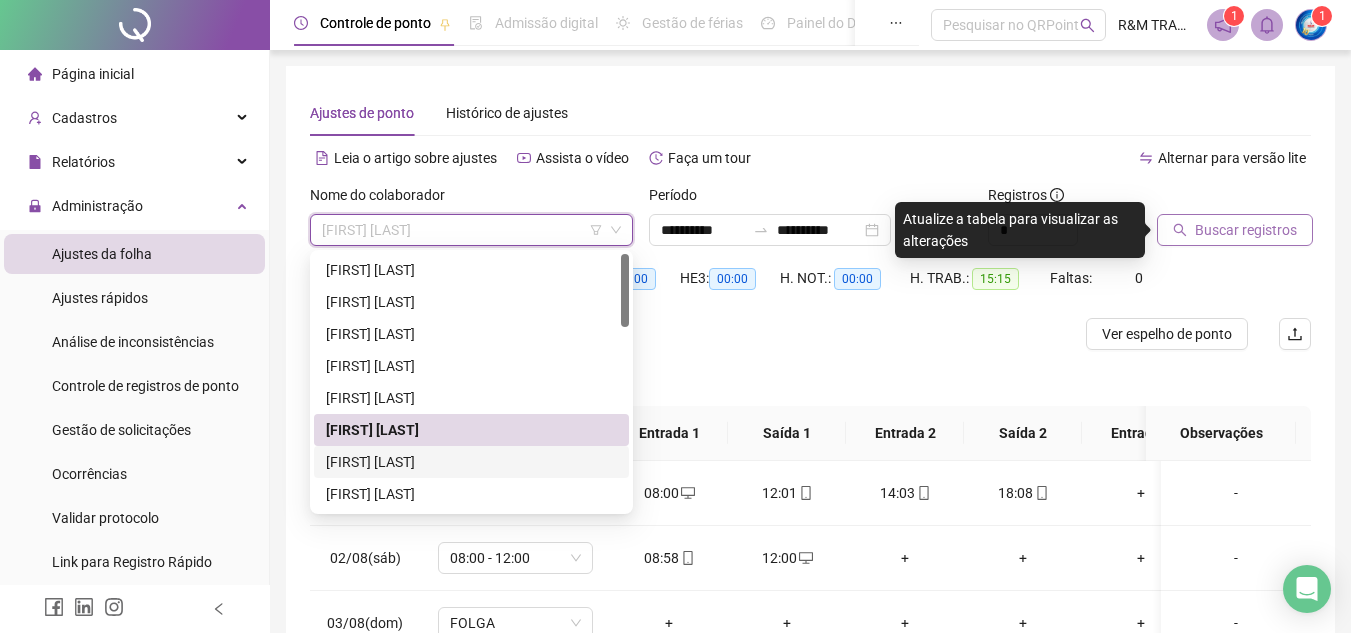 click on "[FIRST] [LAST]" at bounding box center [471, 462] 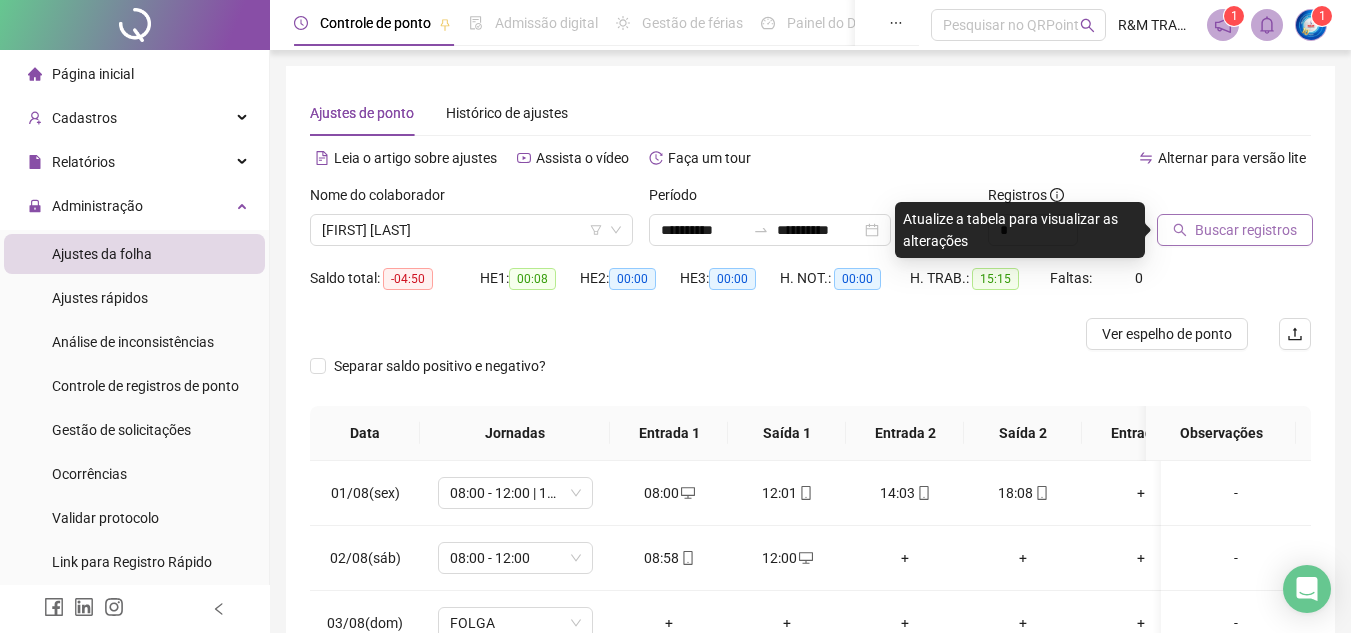 click on "Buscar registros" at bounding box center [1246, 230] 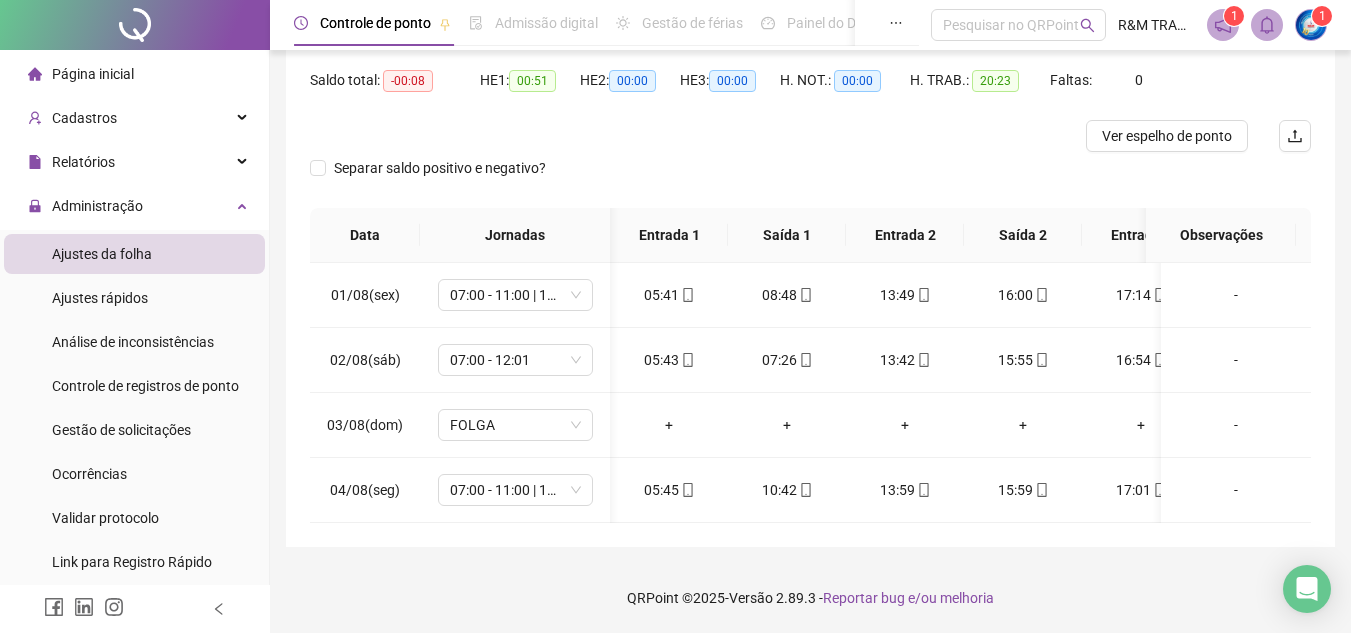 scroll, scrollTop: 0, scrollLeft: 273, axis: horizontal 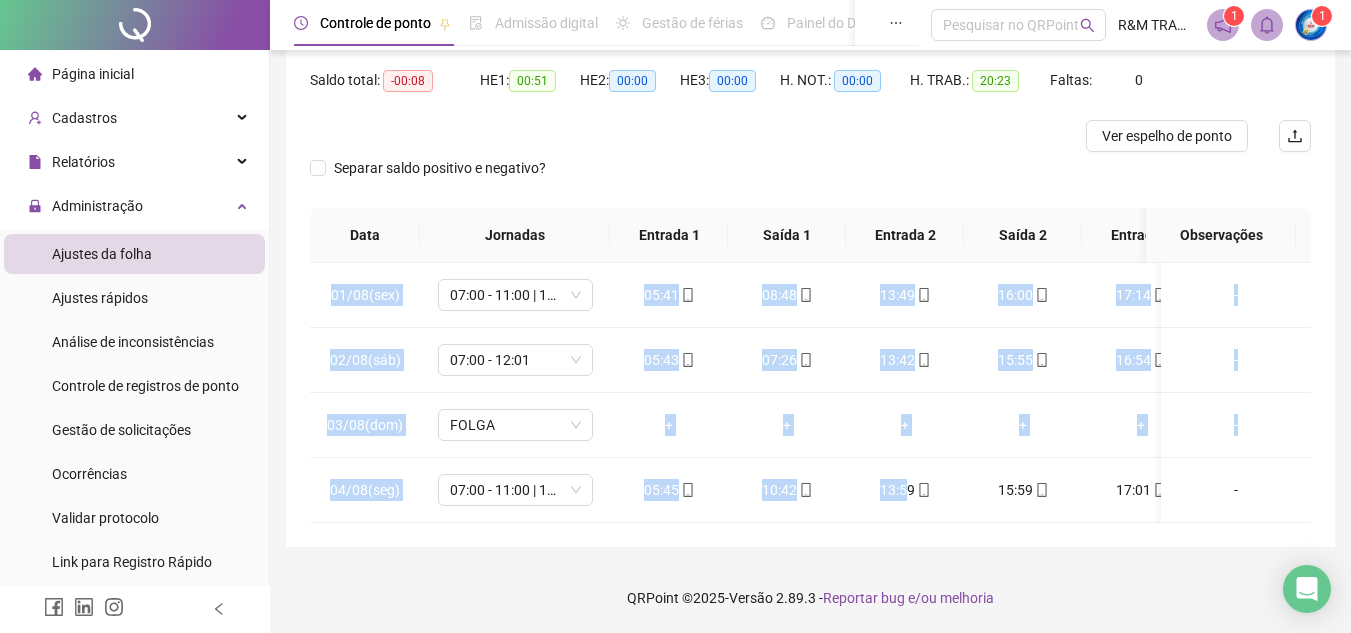 drag, startPoint x: 907, startPoint y: 505, endPoint x: 983, endPoint y: 514, distance: 76.53104 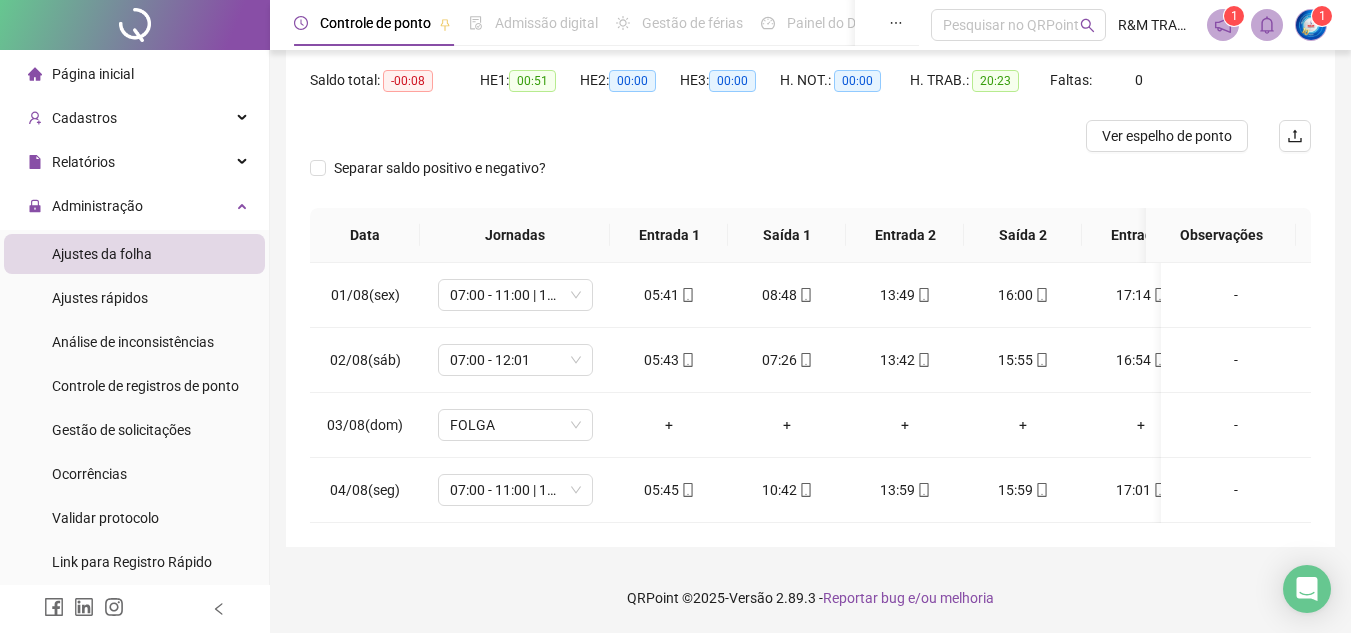 drag, startPoint x: 997, startPoint y: 562, endPoint x: 965, endPoint y: 538, distance: 40 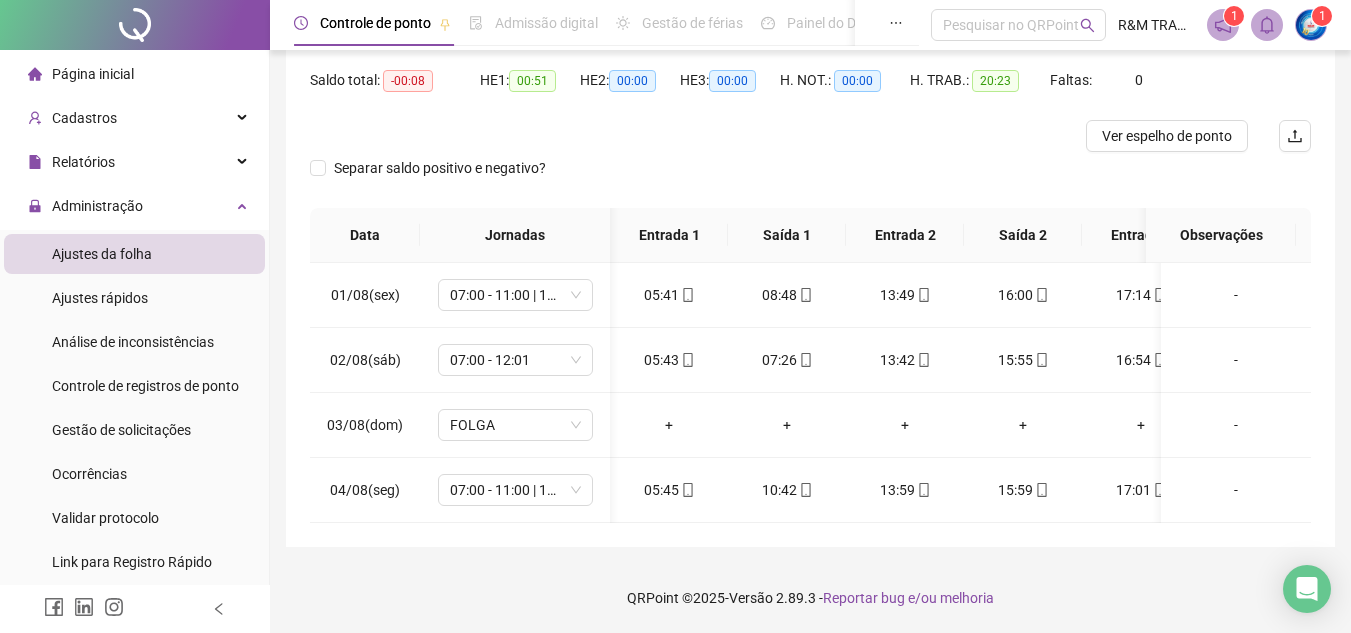 scroll, scrollTop: 0, scrollLeft: 122, axis: horizontal 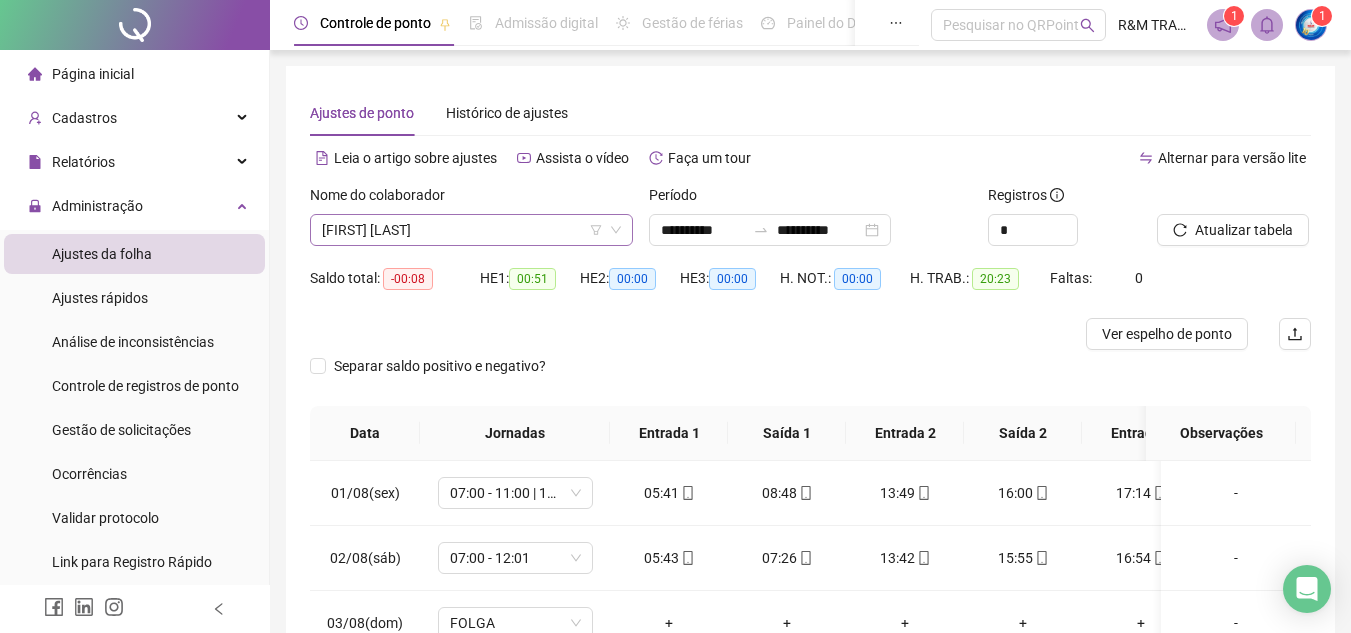 click on "[FIRST] [LAST]" at bounding box center [471, 230] 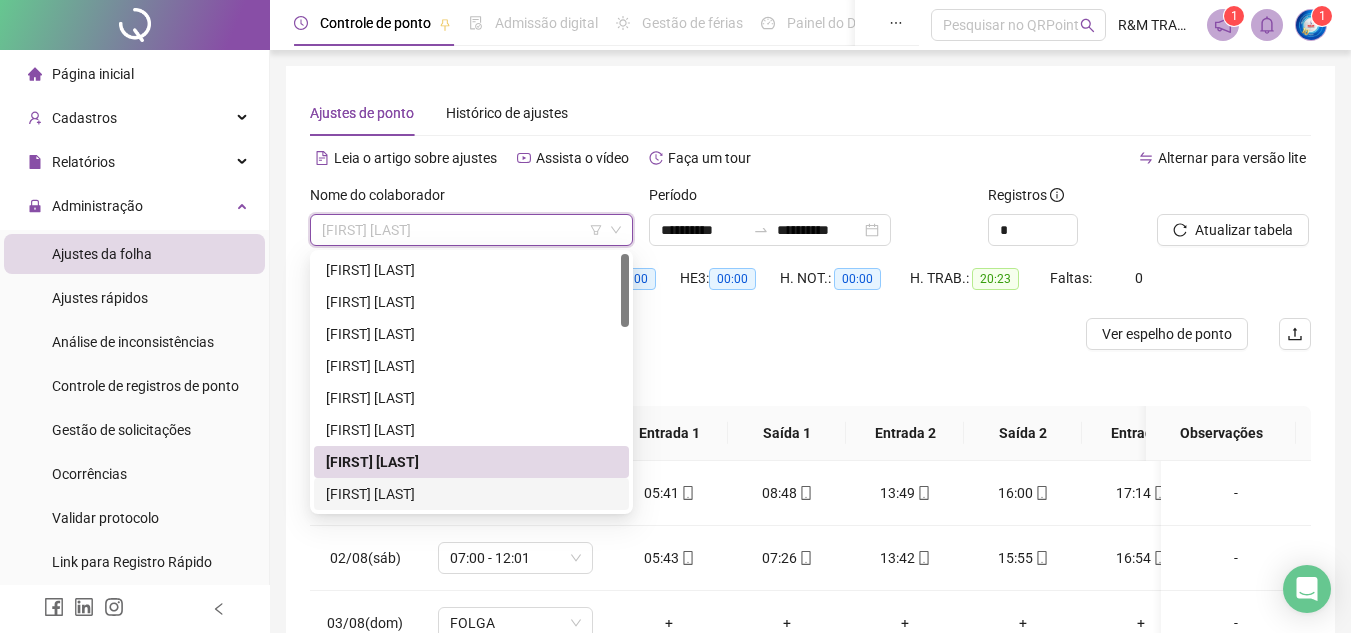 click on "[FIRST] [LAST]" at bounding box center (471, 494) 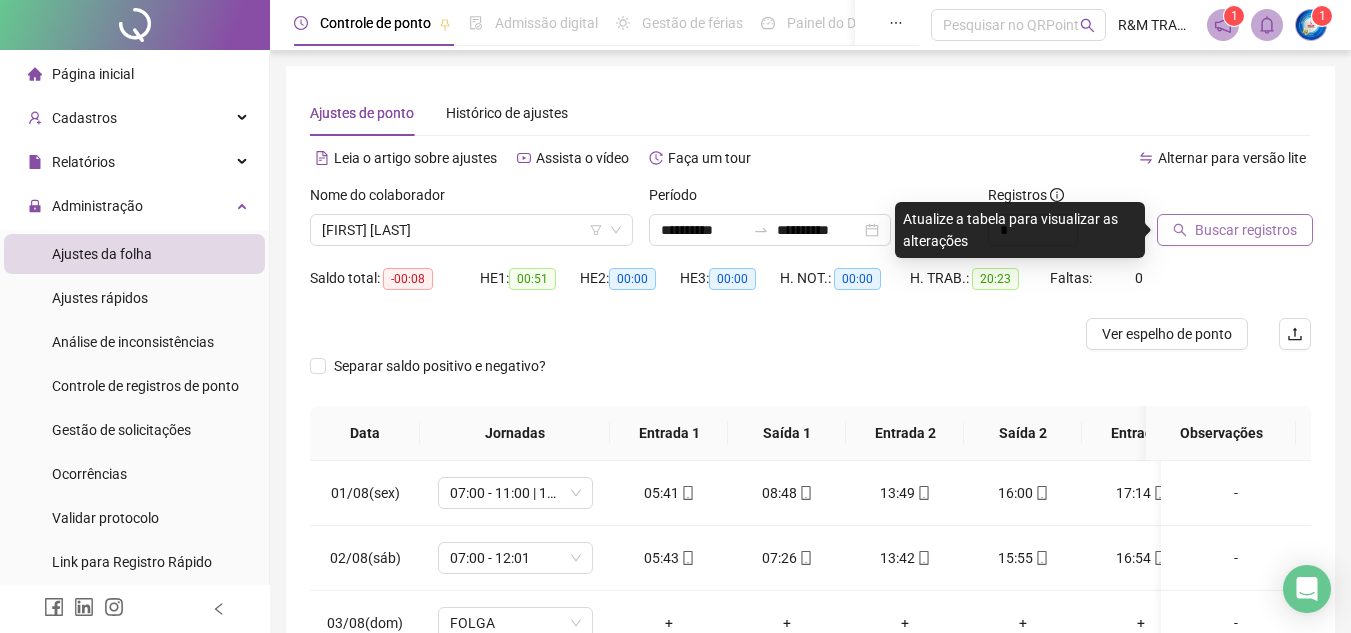 click on "Buscar registros" at bounding box center [1246, 230] 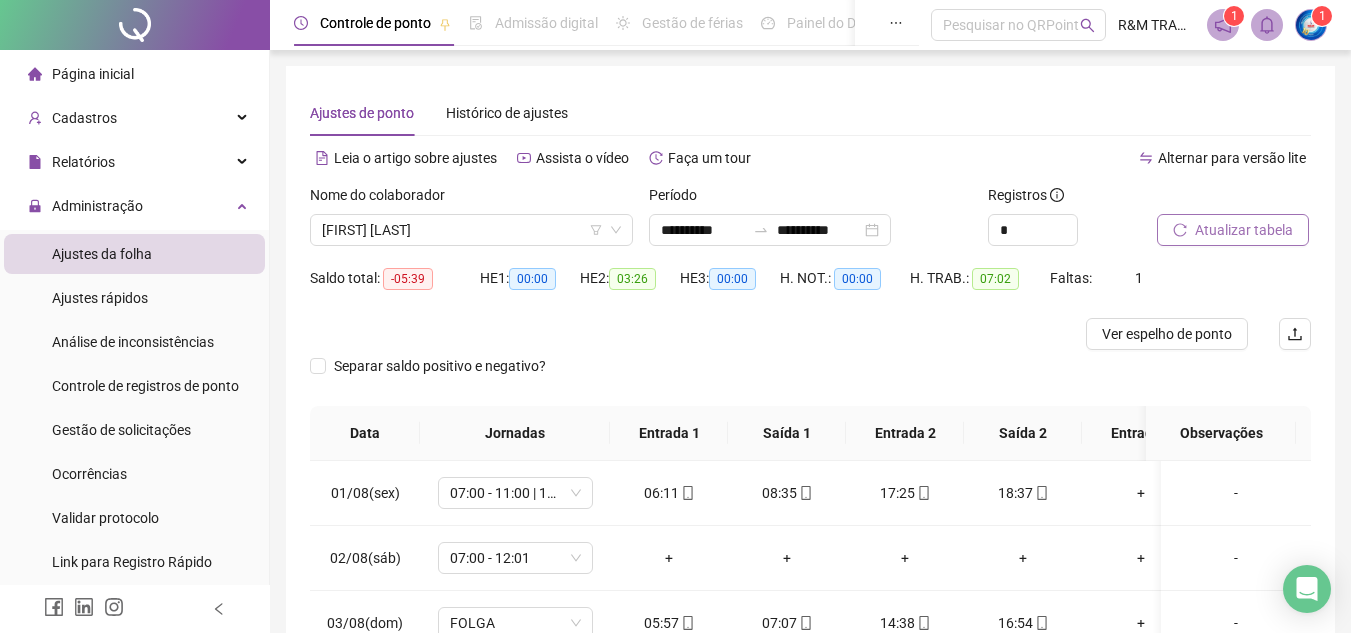 click on "Atualizar tabela" at bounding box center (1244, 230) 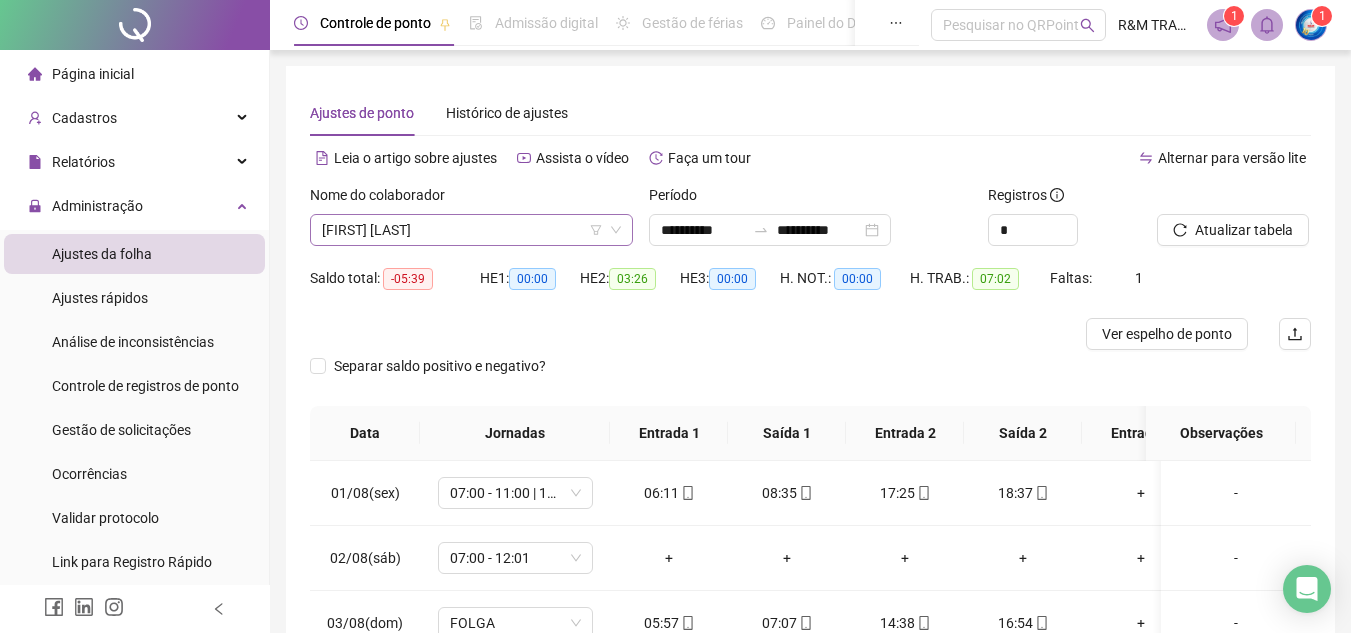 click on "[FIRST] [LAST]" at bounding box center (471, 230) 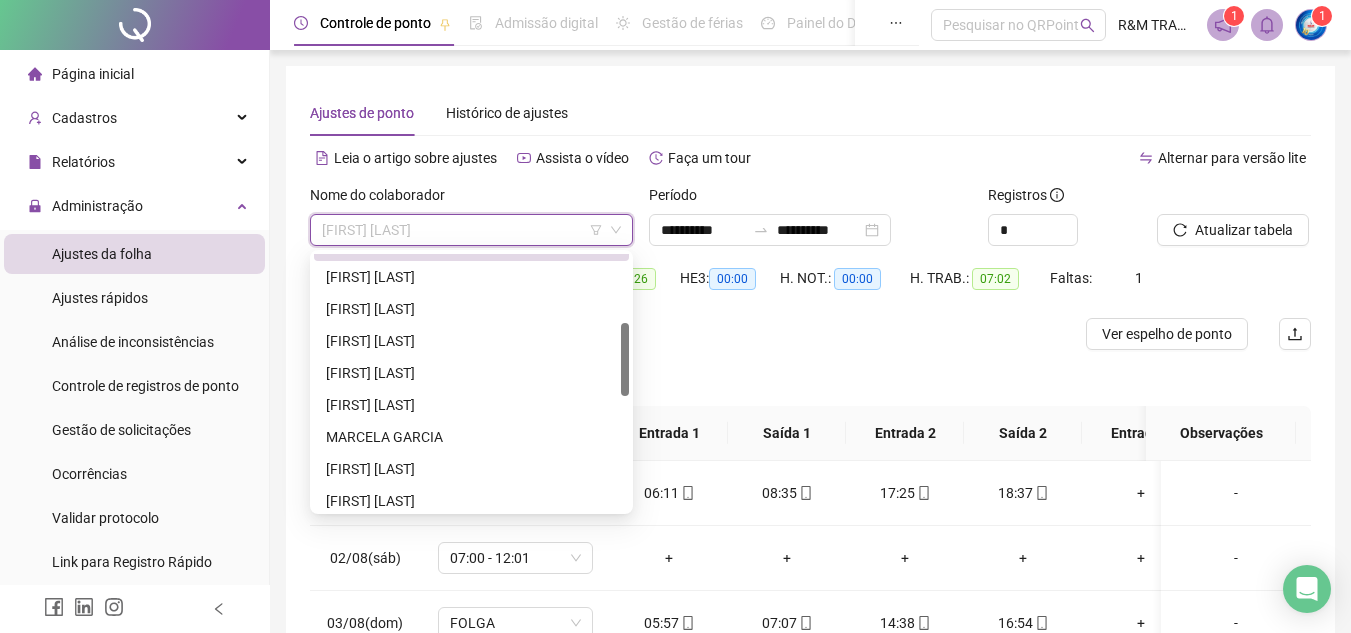 drag, startPoint x: 625, startPoint y: 266, endPoint x: 625, endPoint y: 335, distance: 69 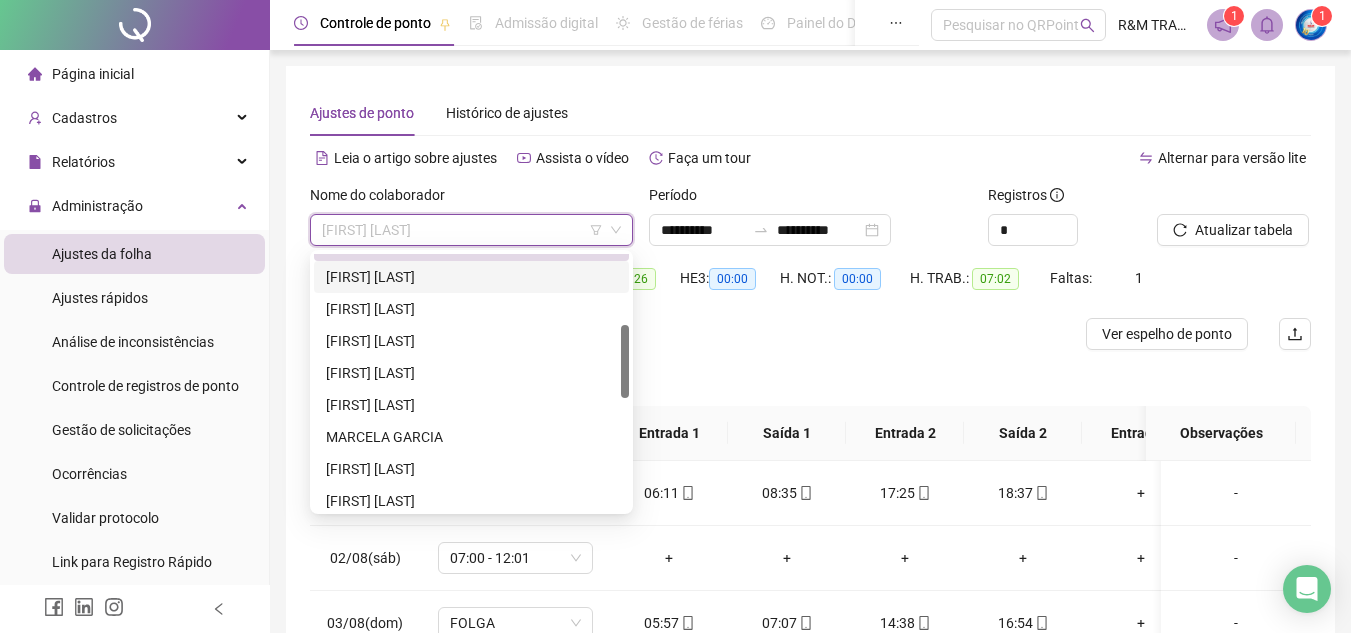 click on "[FIRST] [LAST]" at bounding box center [471, 277] 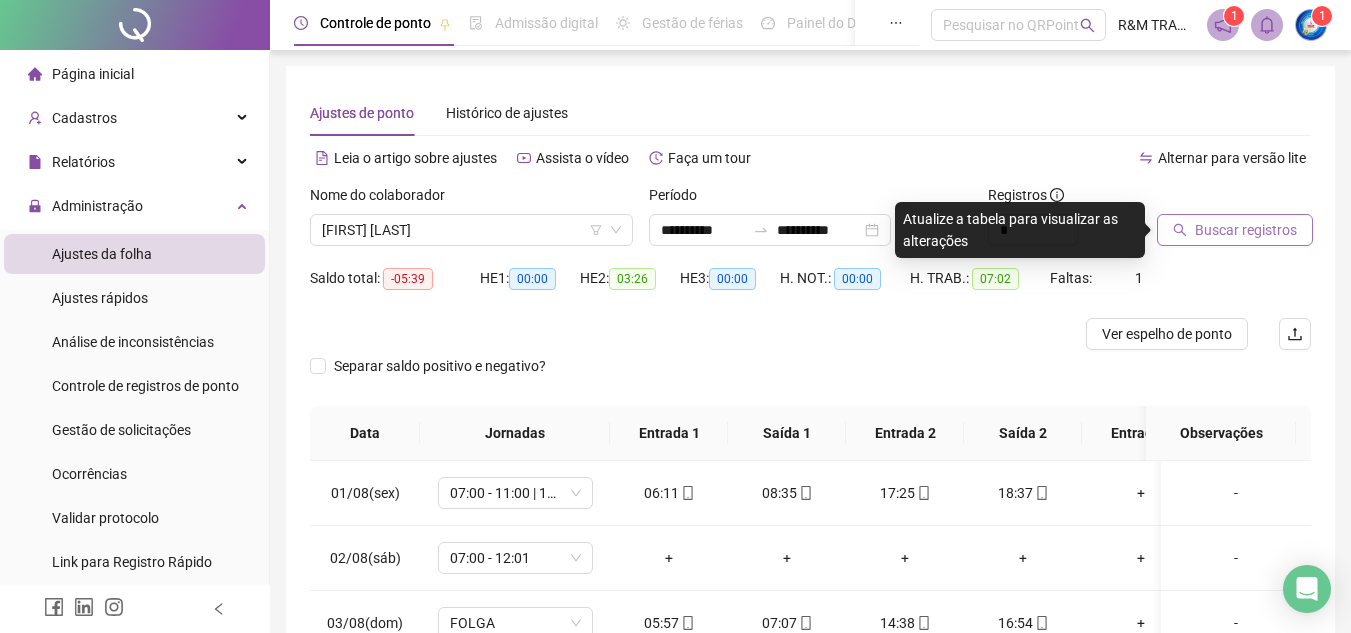 click on "Buscar registros" at bounding box center (1246, 230) 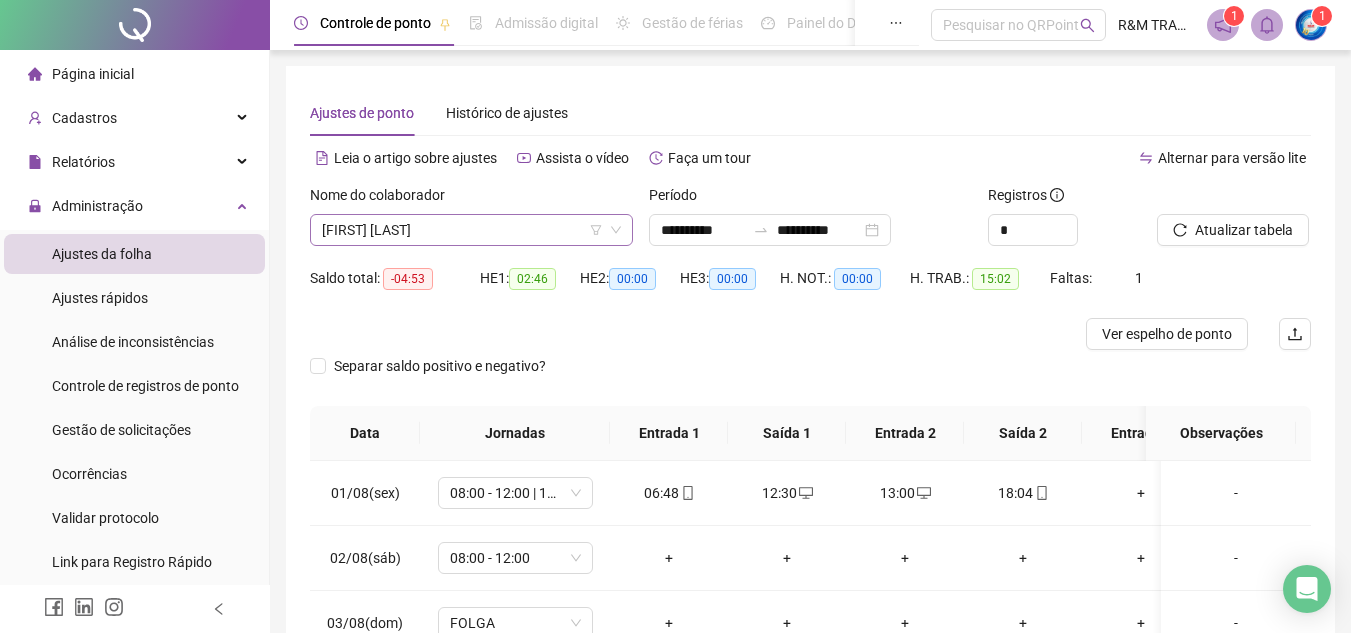 click on "[FIRST] [LAST]" at bounding box center [471, 230] 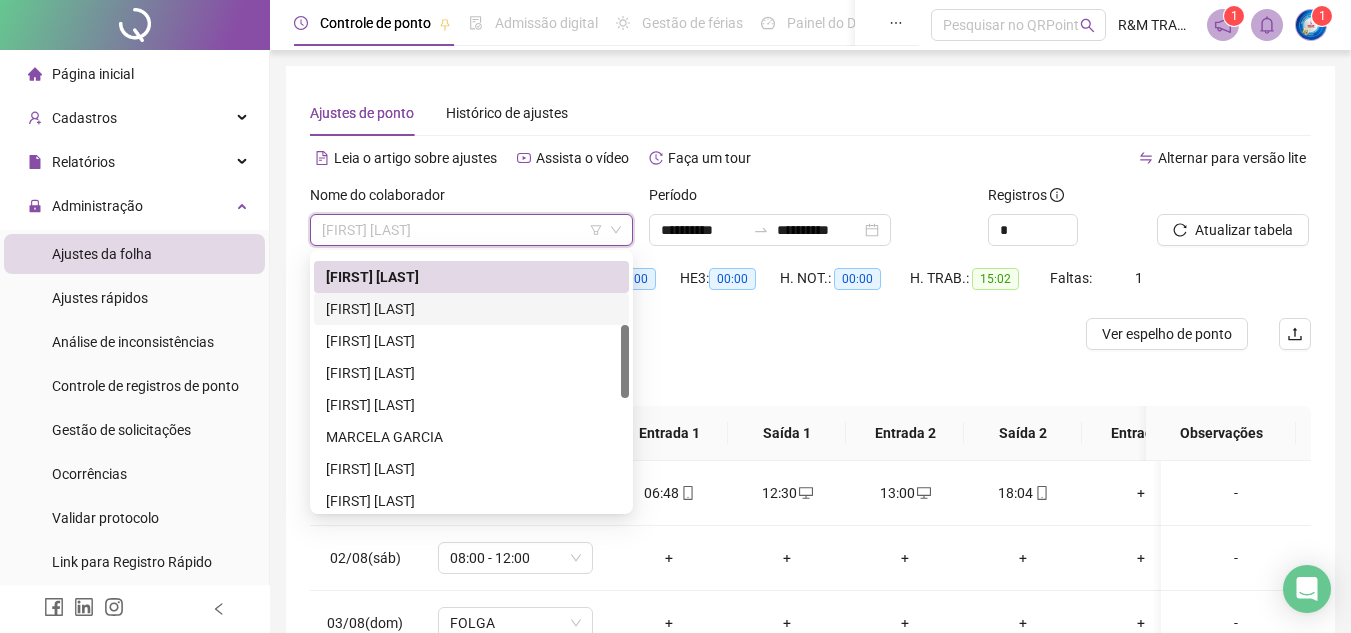 click on "[FIRST] [LAST]" at bounding box center (471, 309) 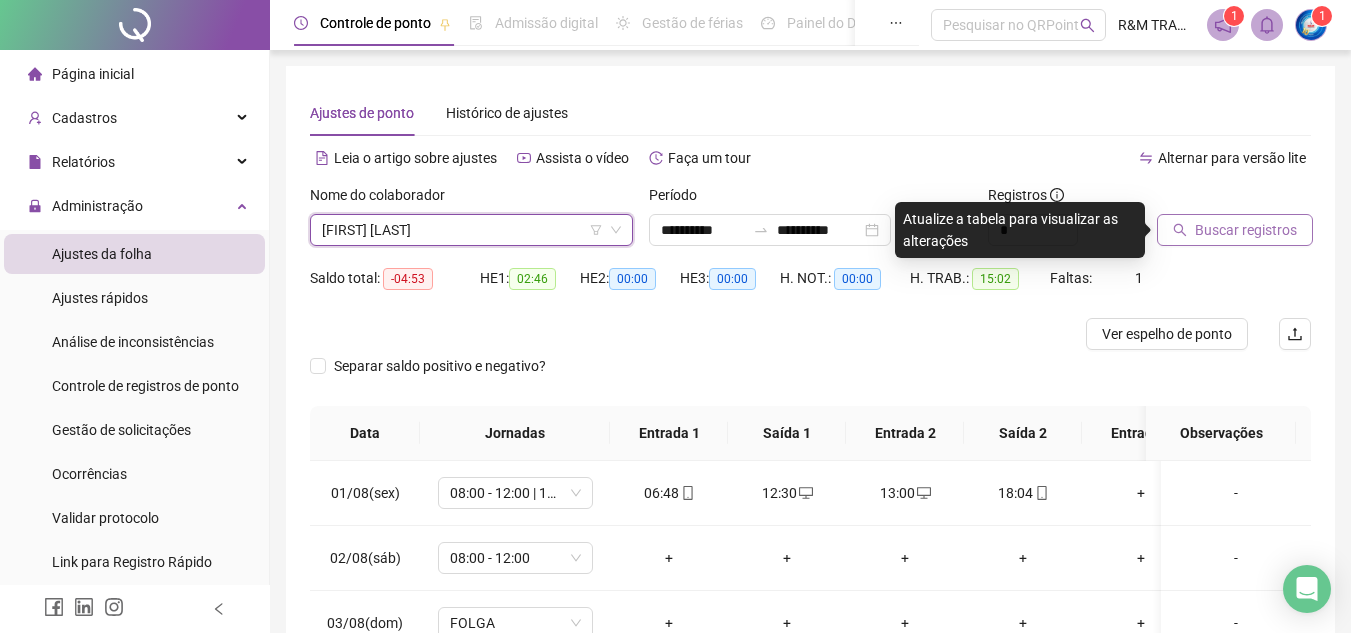 click on "Buscar registros" at bounding box center (1246, 230) 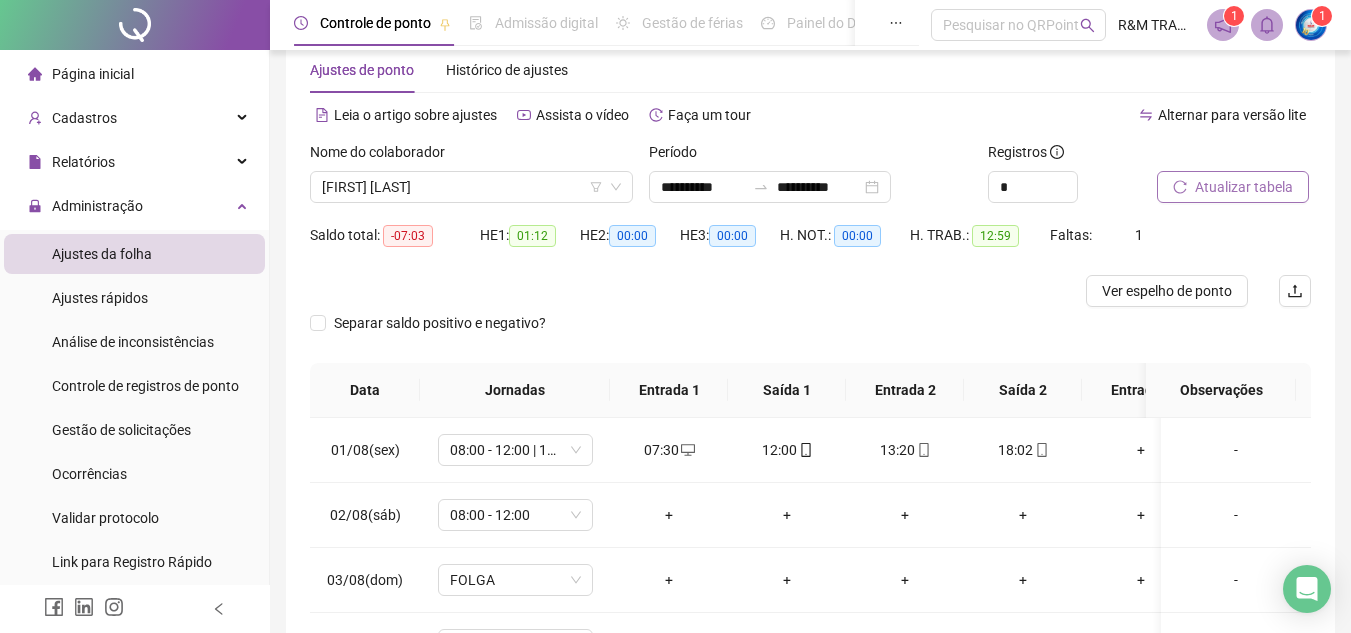scroll, scrollTop: 31, scrollLeft: 0, axis: vertical 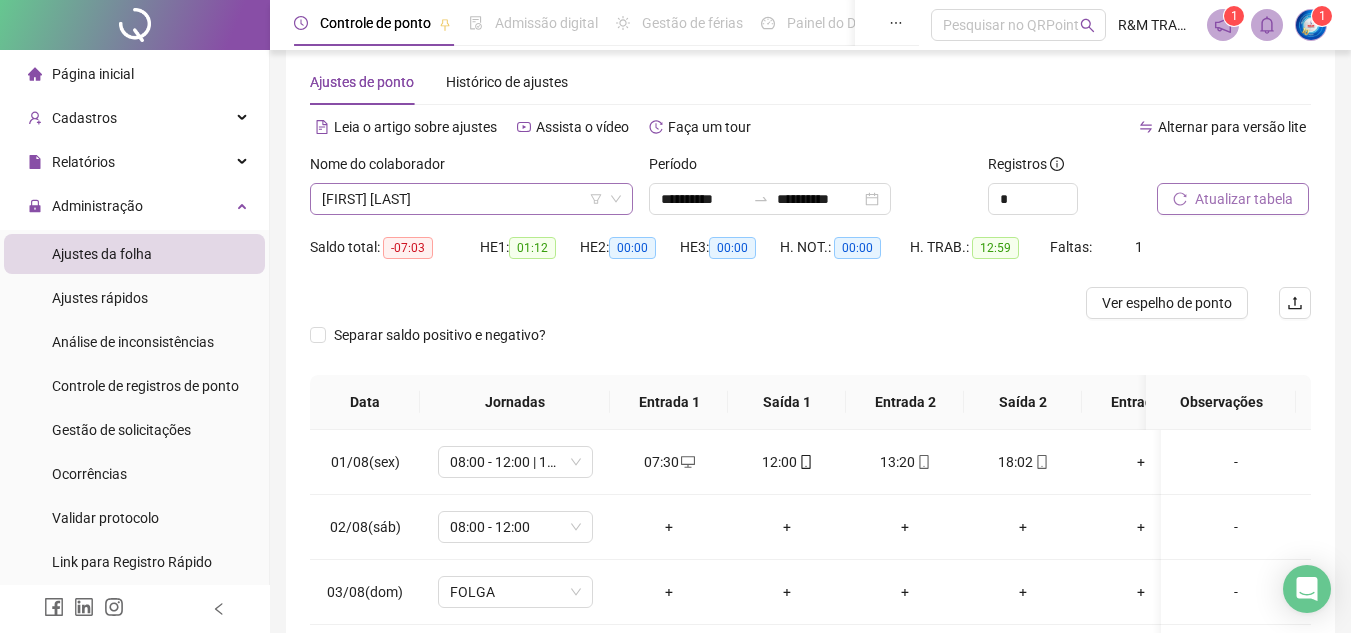 click on "[FIRST] [LAST]" at bounding box center [471, 199] 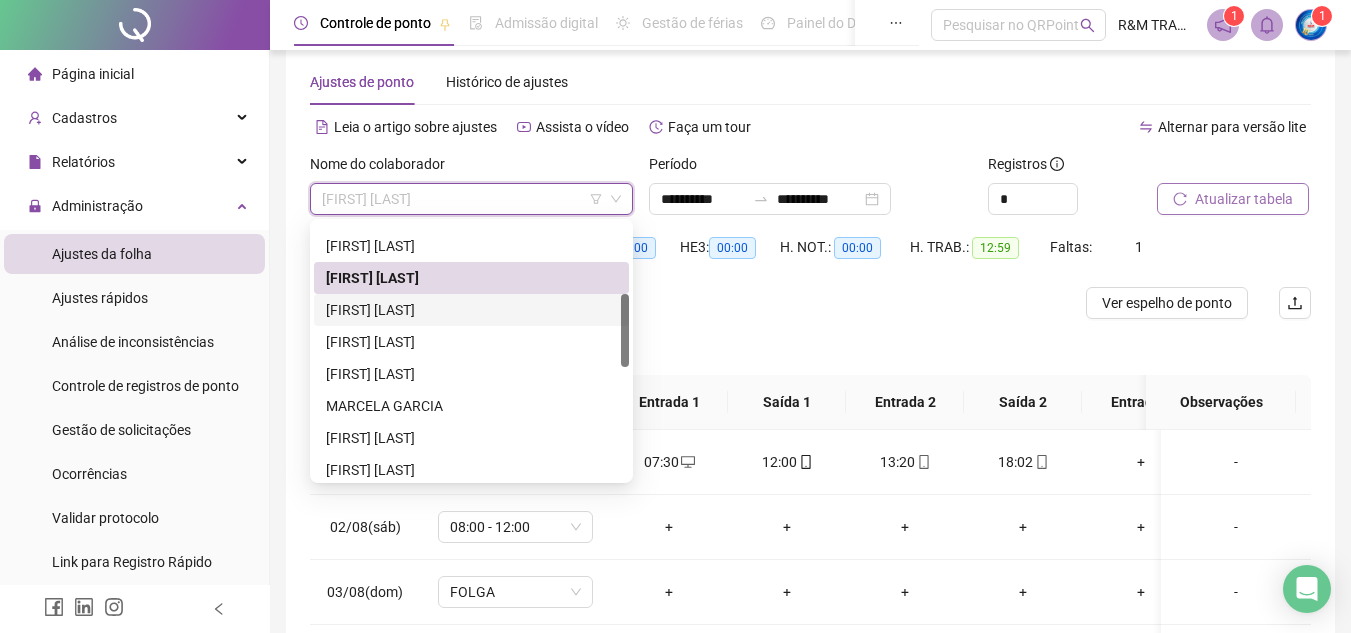click on "[FIRST] [LAST]" at bounding box center [471, 310] 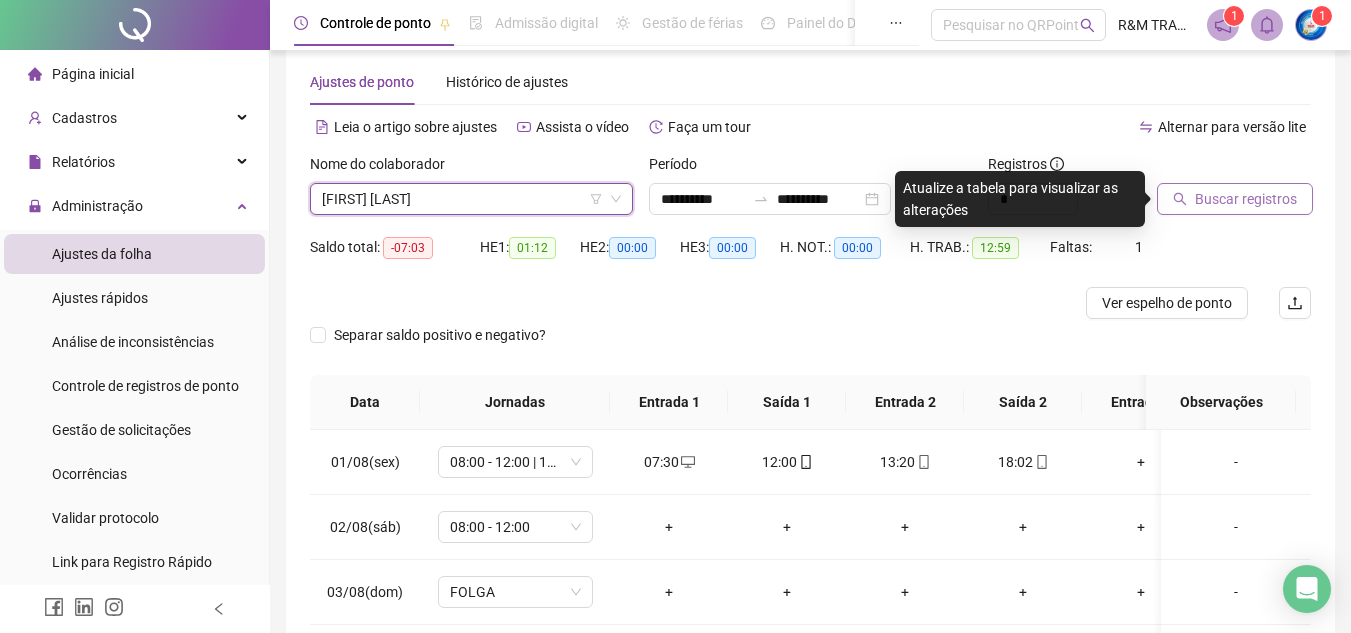 click on "Buscar registros" at bounding box center [1246, 199] 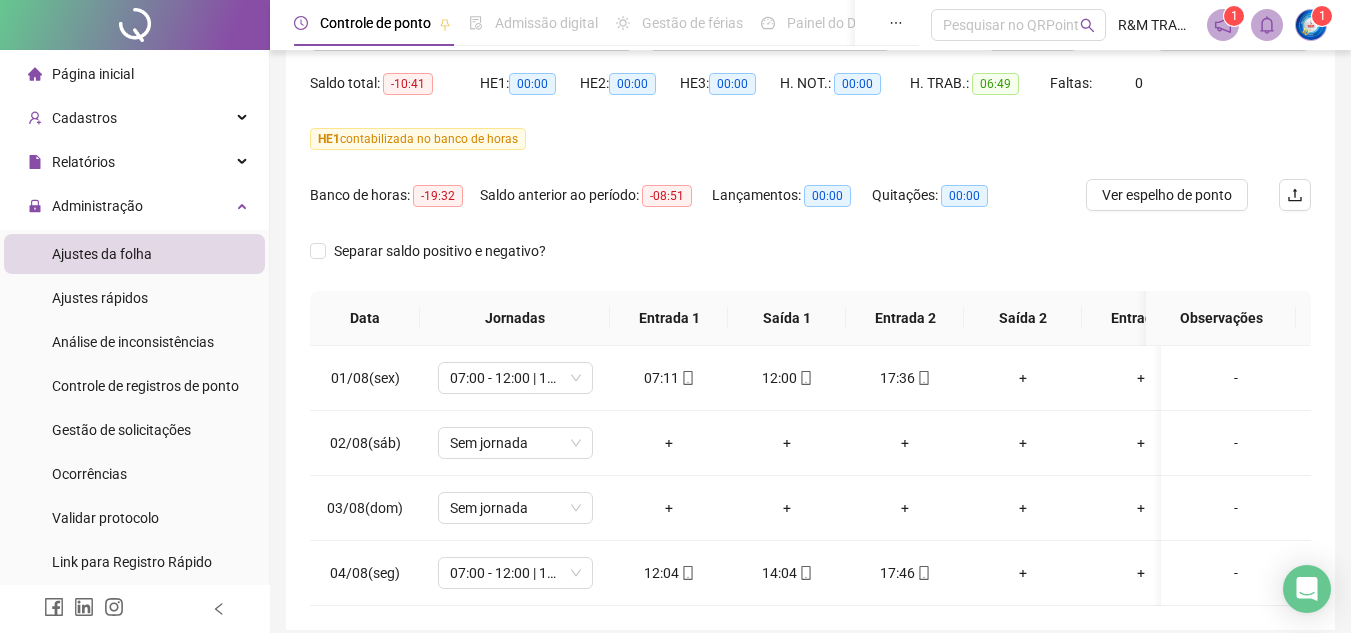 scroll, scrollTop: 279, scrollLeft: 0, axis: vertical 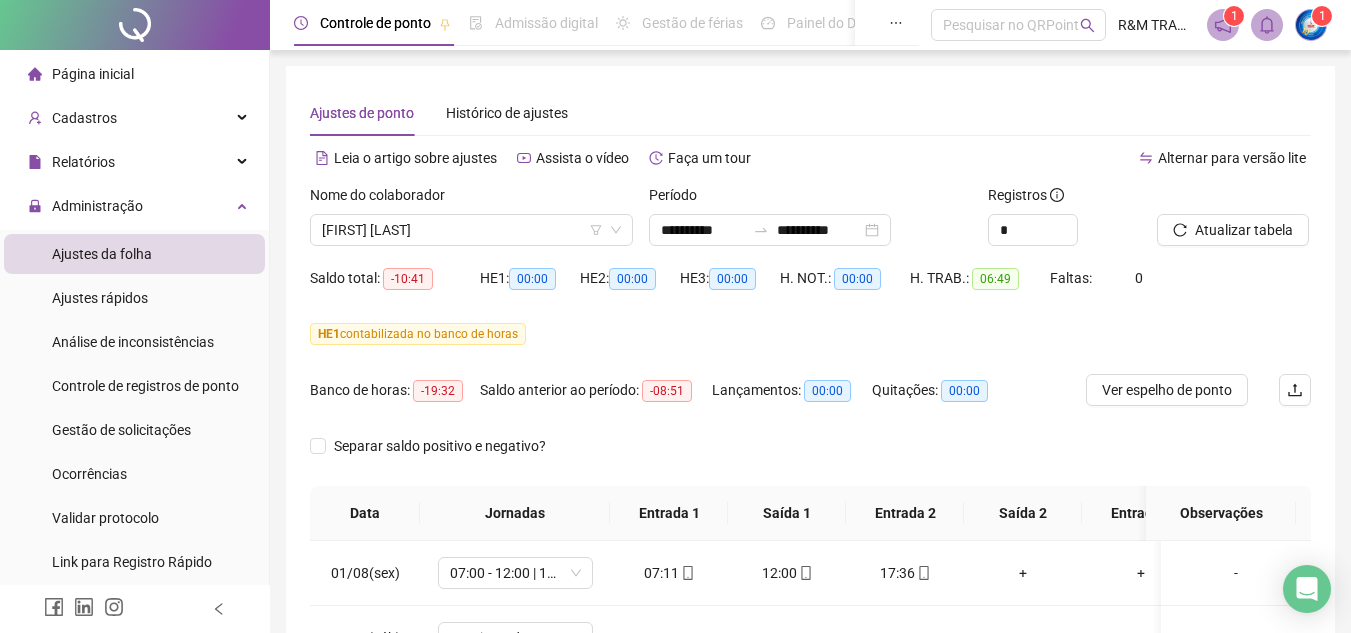 click on "Ajustes de ponto Histórico de ajustes" at bounding box center (810, 113) 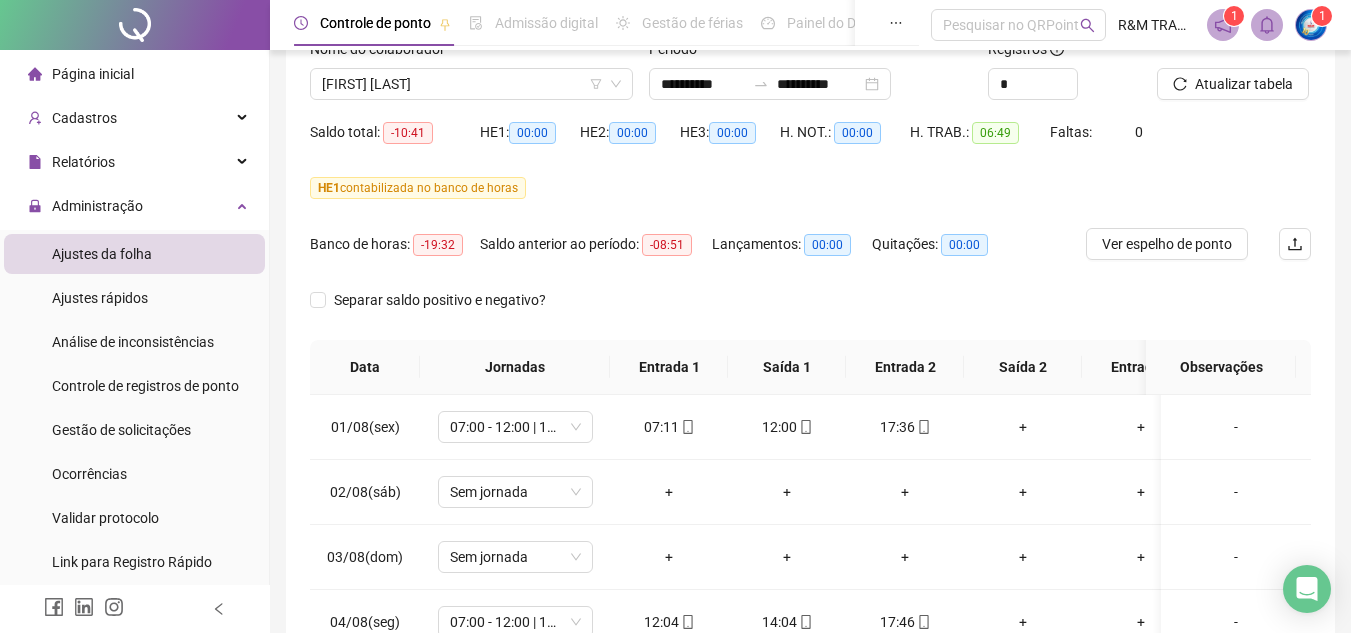 scroll, scrollTop: 157, scrollLeft: 0, axis: vertical 